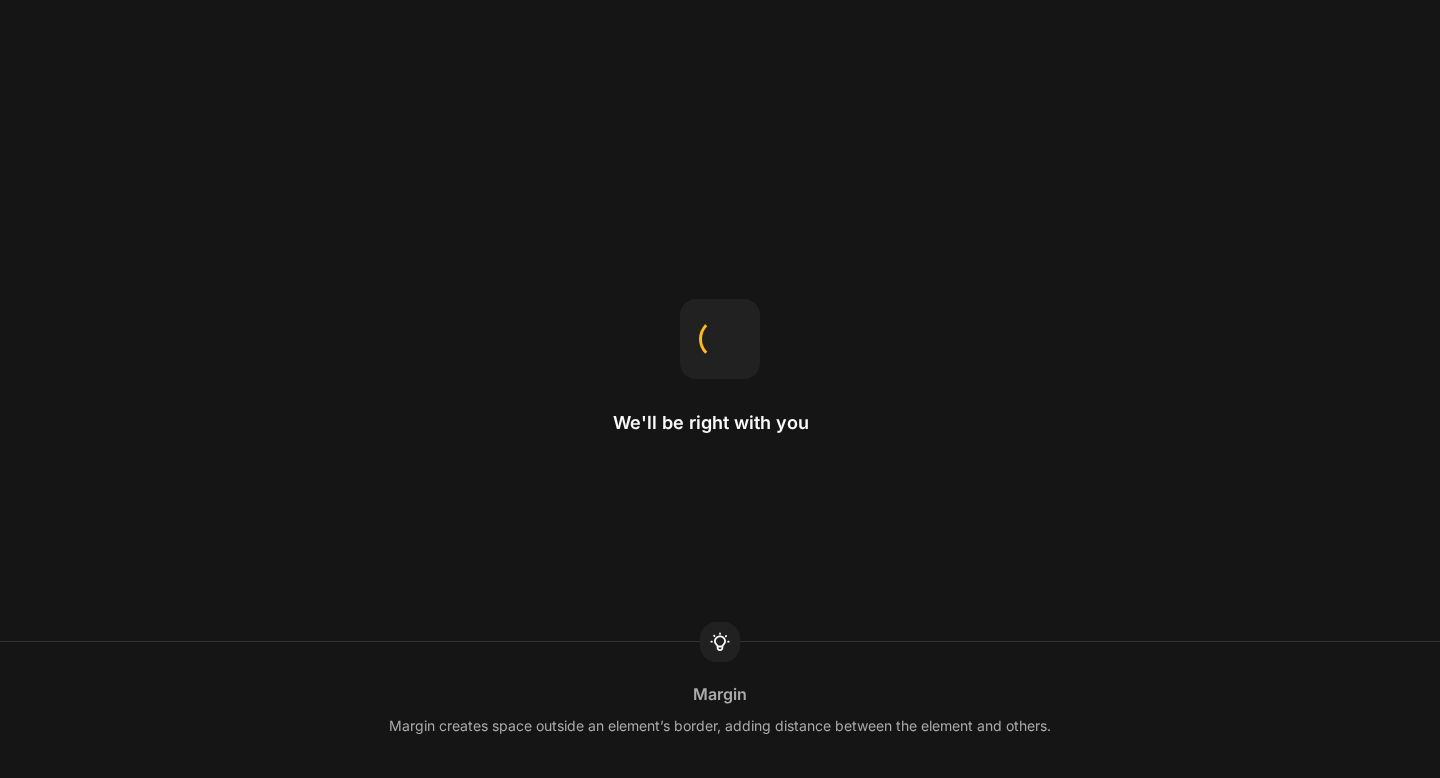 scroll, scrollTop: 0, scrollLeft: 0, axis: both 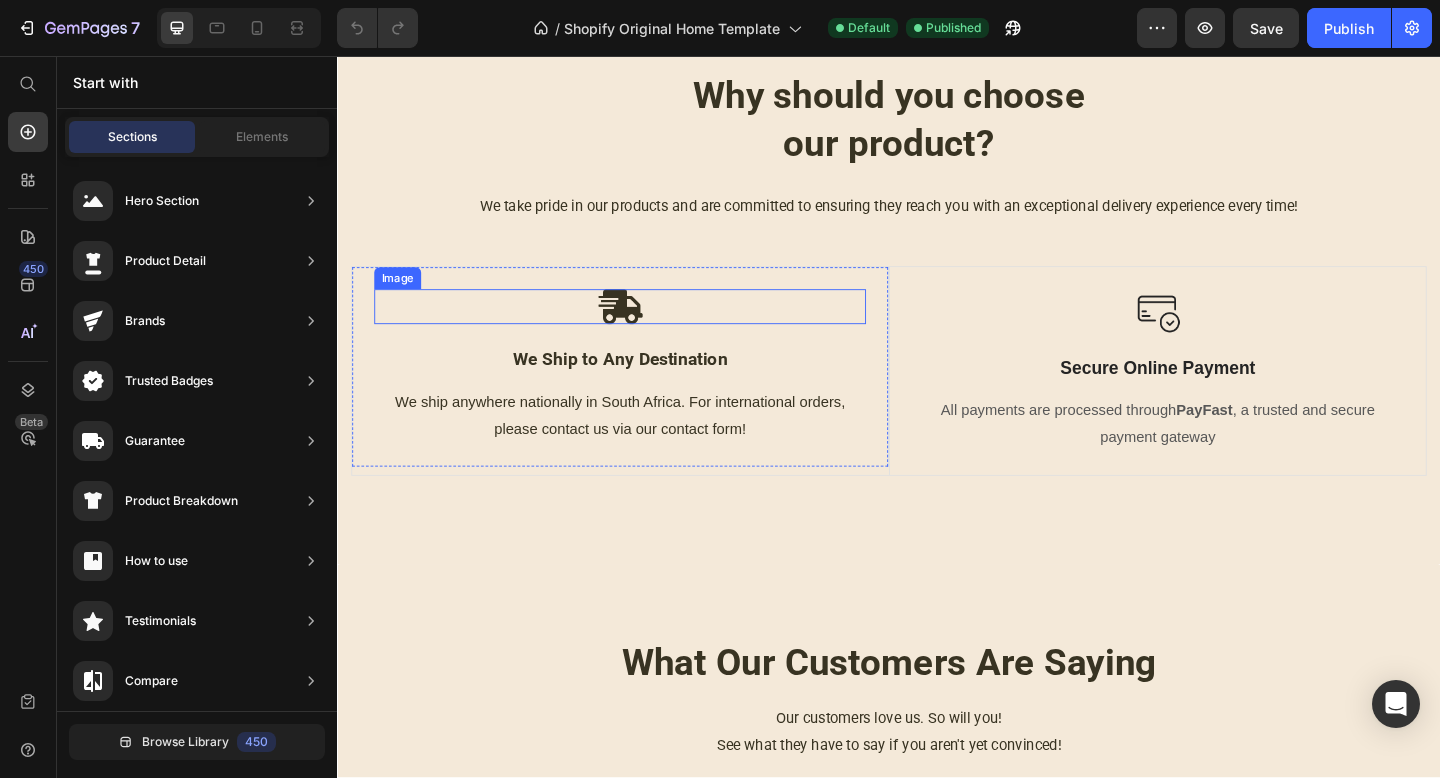 click at bounding box center [644, 329] 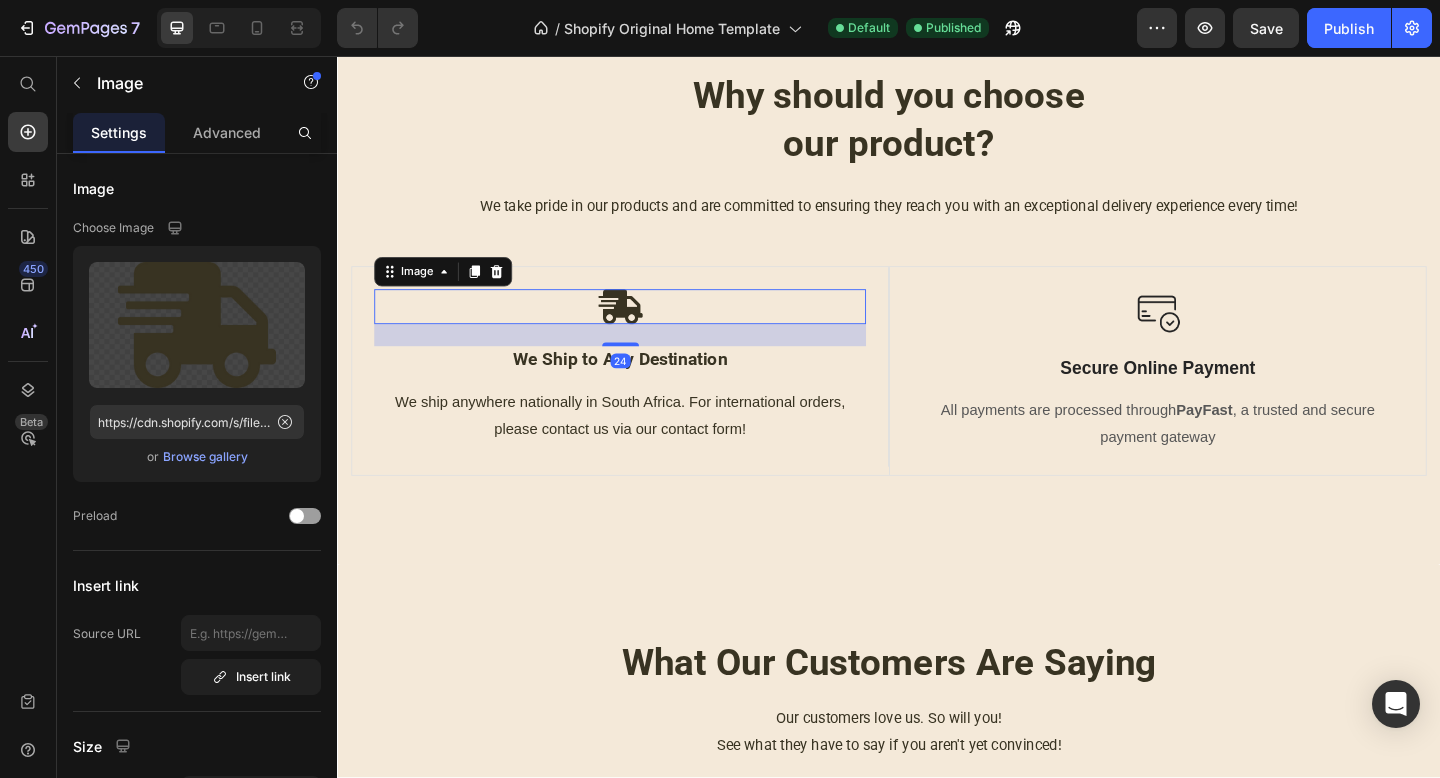 click at bounding box center [644, 329] 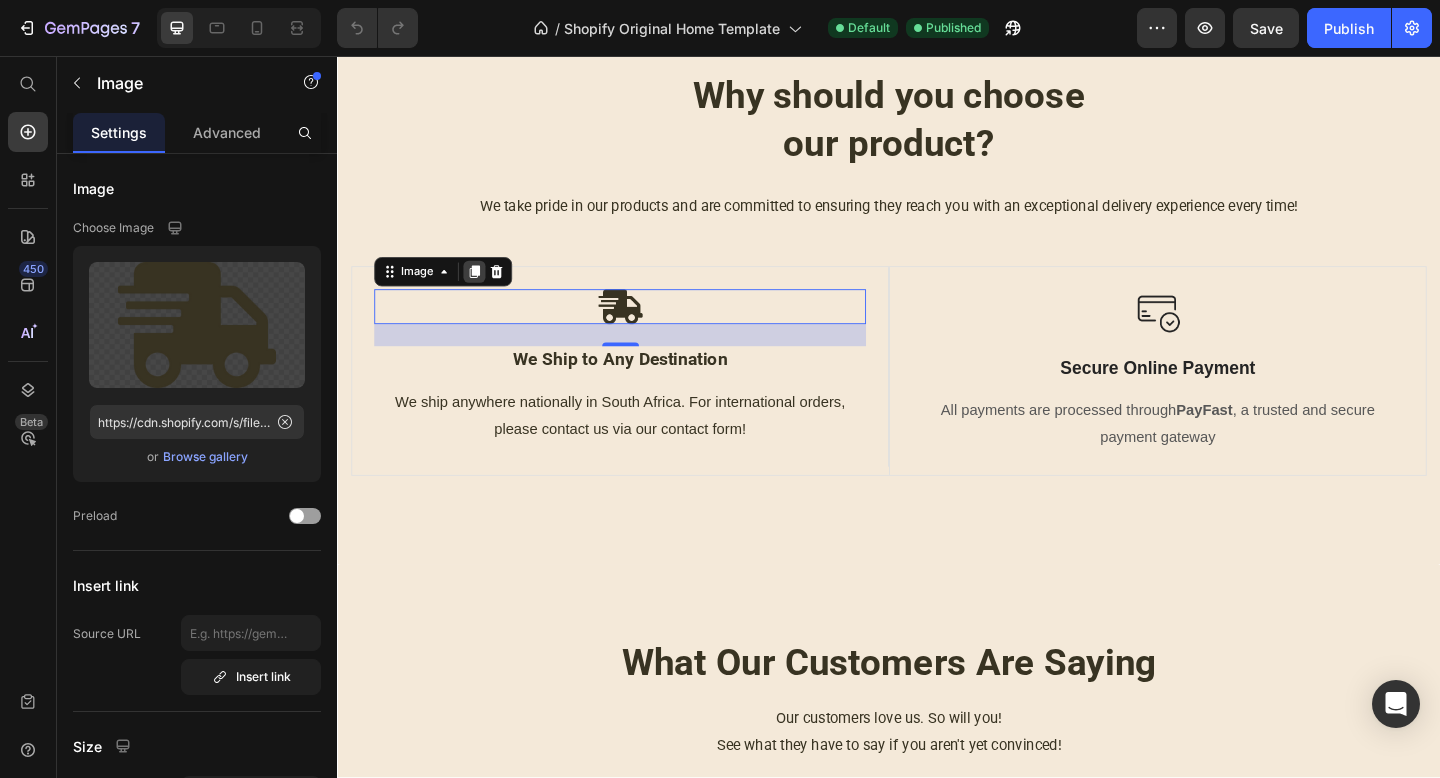 click at bounding box center (486, 291) 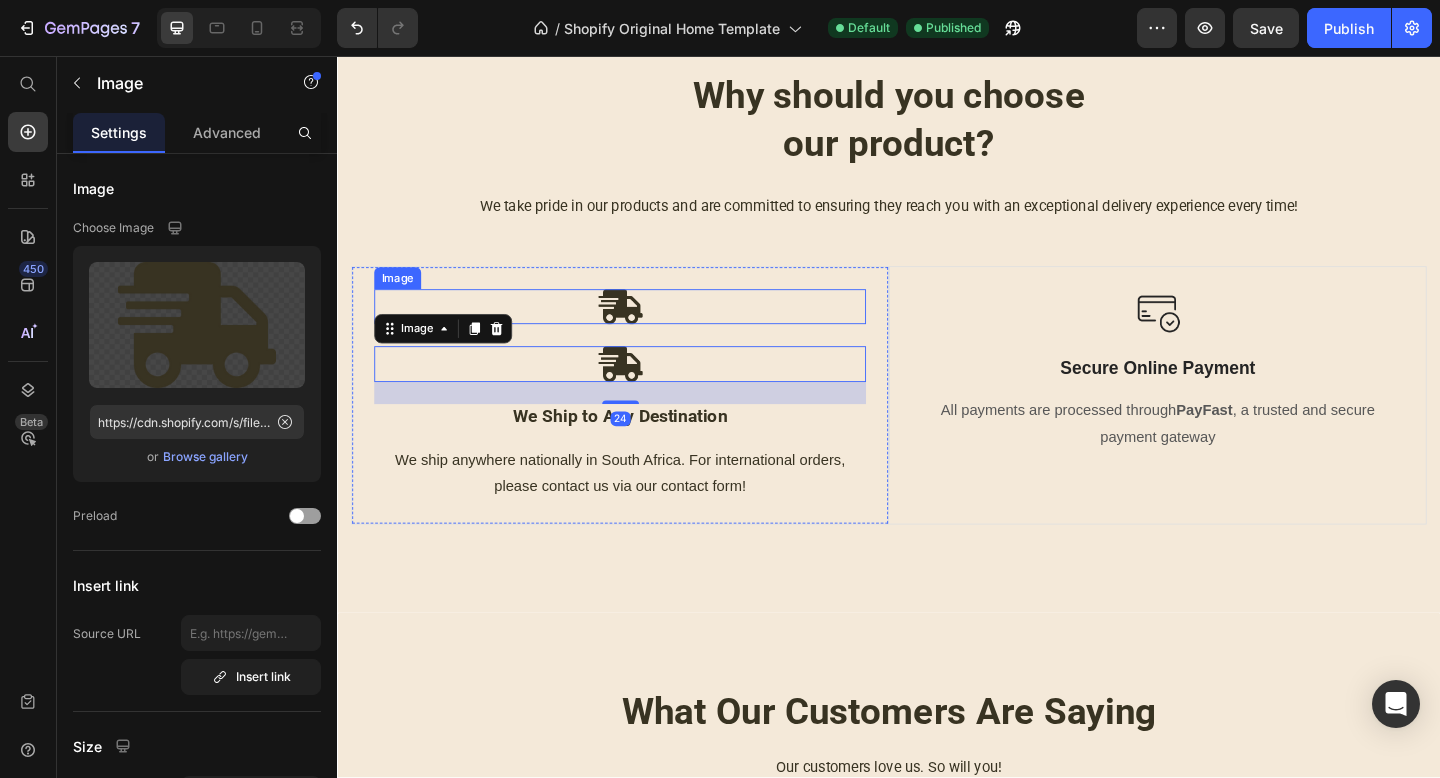 click at bounding box center (644, 329) 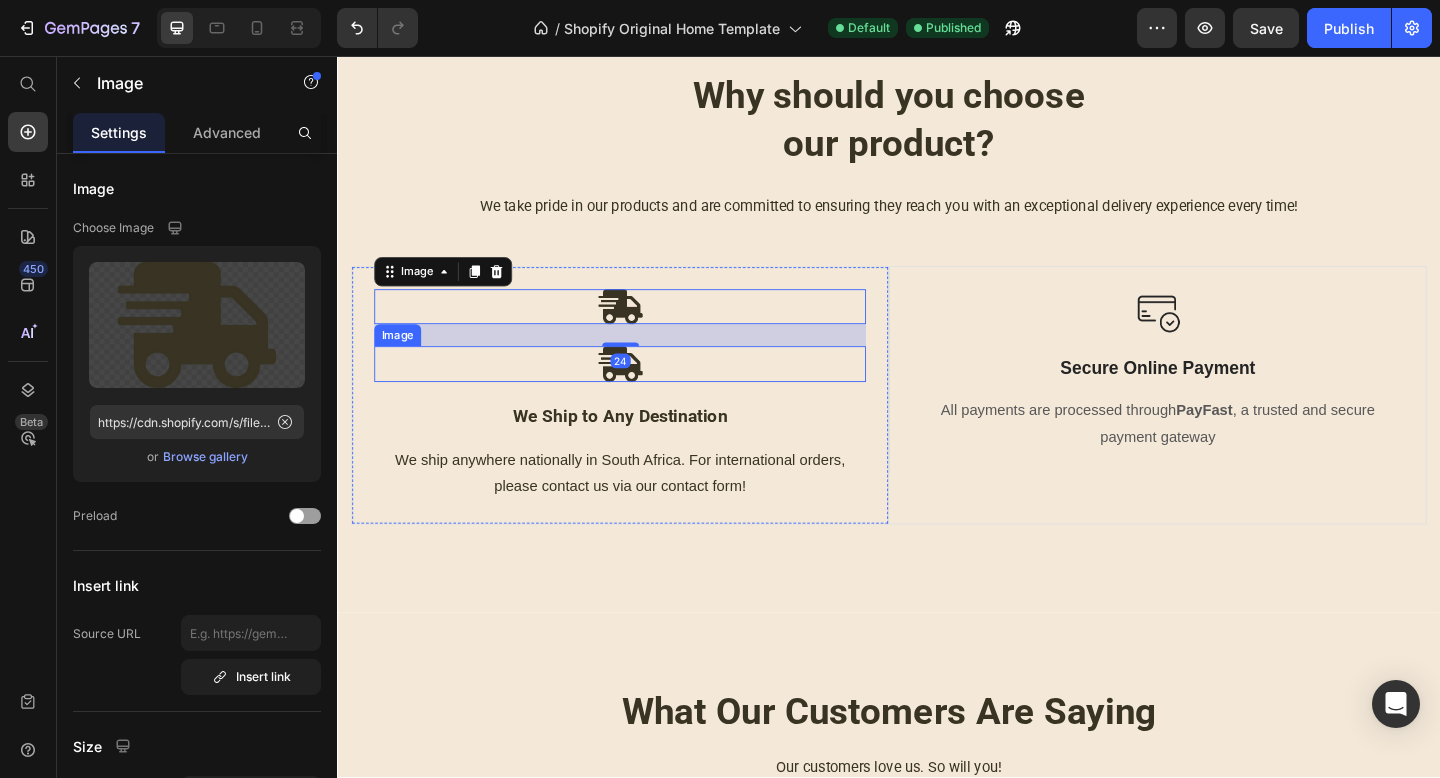 click at bounding box center [644, 391] 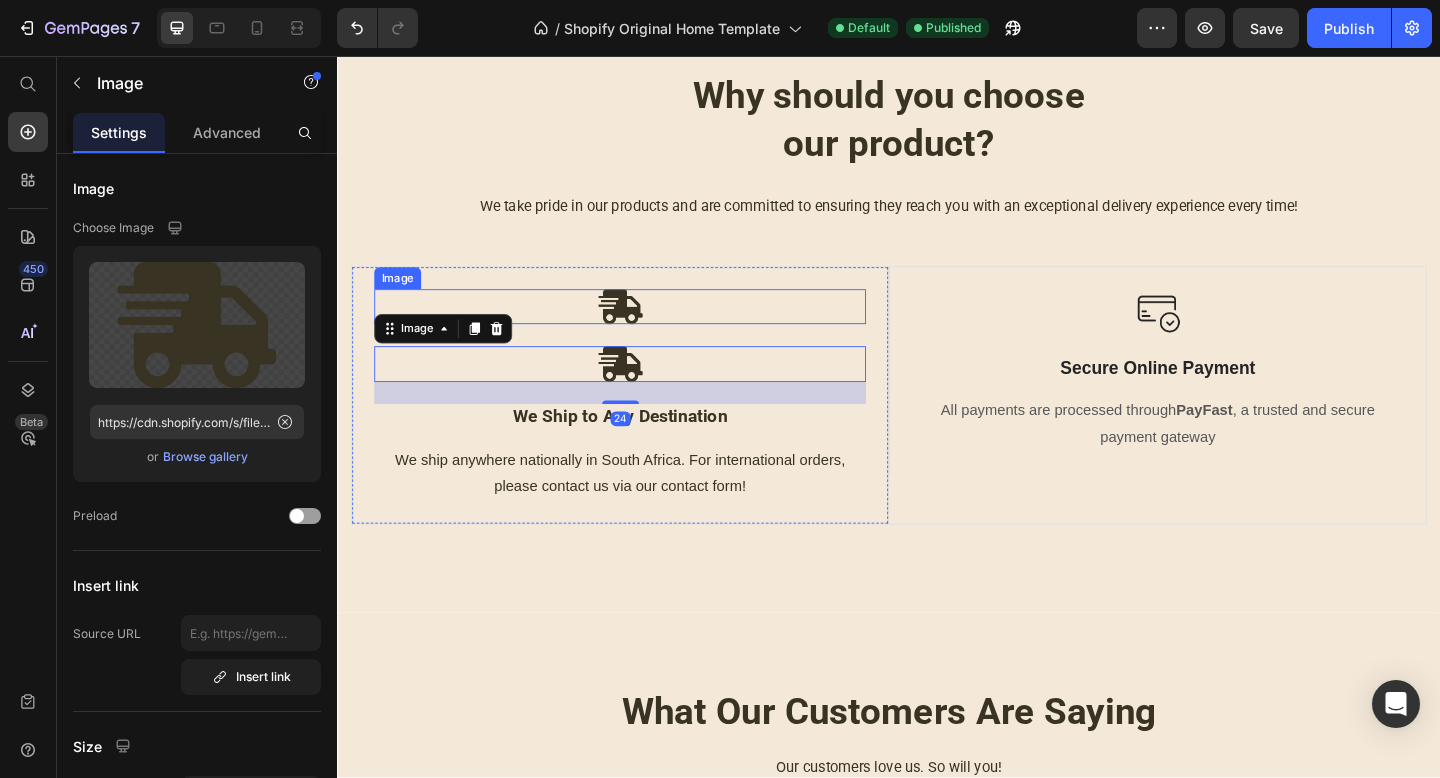 click at bounding box center [644, 329] 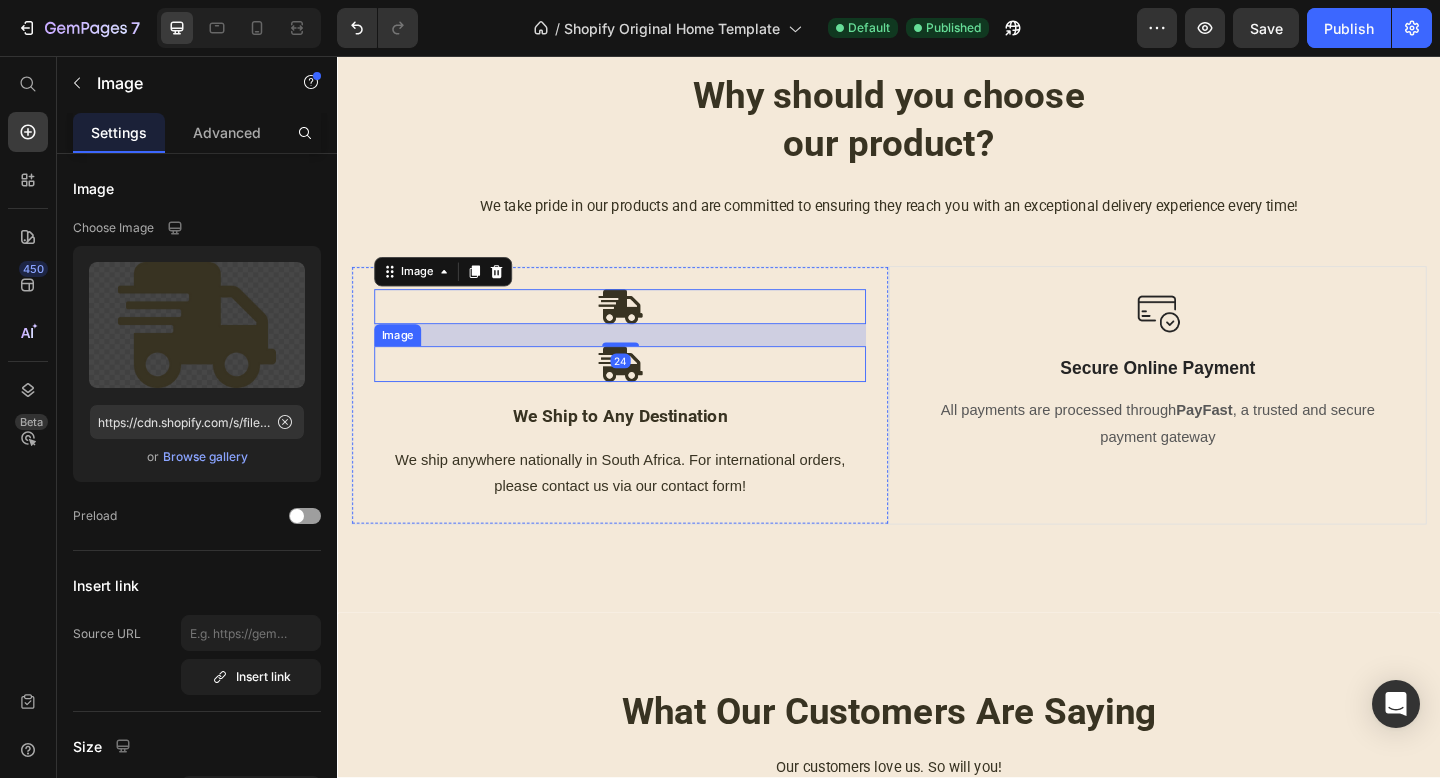 click at bounding box center (644, 391) 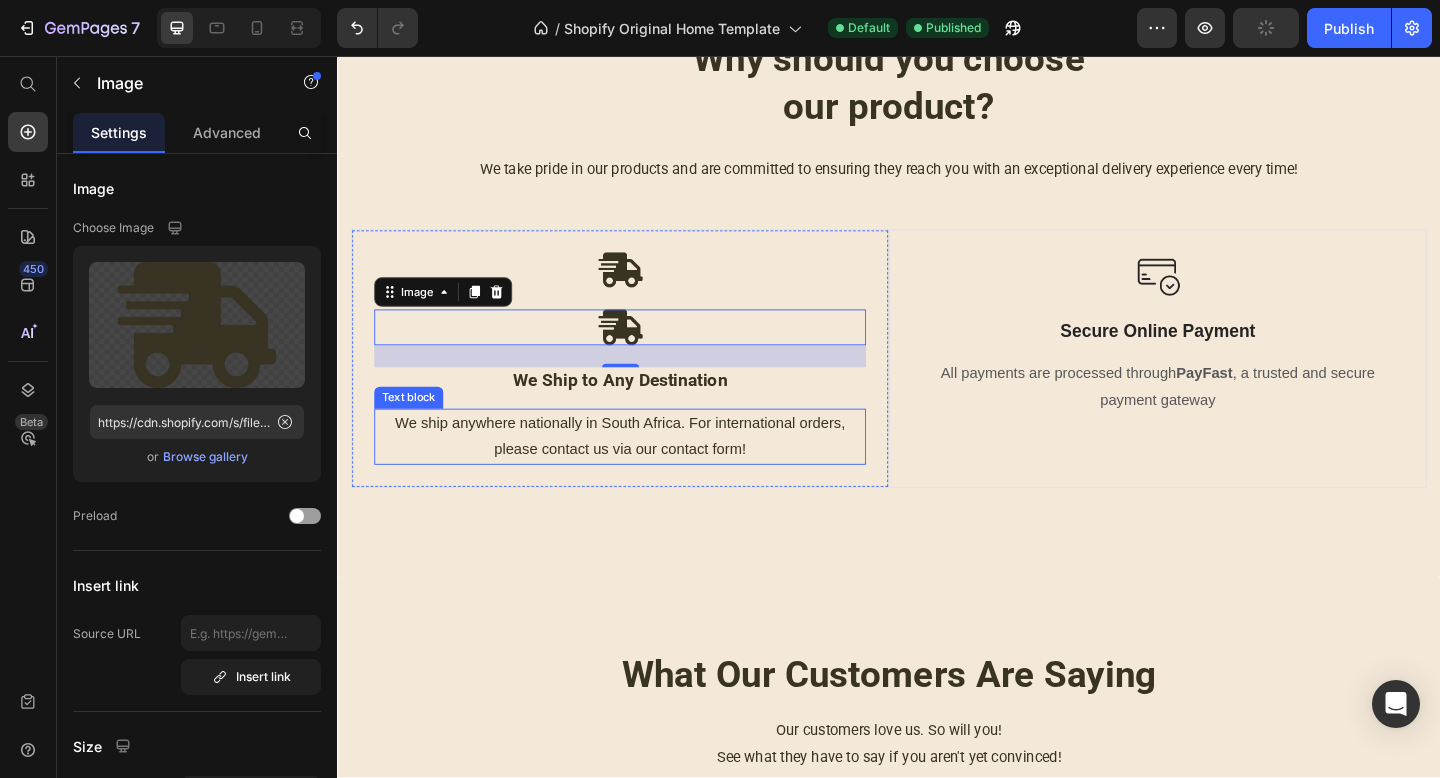 scroll, scrollTop: 1530, scrollLeft: 0, axis: vertical 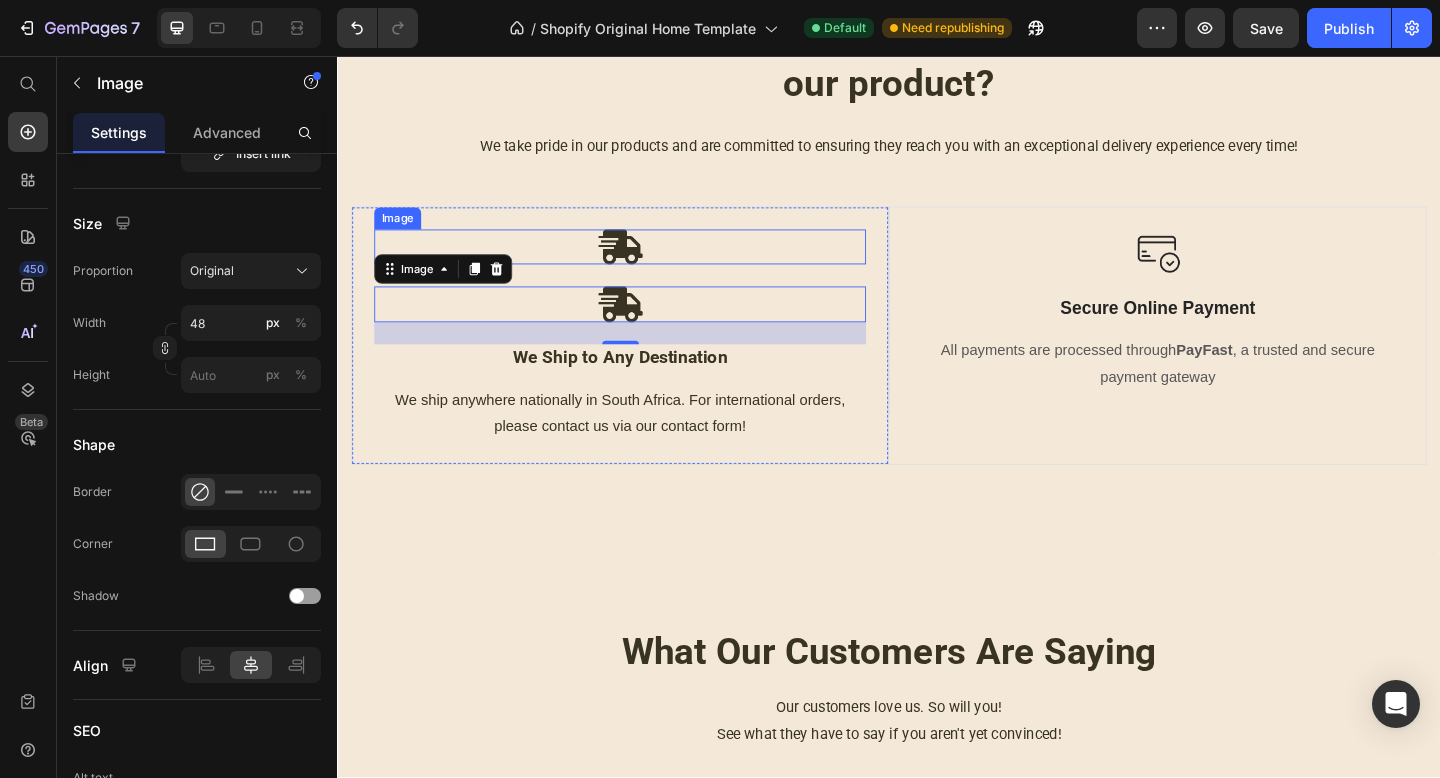 click at bounding box center [644, 264] 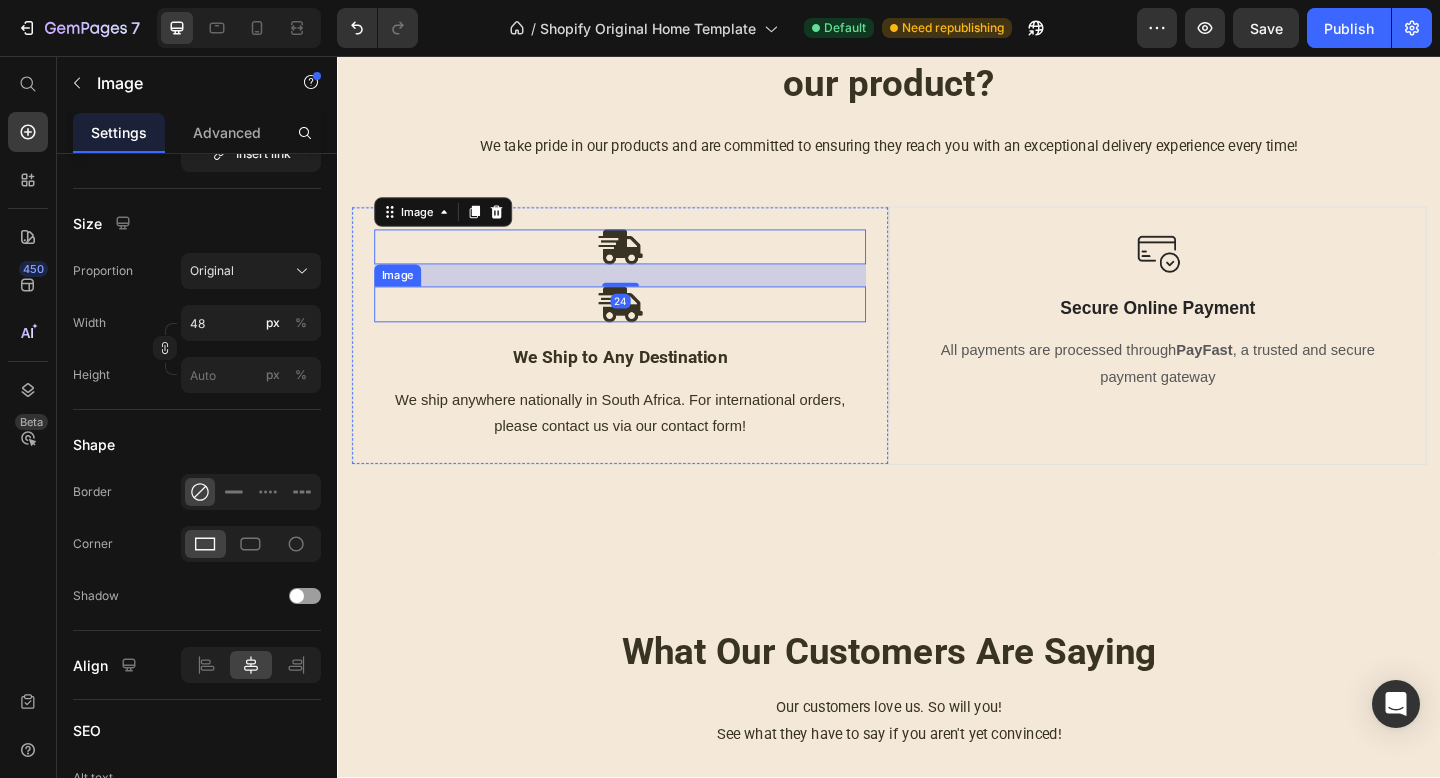 click at bounding box center [644, 326] 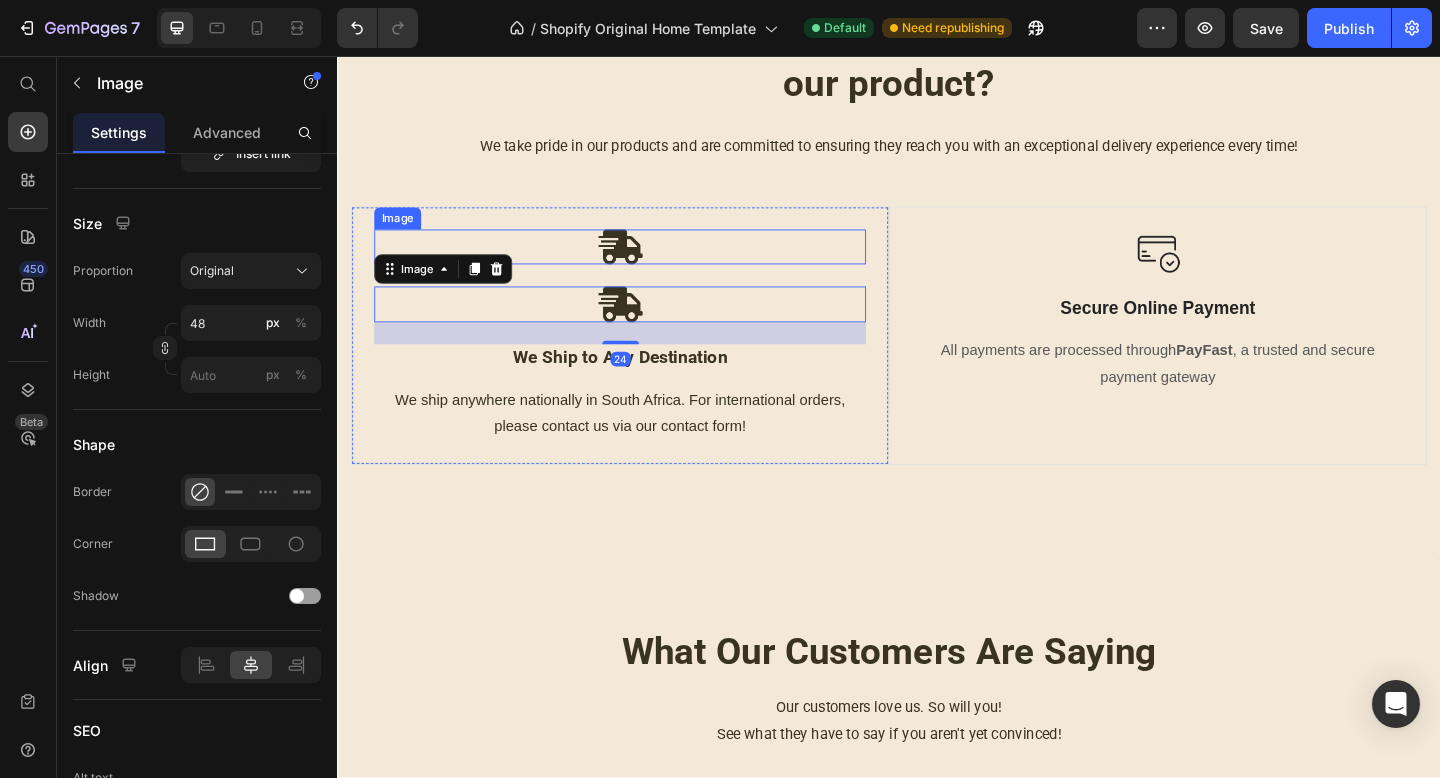 click at bounding box center (644, 264) 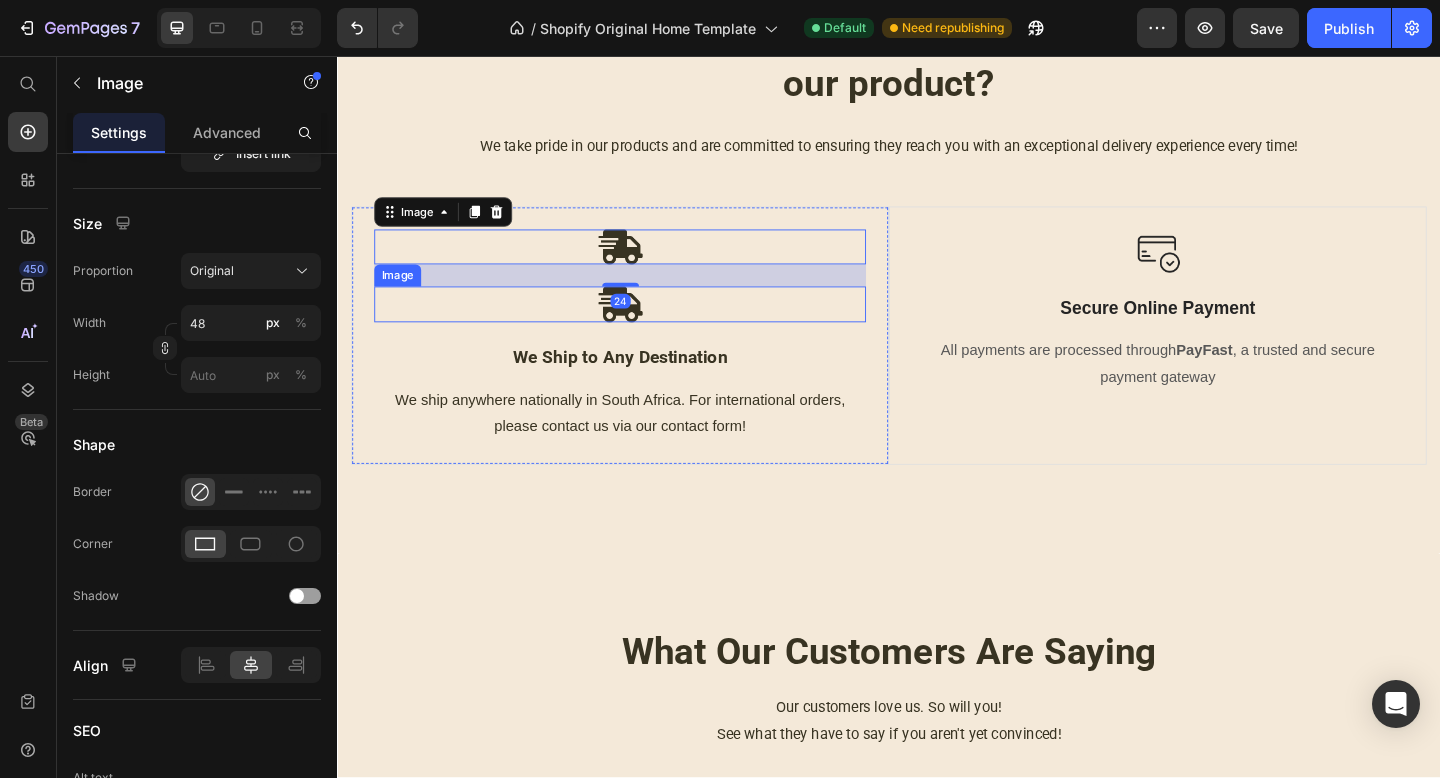 click at bounding box center (644, 326) 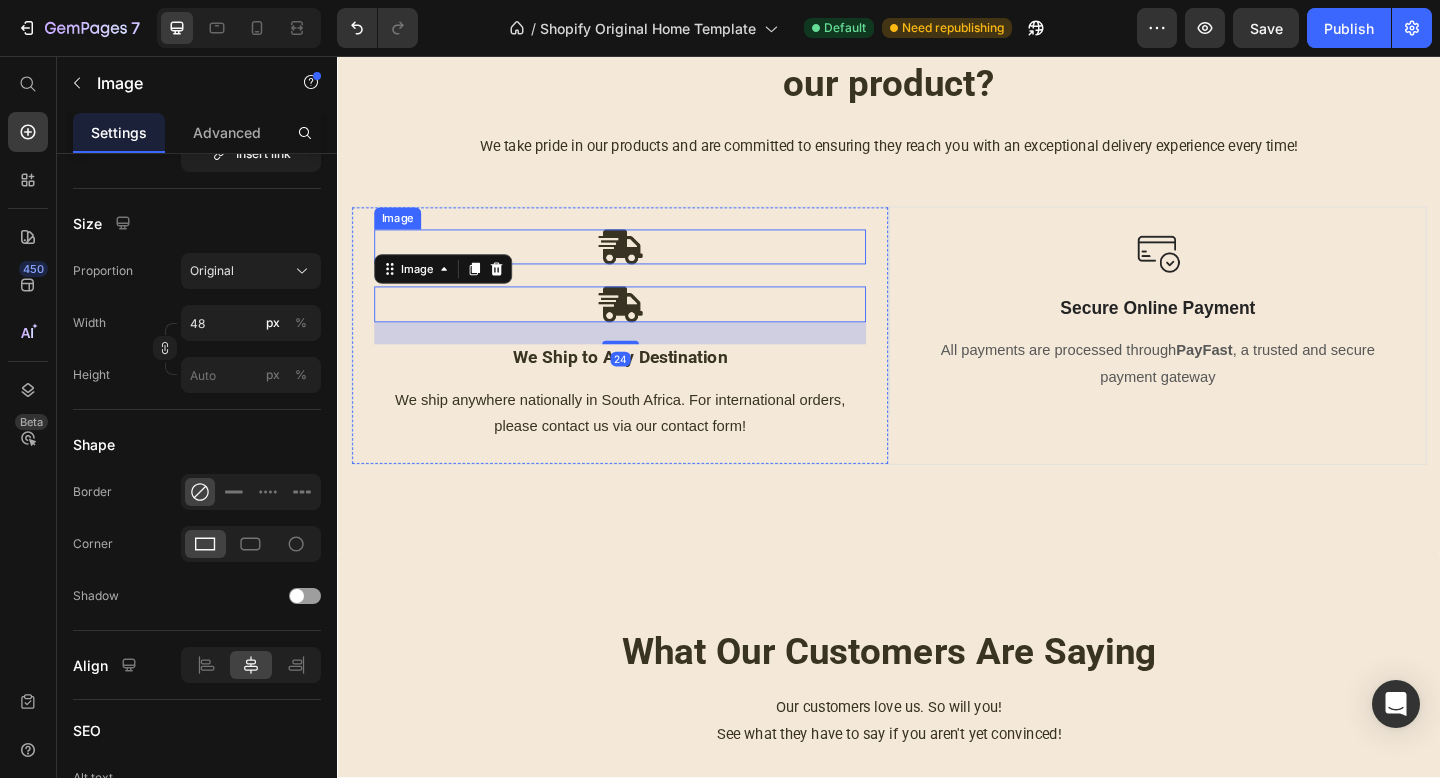 click at bounding box center (644, 264) 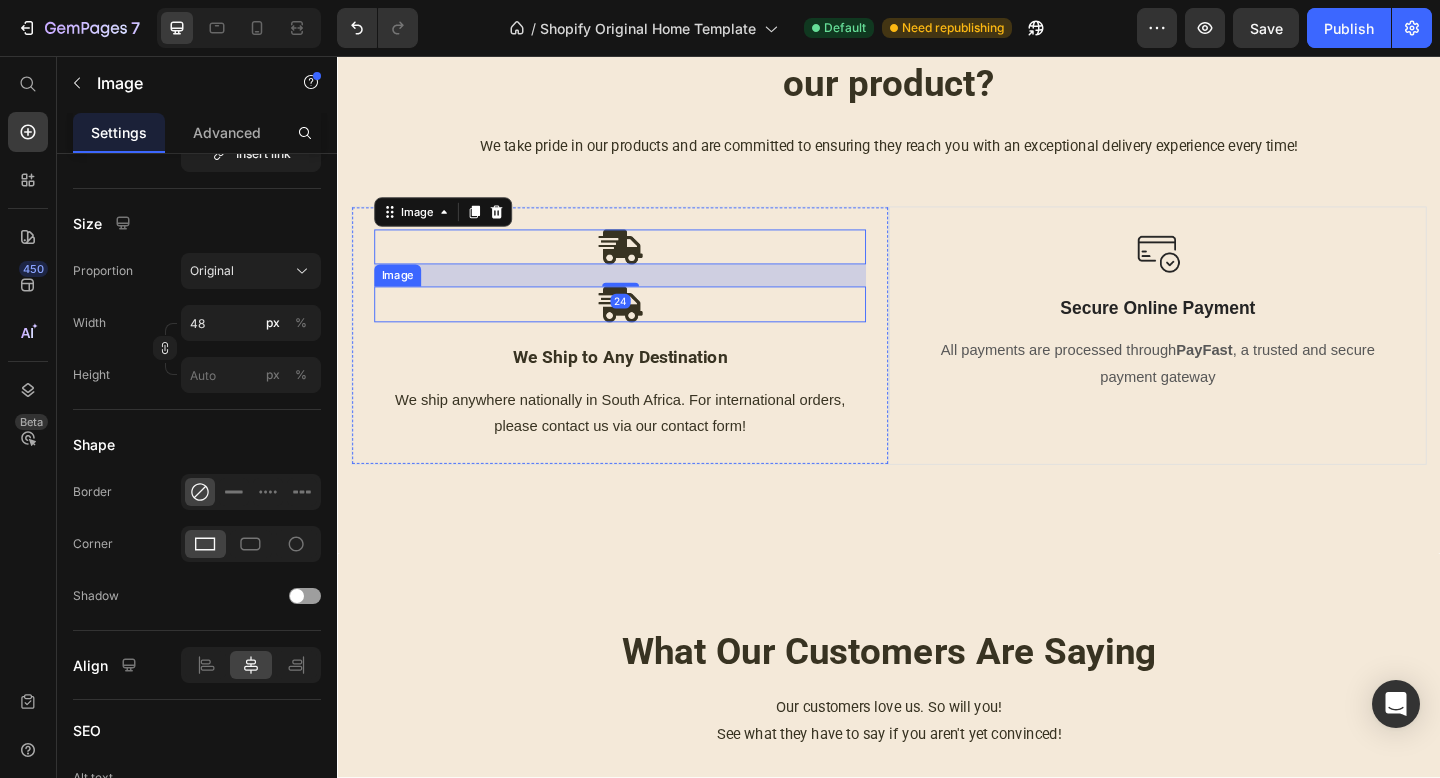 click at bounding box center (644, 326) 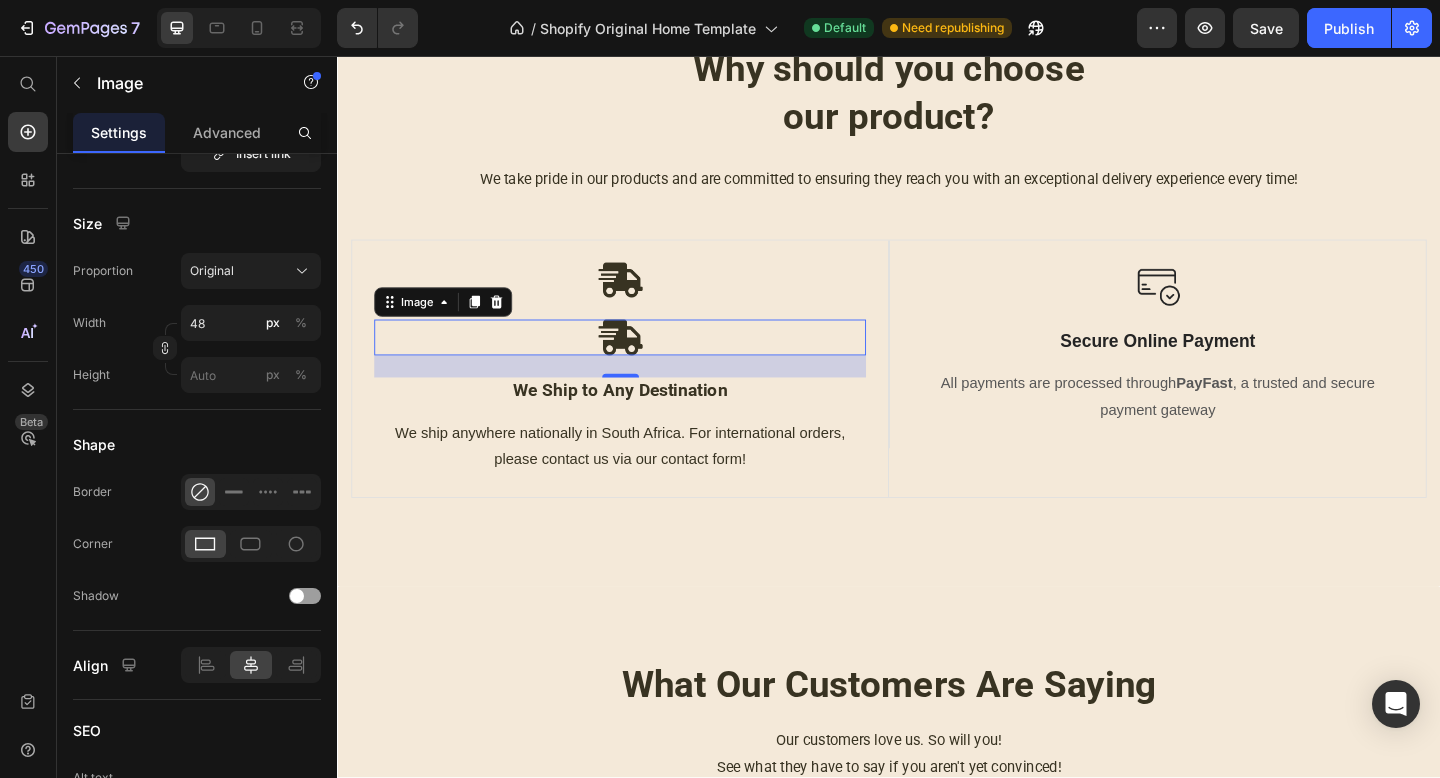 scroll, scrollTop: 1490, scrollLeft: 0, axis: vertical 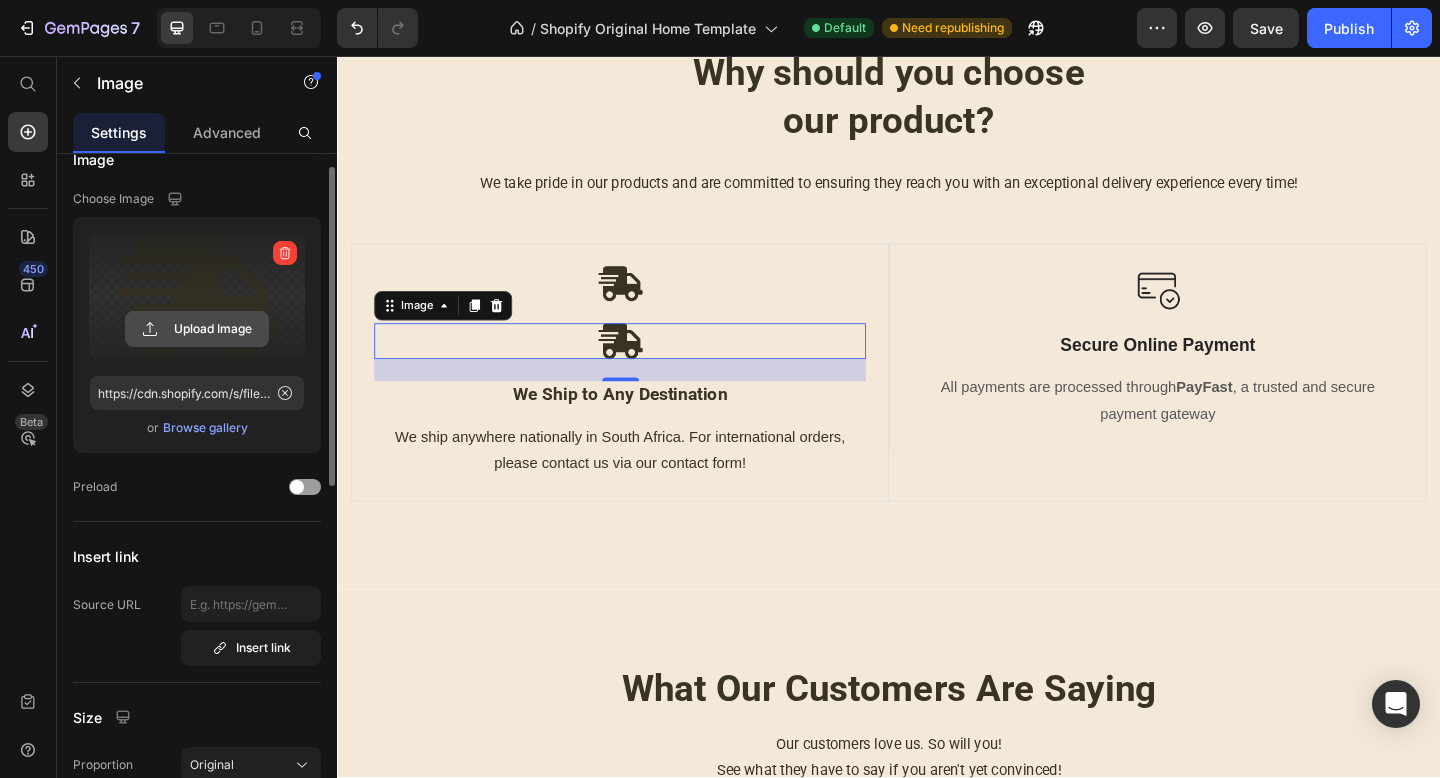 click 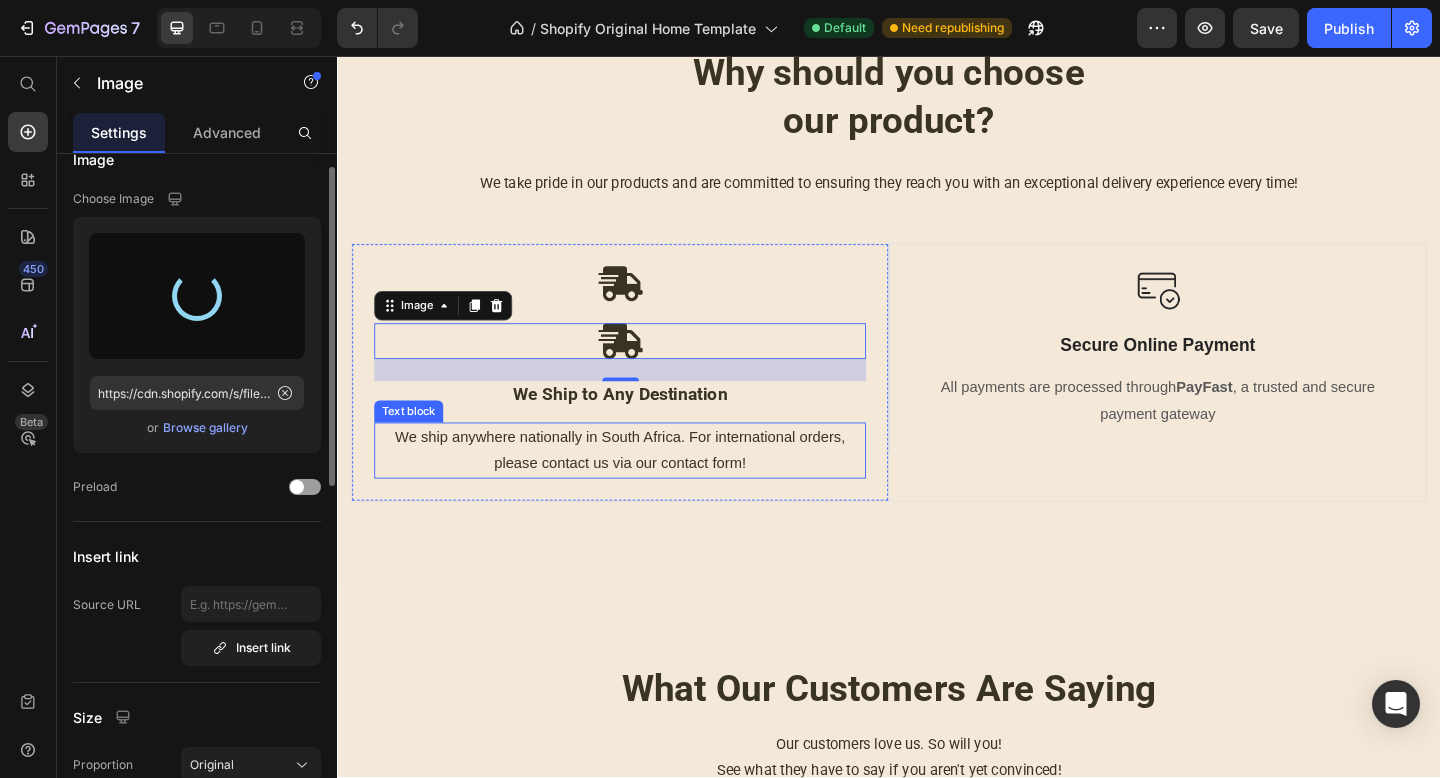 type on "https://cdn.shopify.com/s/files/1/0752/2553/0616/files/gempages_567279711261033409-e278b61c-3797-451f-8773-82f81be8e294.png" 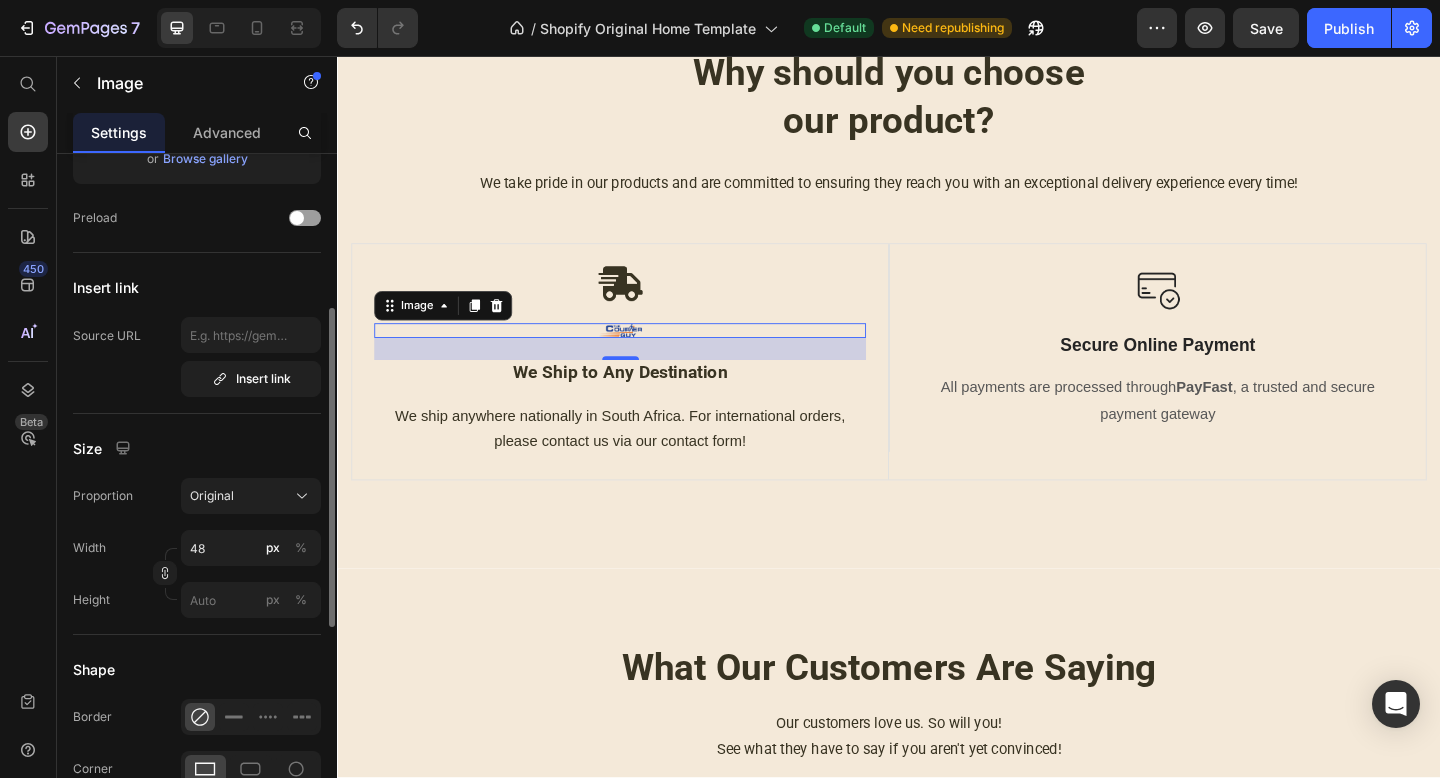 scroll, scrollTop: 347, scrollLeft: 0, axis: vertical 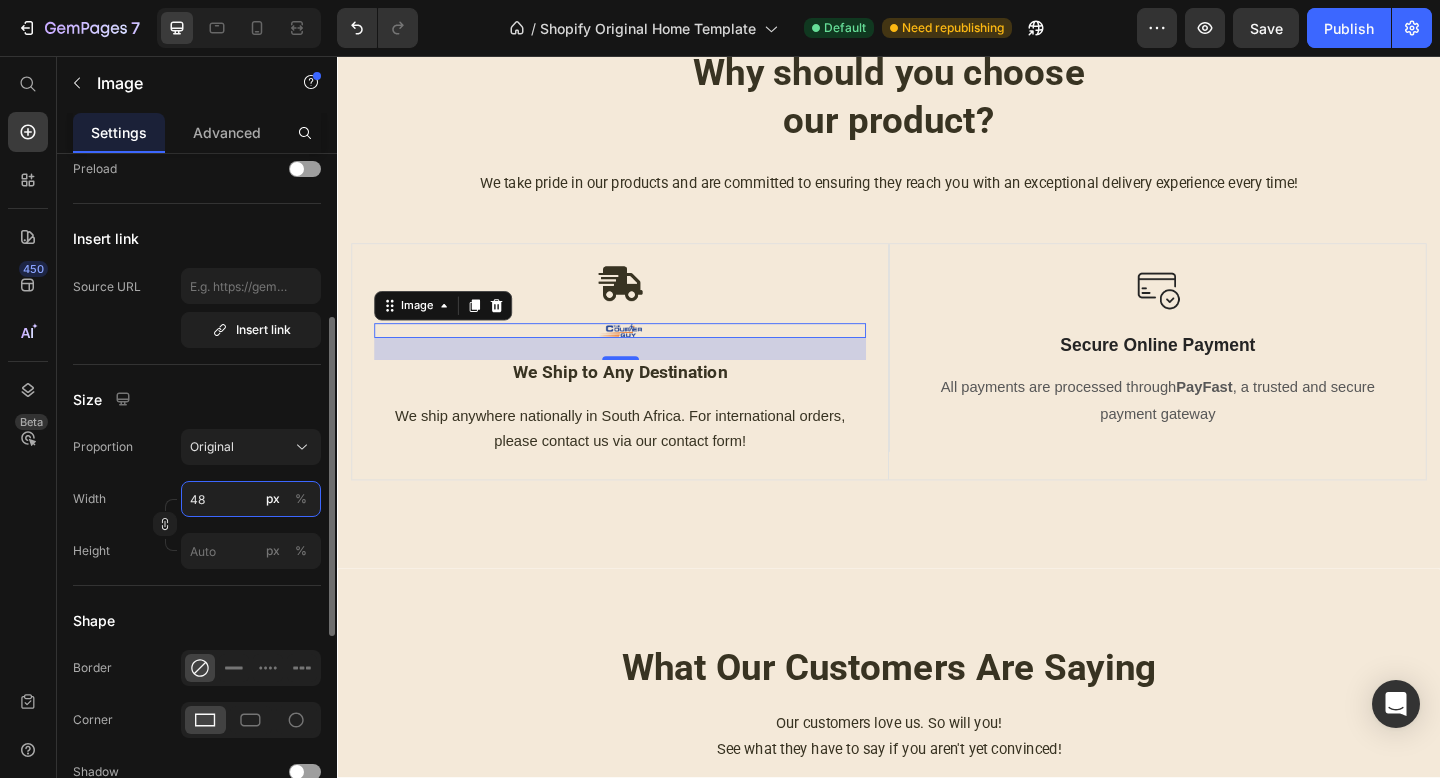 click on "48" at bounding box center [251, 499] 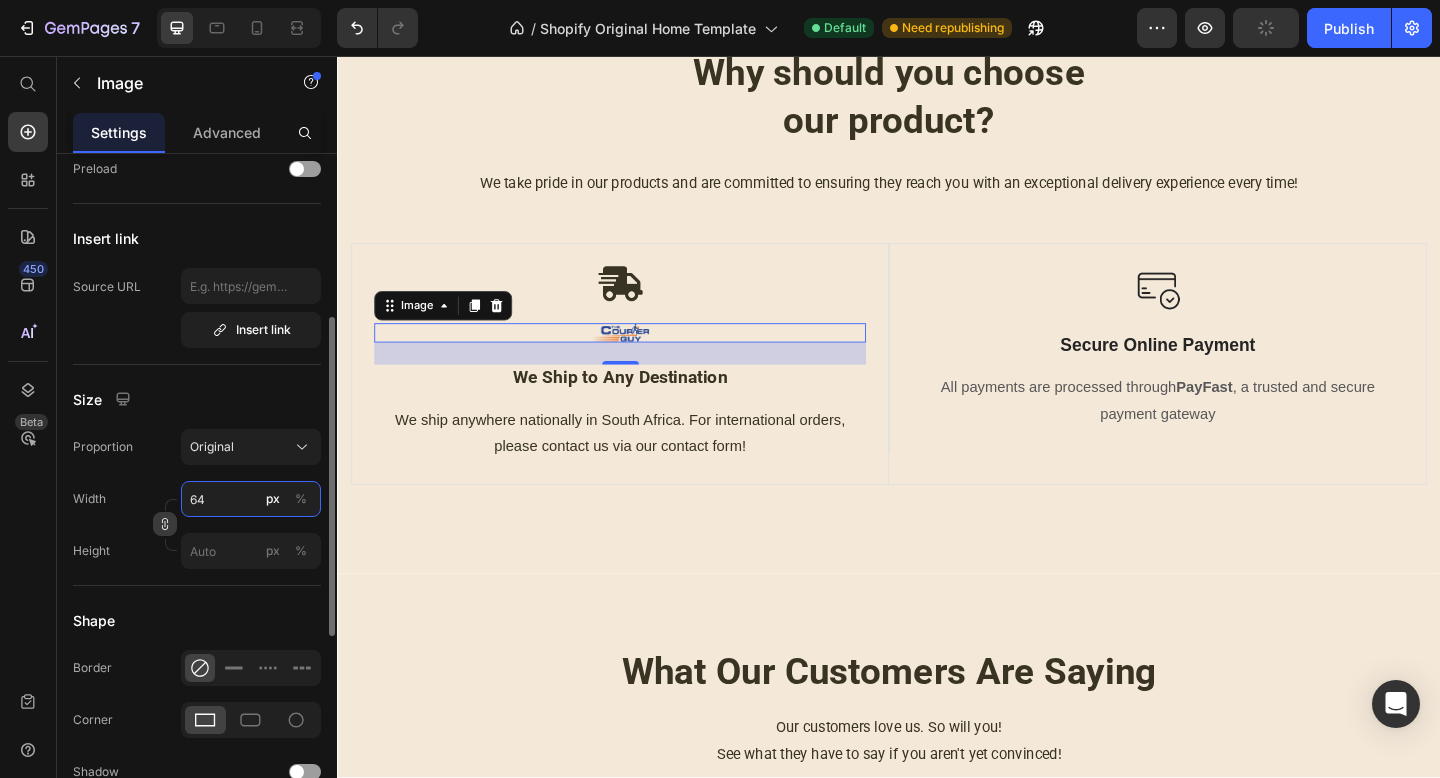 type on "64" 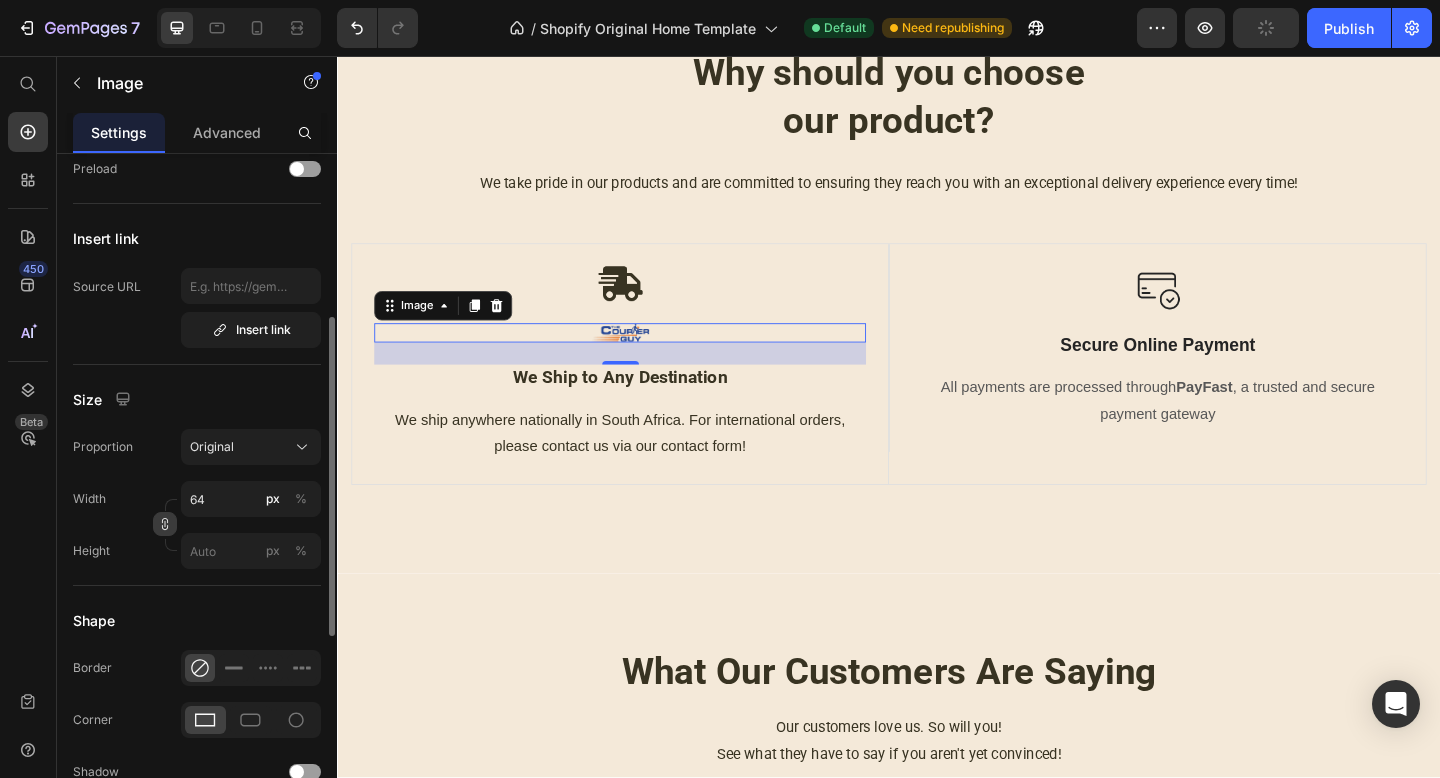 click 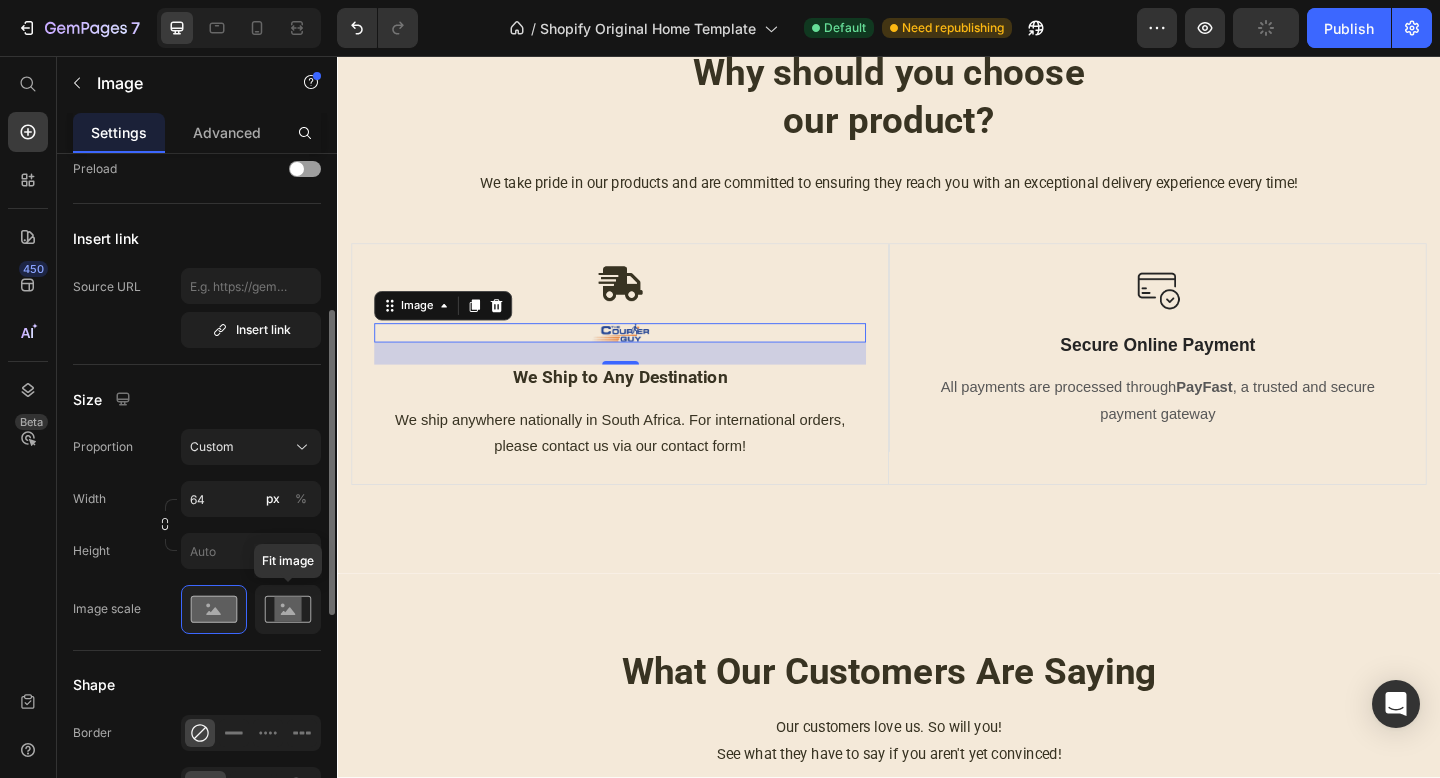 click 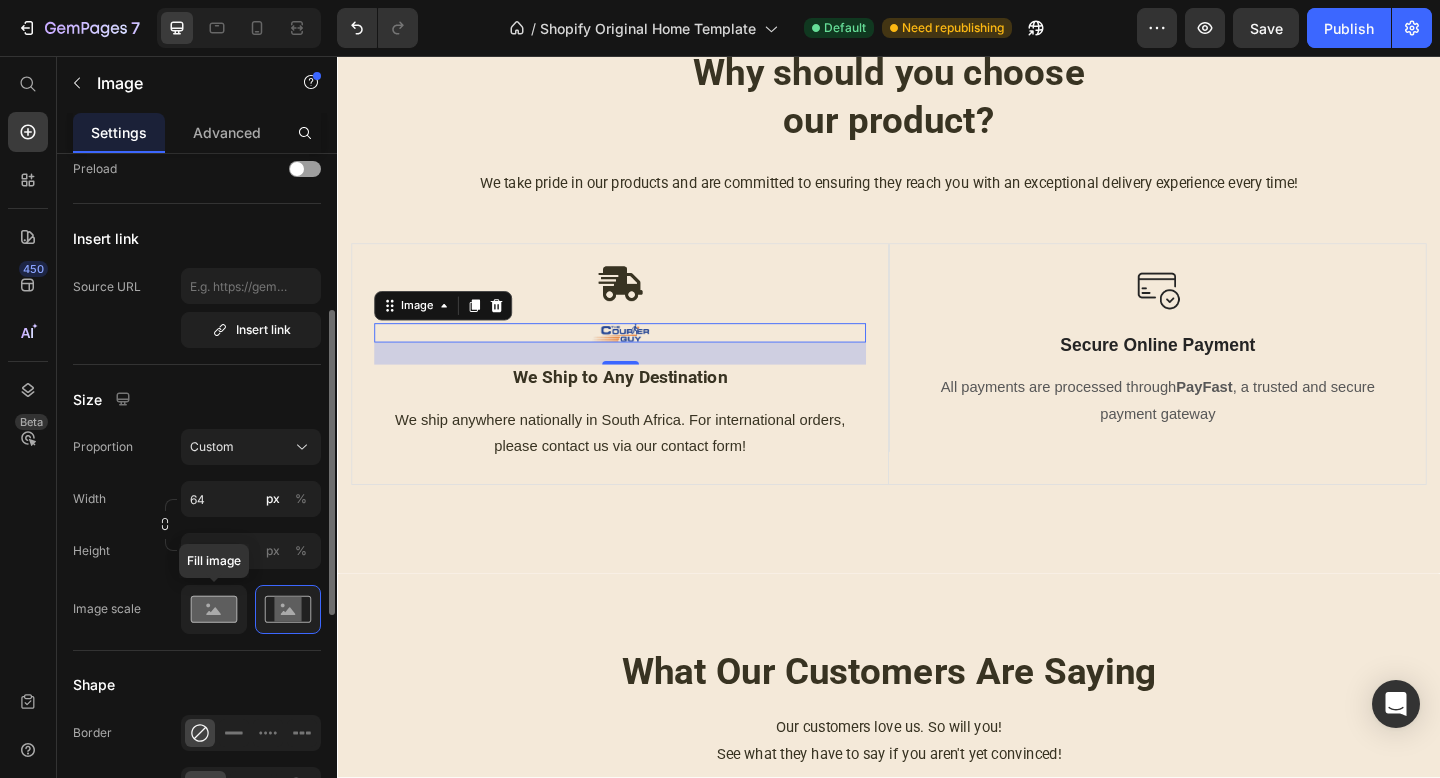 click 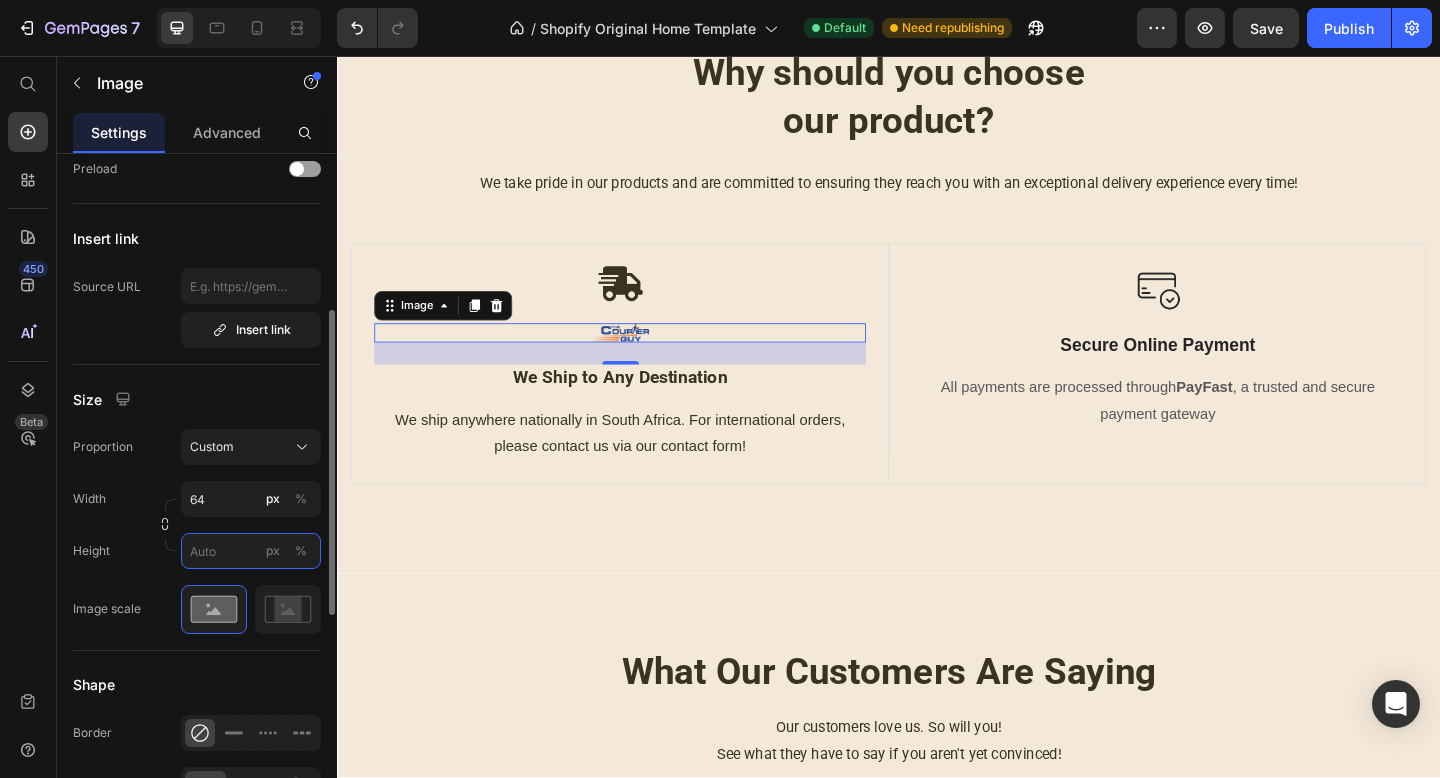 click on "px %" at bounding box center [251, 551] 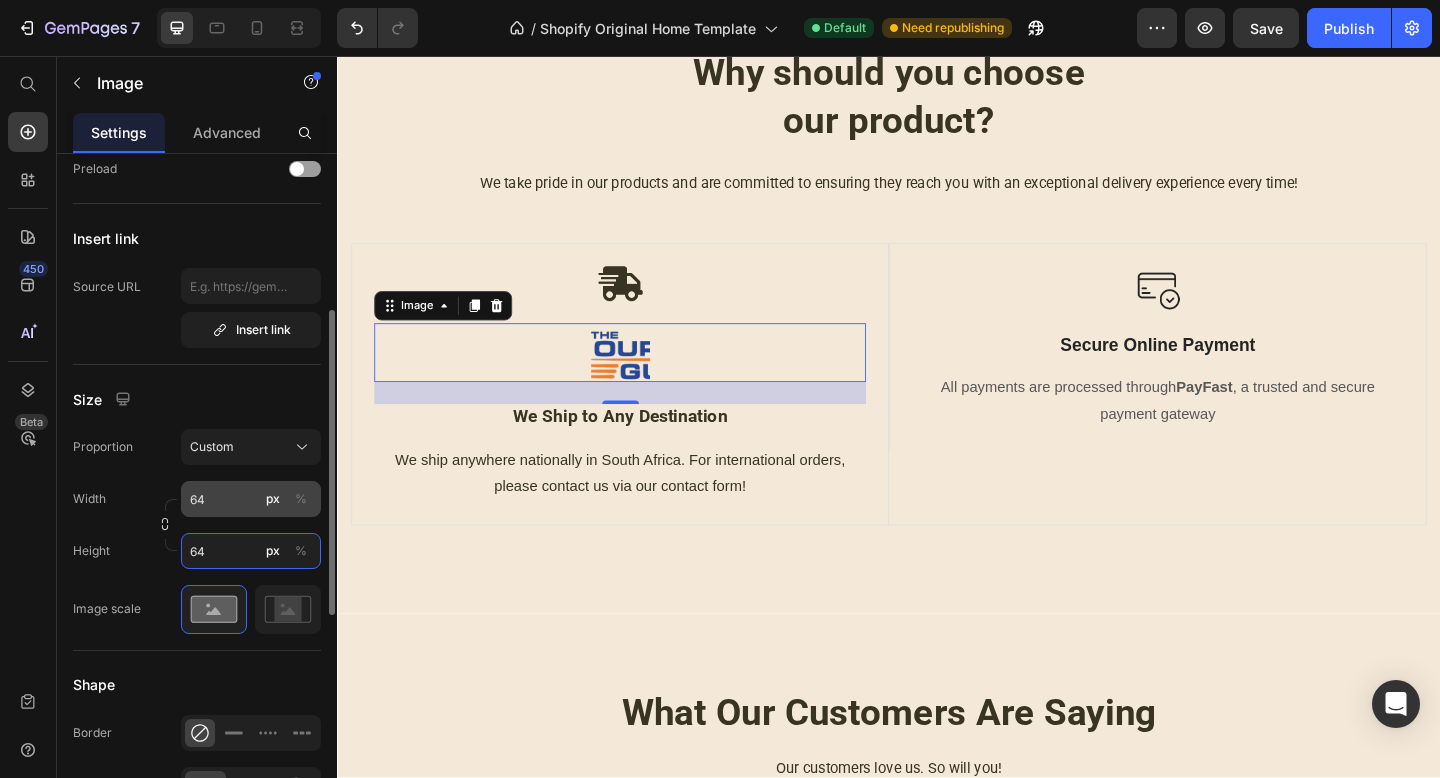 type on "64" 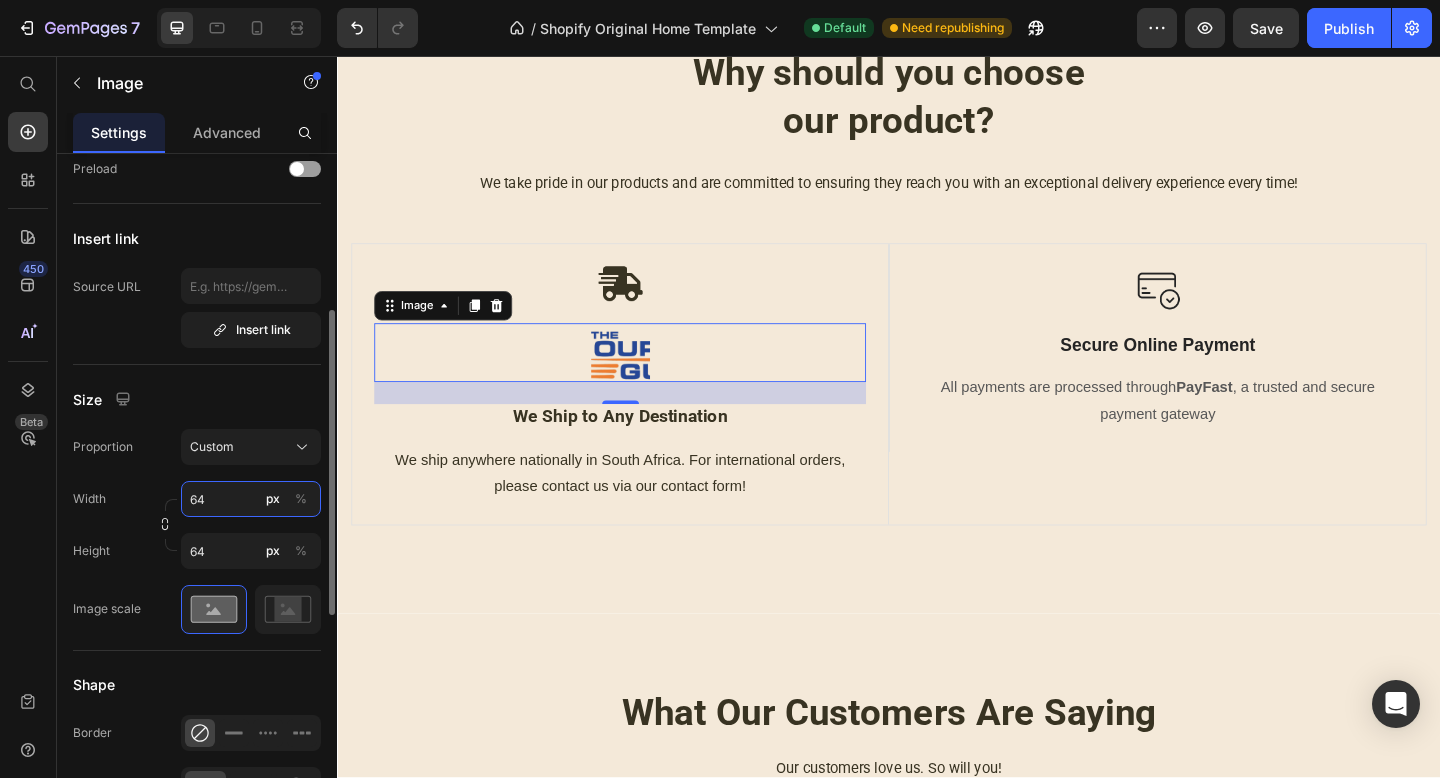 click on "64" at bounding box center (251, 499) 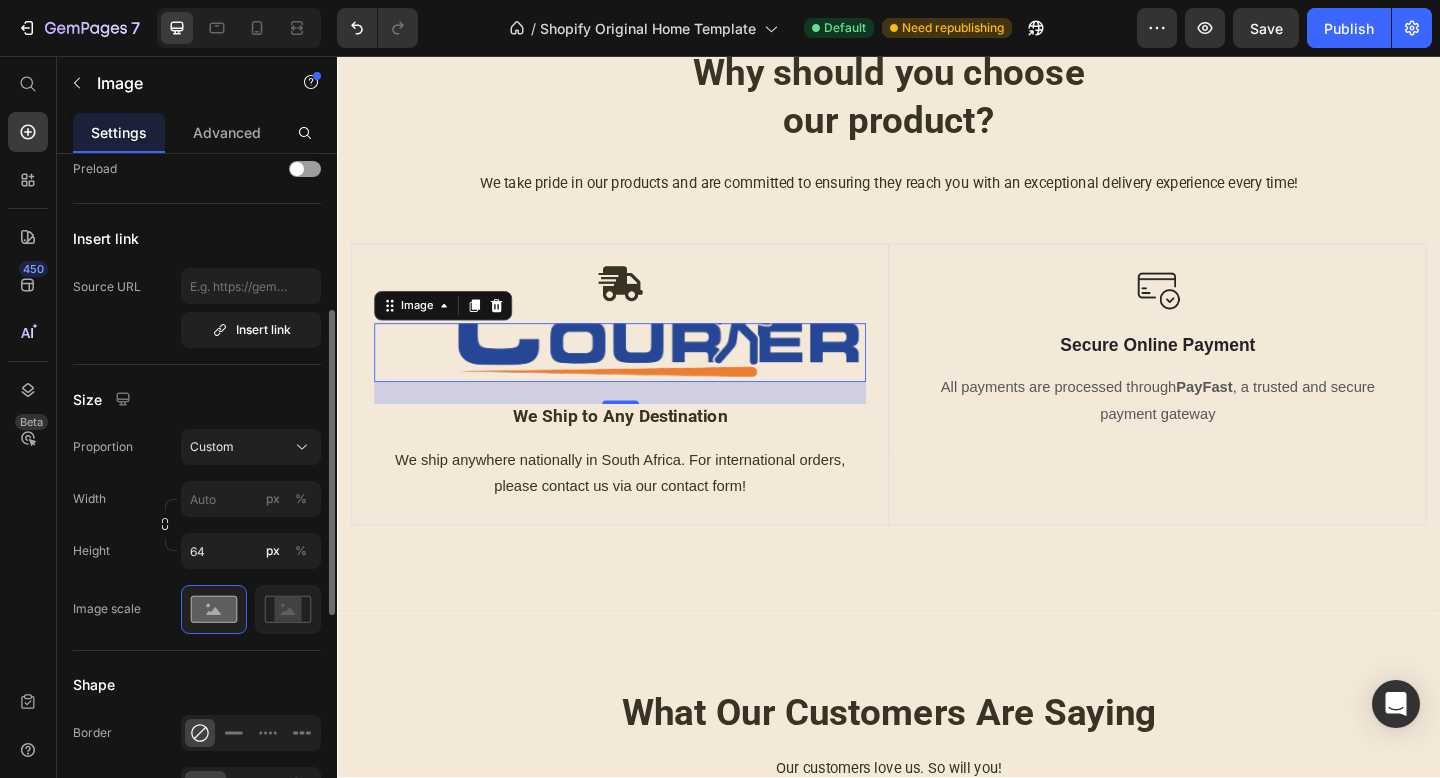 click on "Width px %" at bounding box center [197, 499] 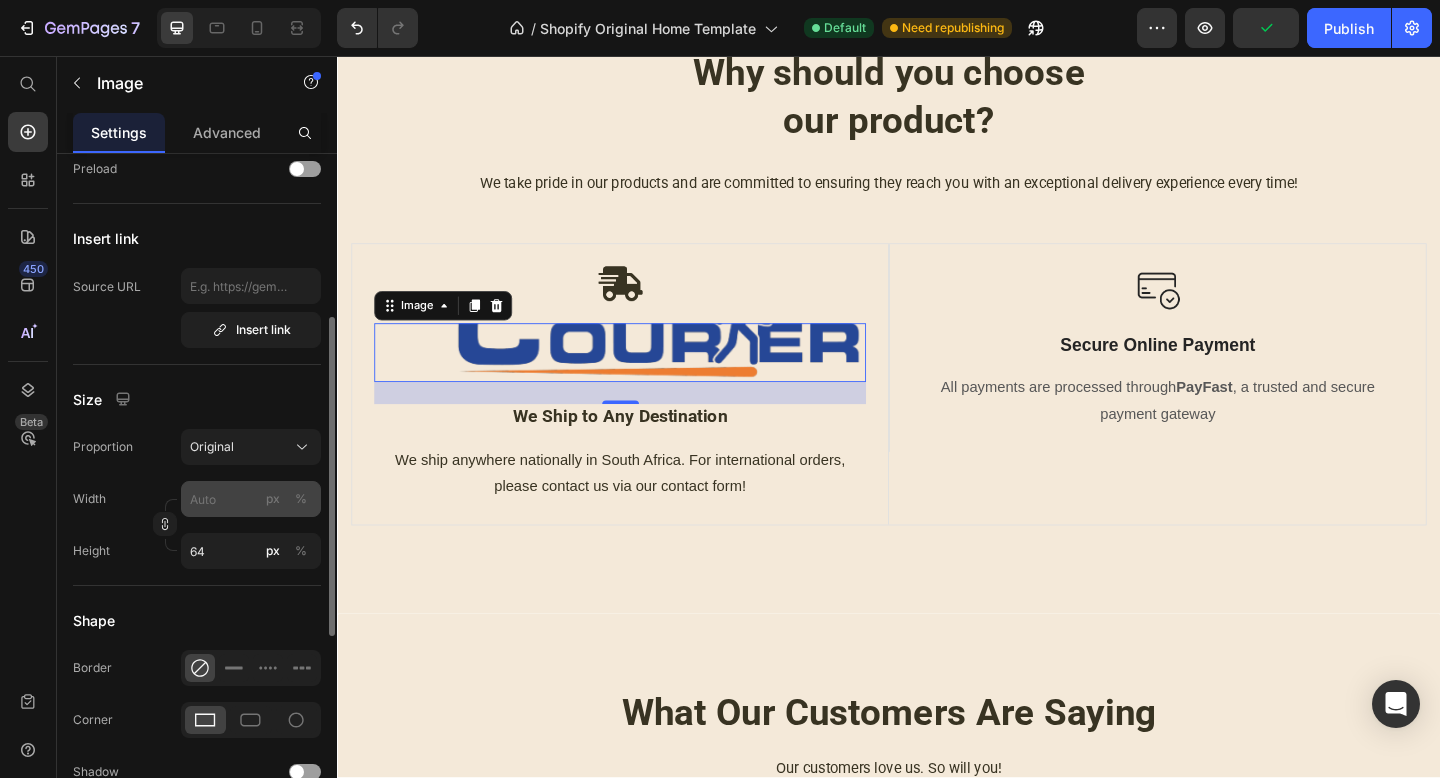click on "%" at bounding box center [301, 499] 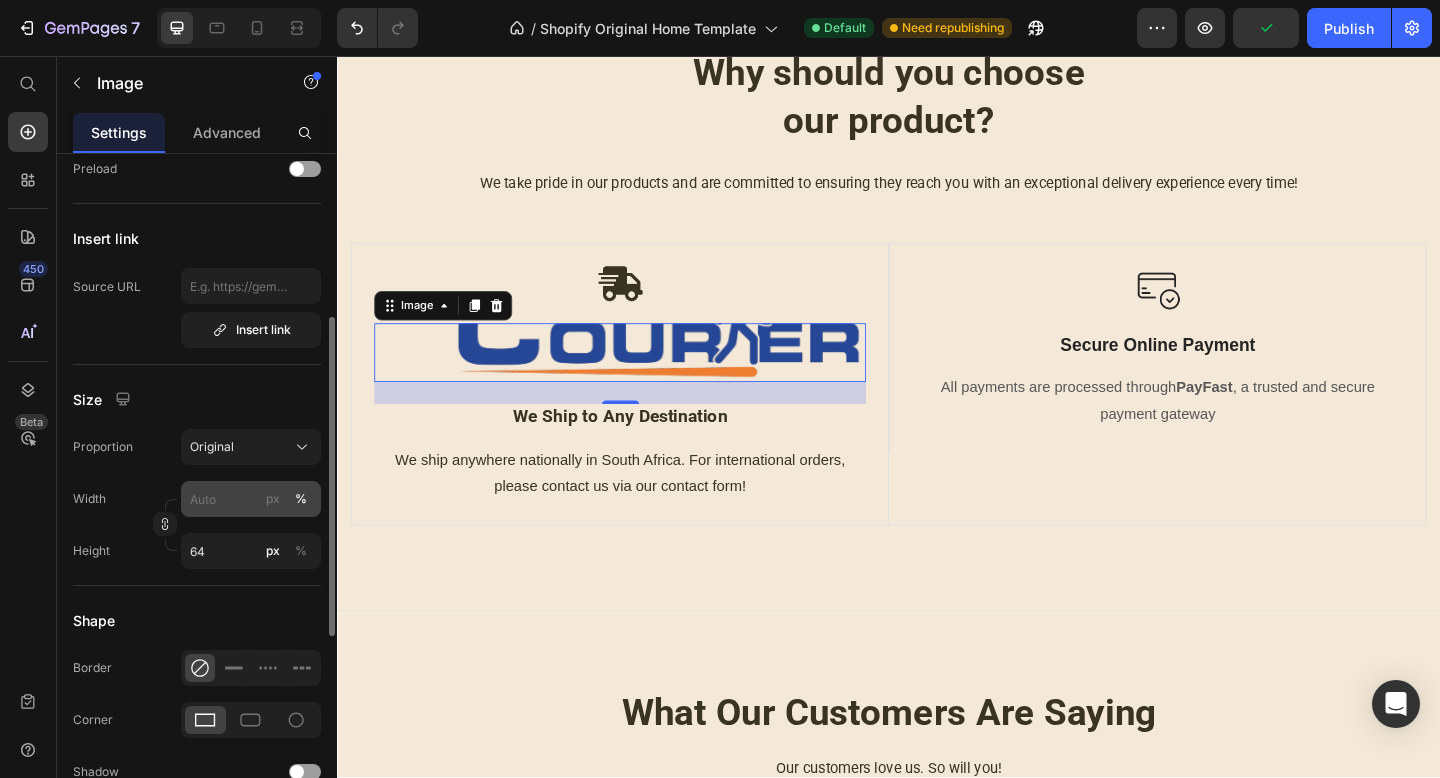 click on "px" at bounding box center (273, 499) 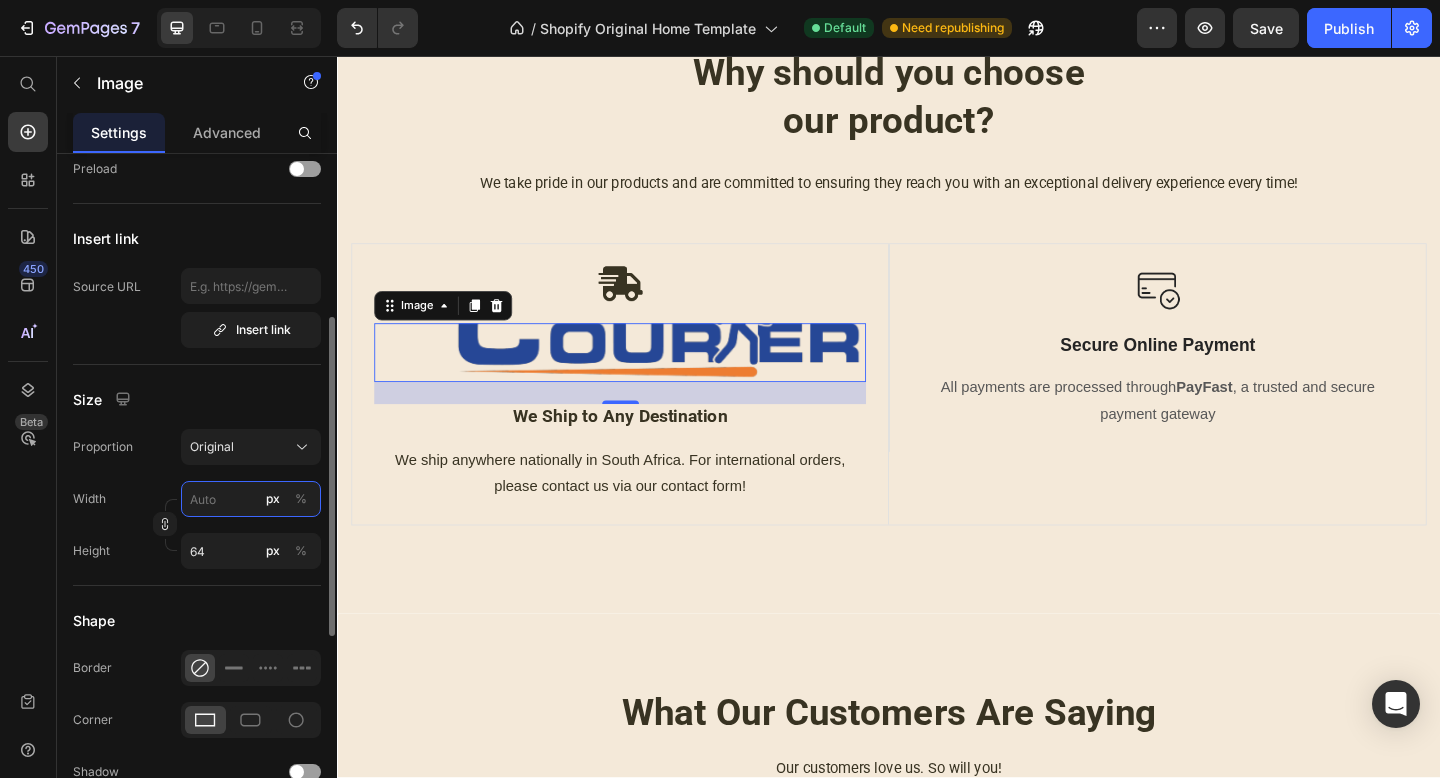 click on "px %" at bounding box center [251, 499] 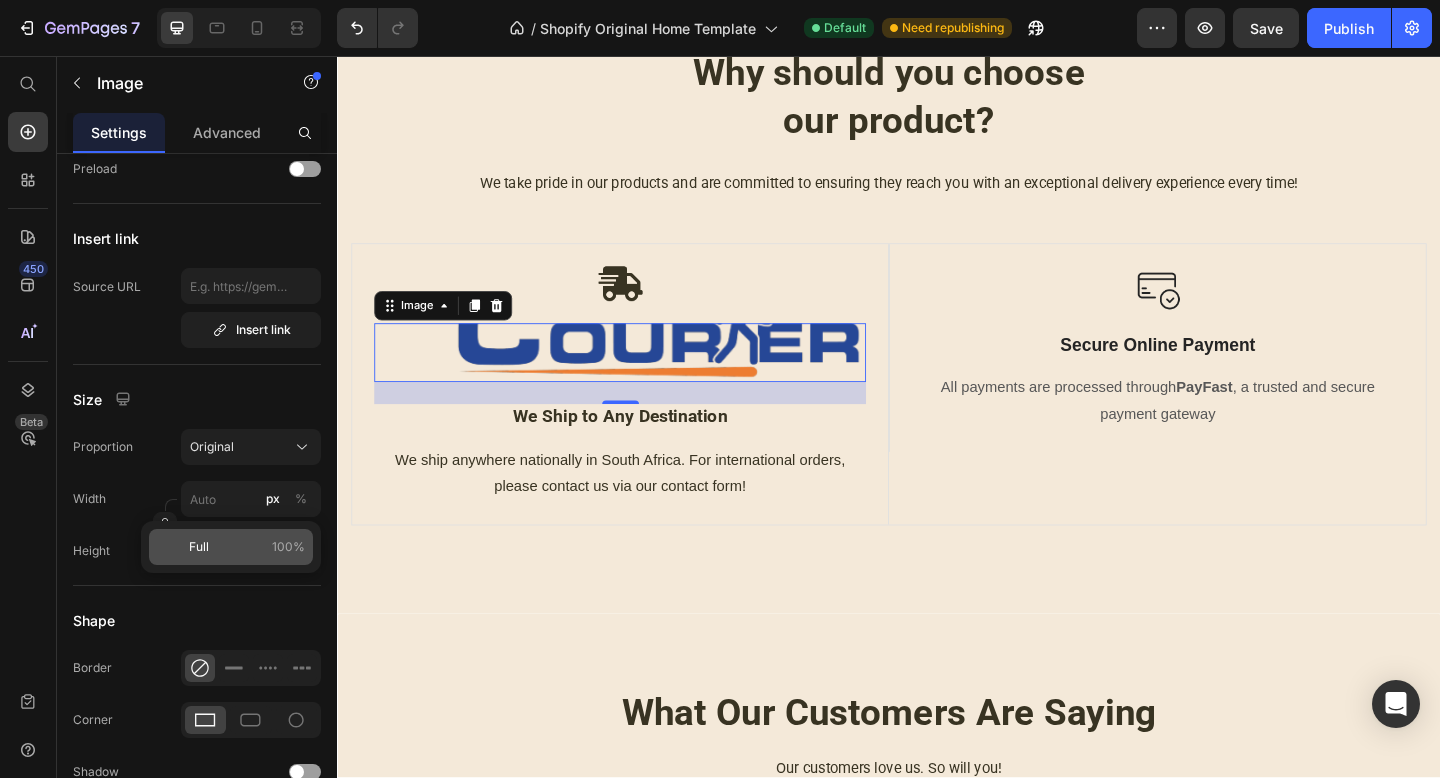 click on "Full 100%" at bounding box center (247, 547) 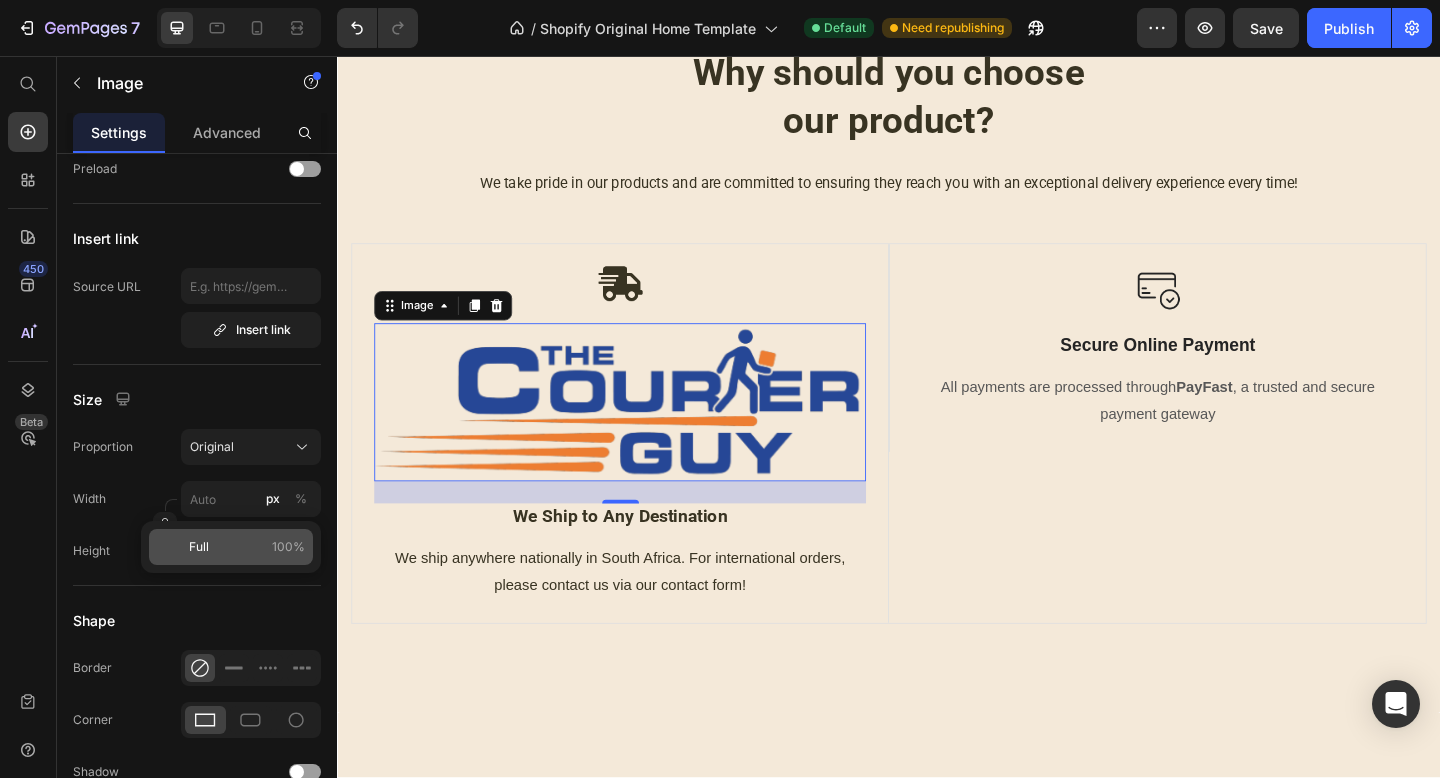 type on "100" 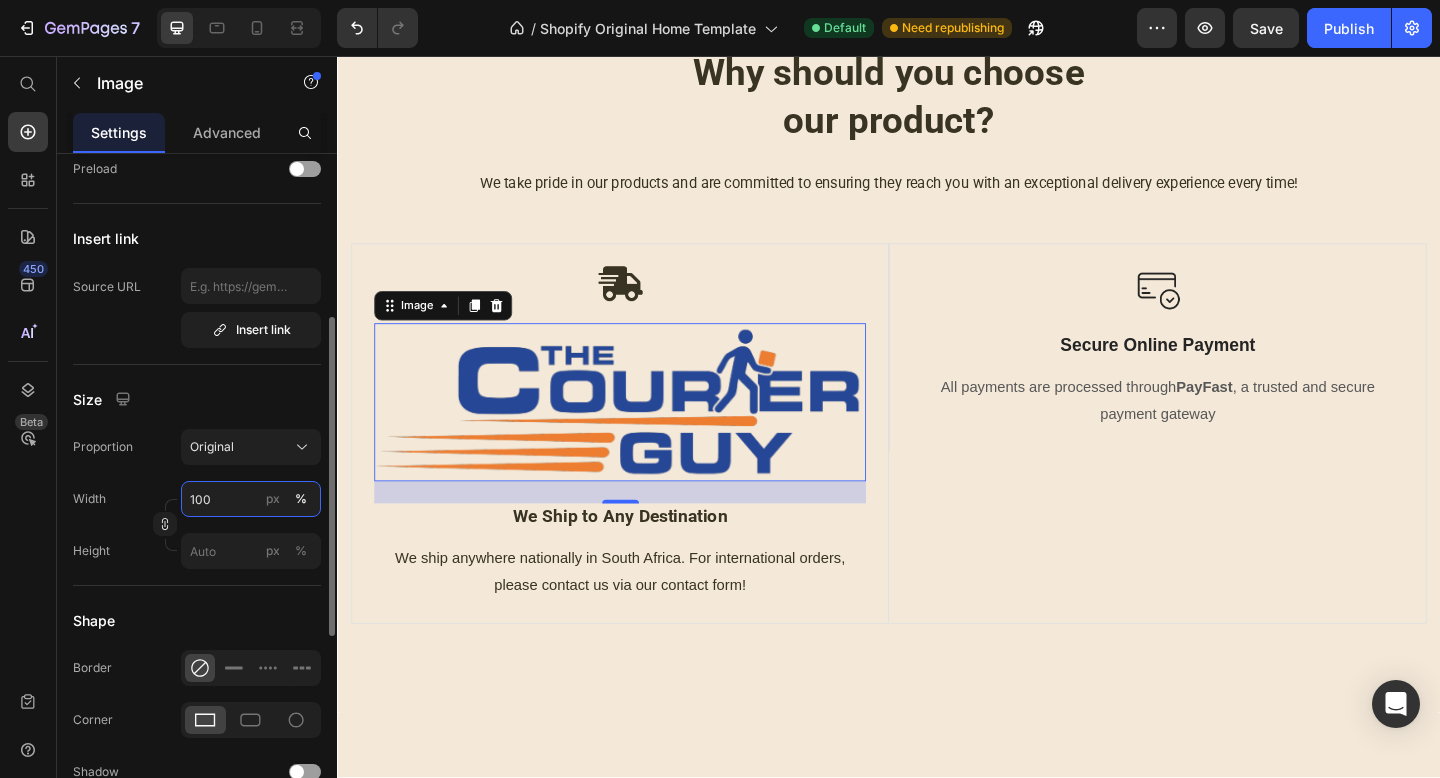 click on "100" at bounding box center [251, 499] 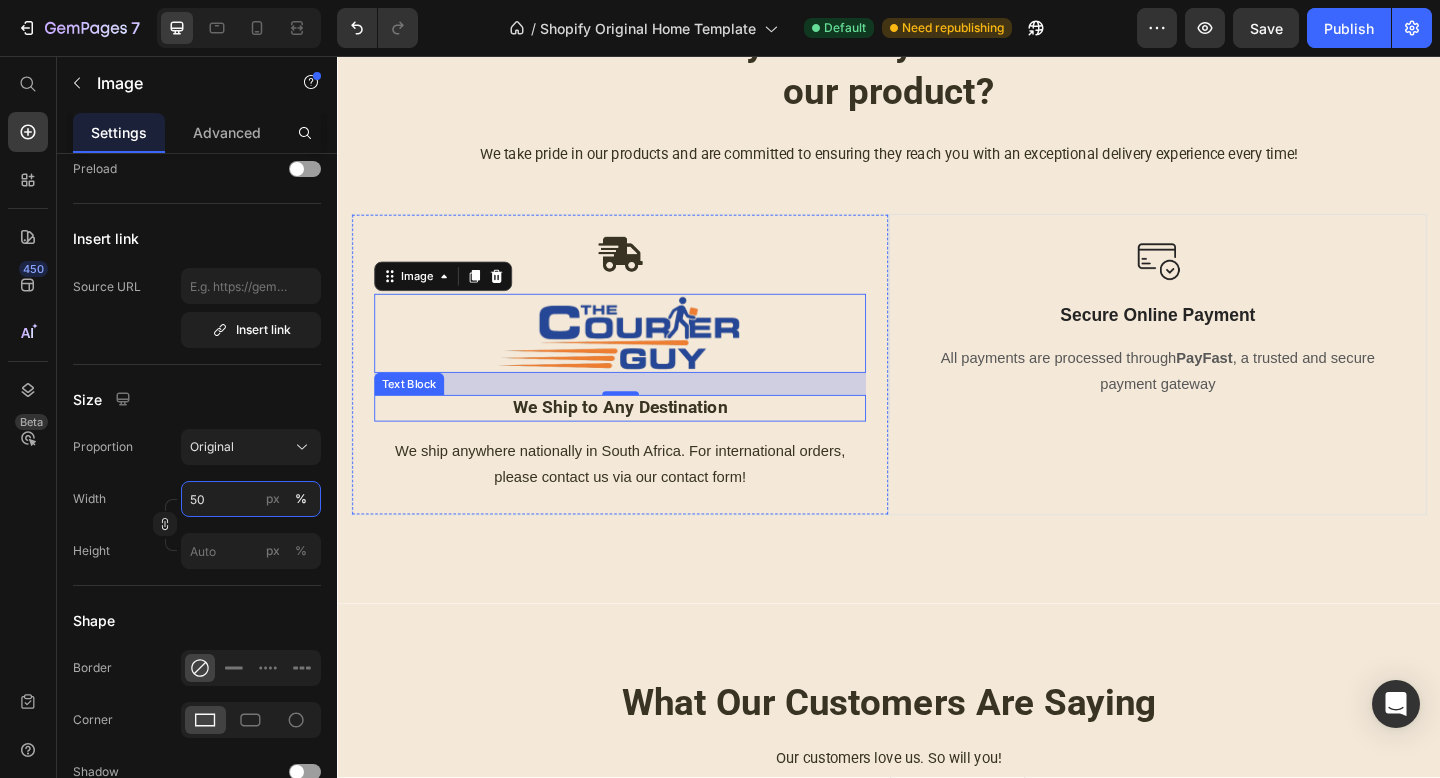 scroll, scrollTop: 1552, scrollLeft: 0, axis: vertical 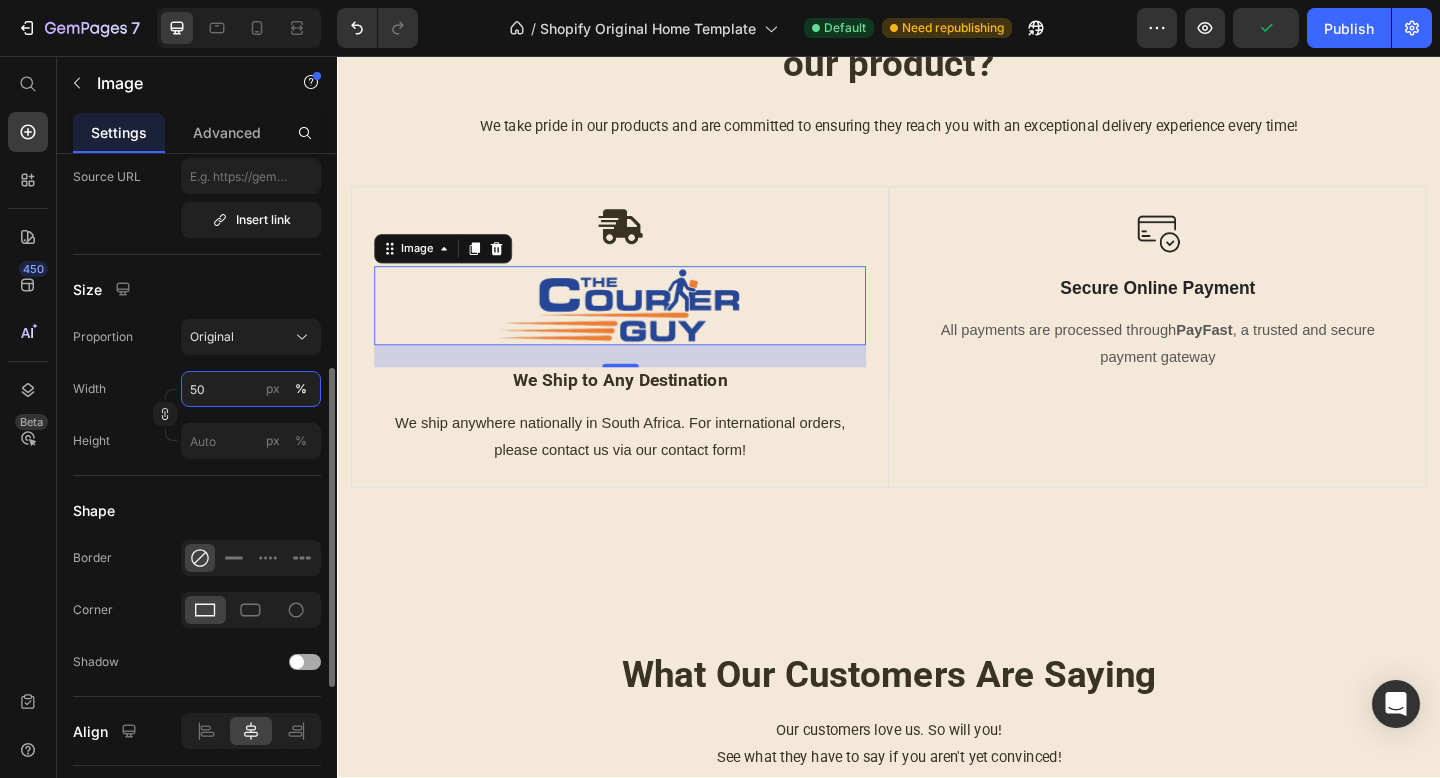 type on "50" 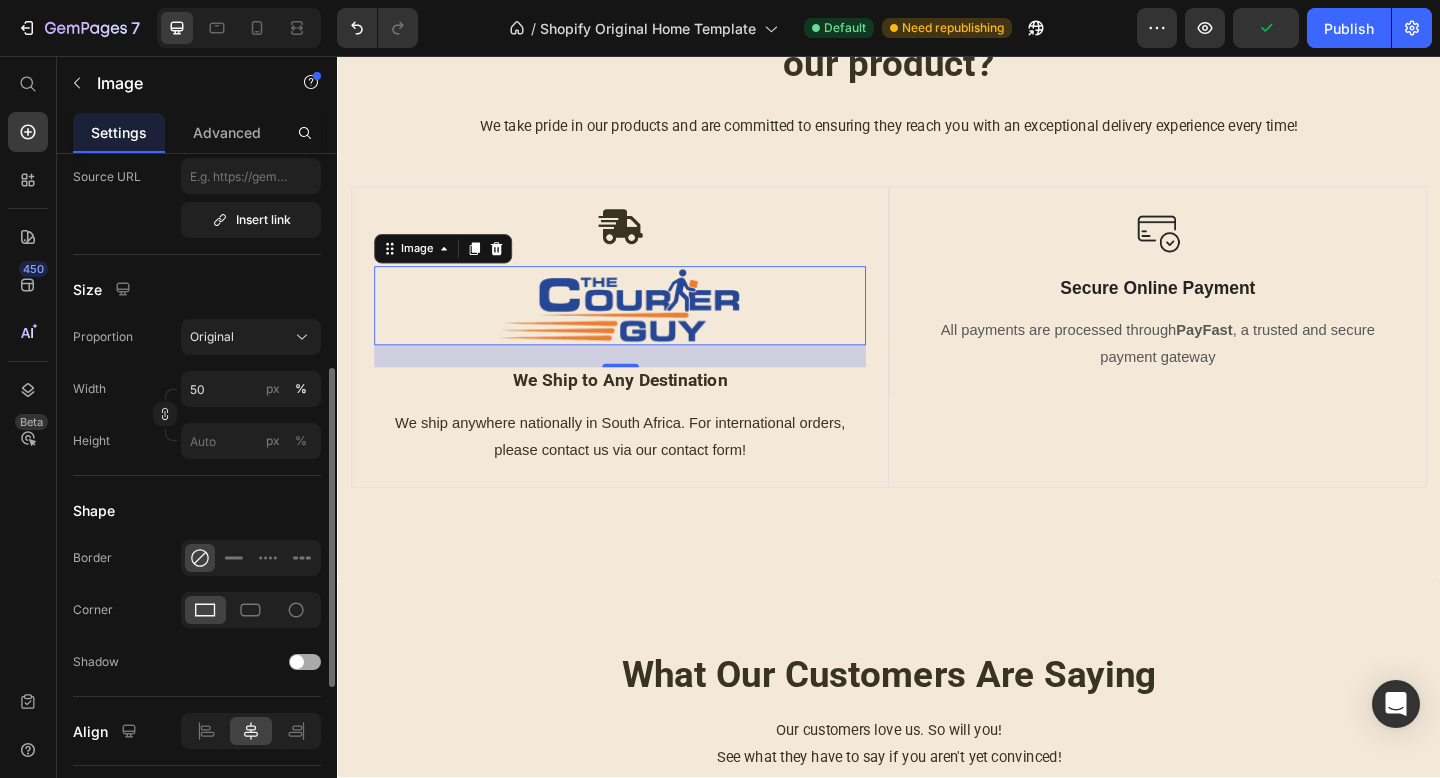 click at bounding box center [305, 662] 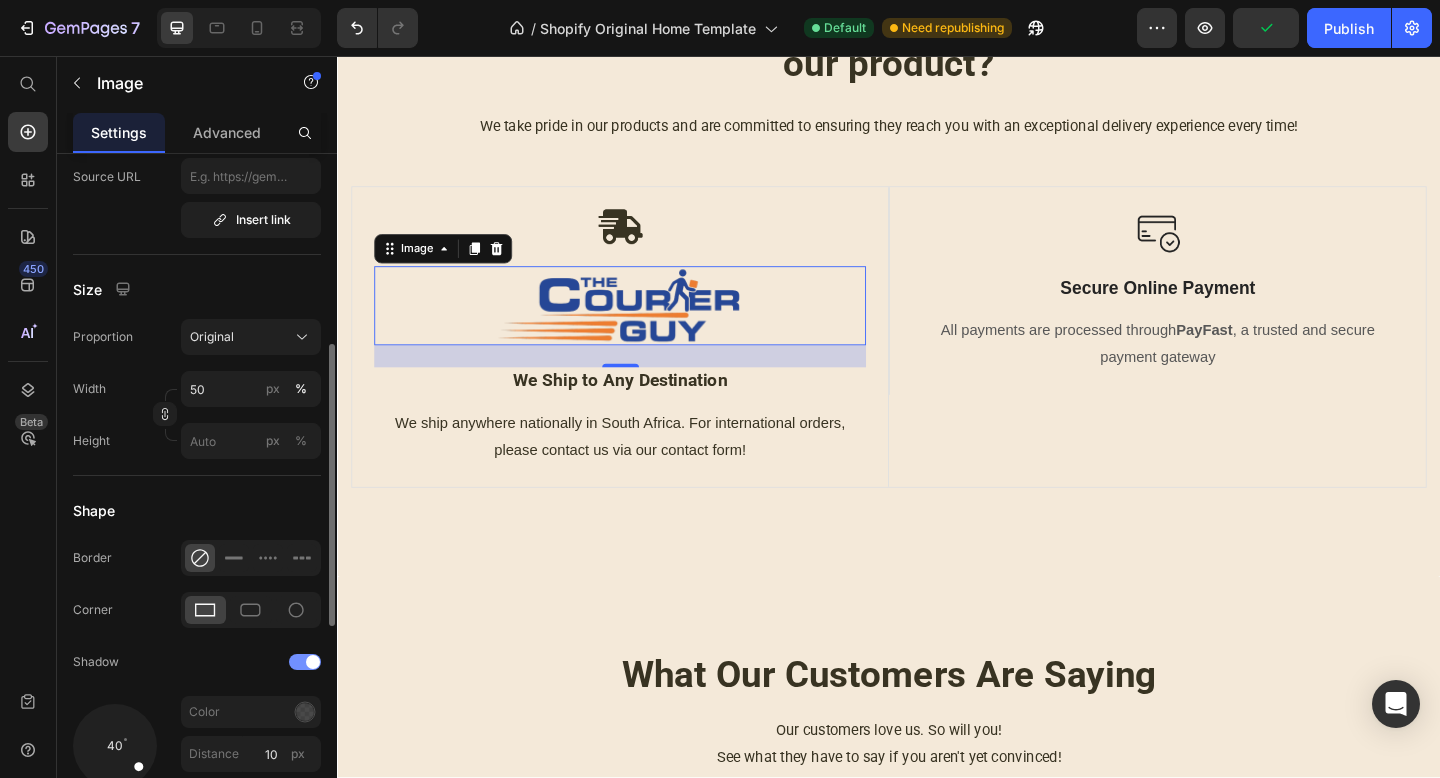 click at bounding box center [313, 662] 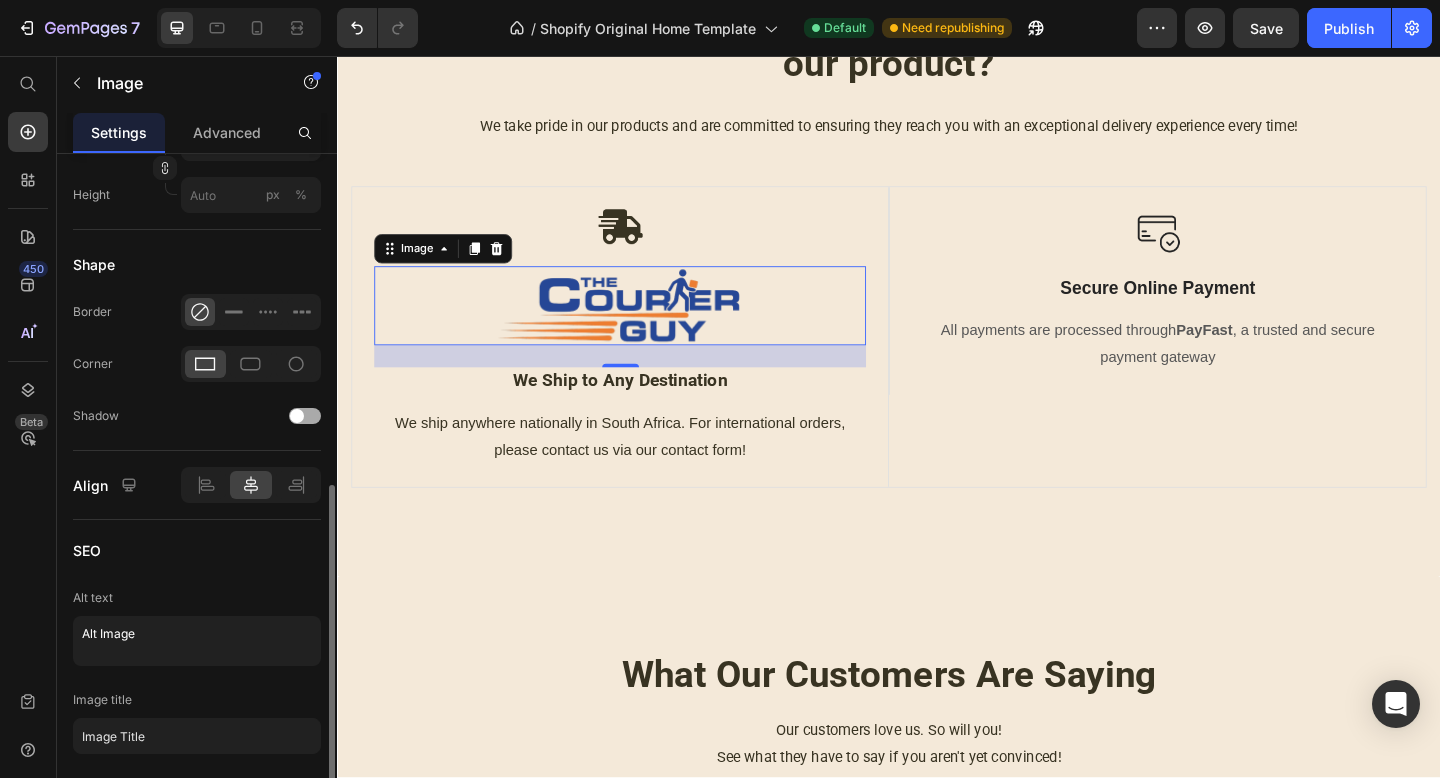 scroll, scrollTop: 770, scrollLeft: 0, axis: vertical 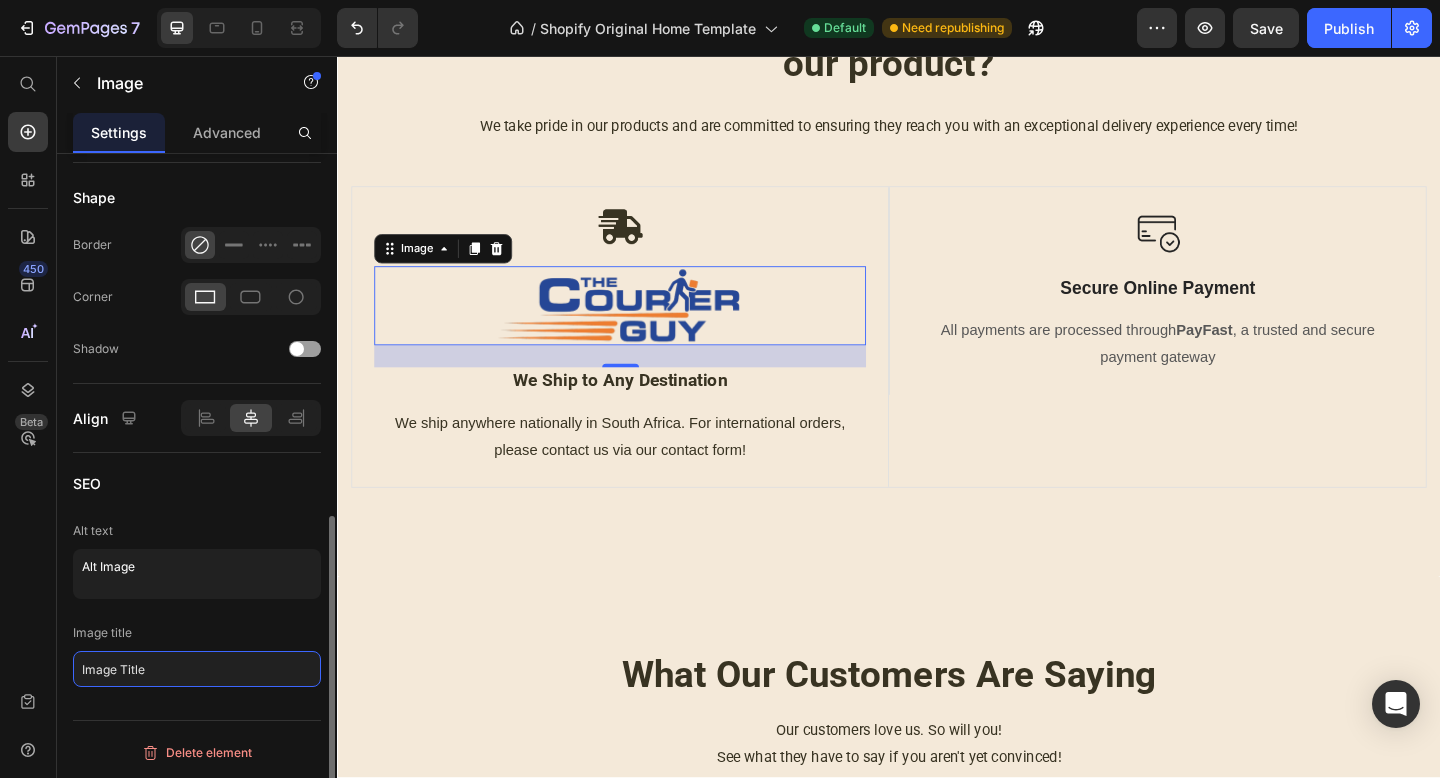 click on "Image Title" 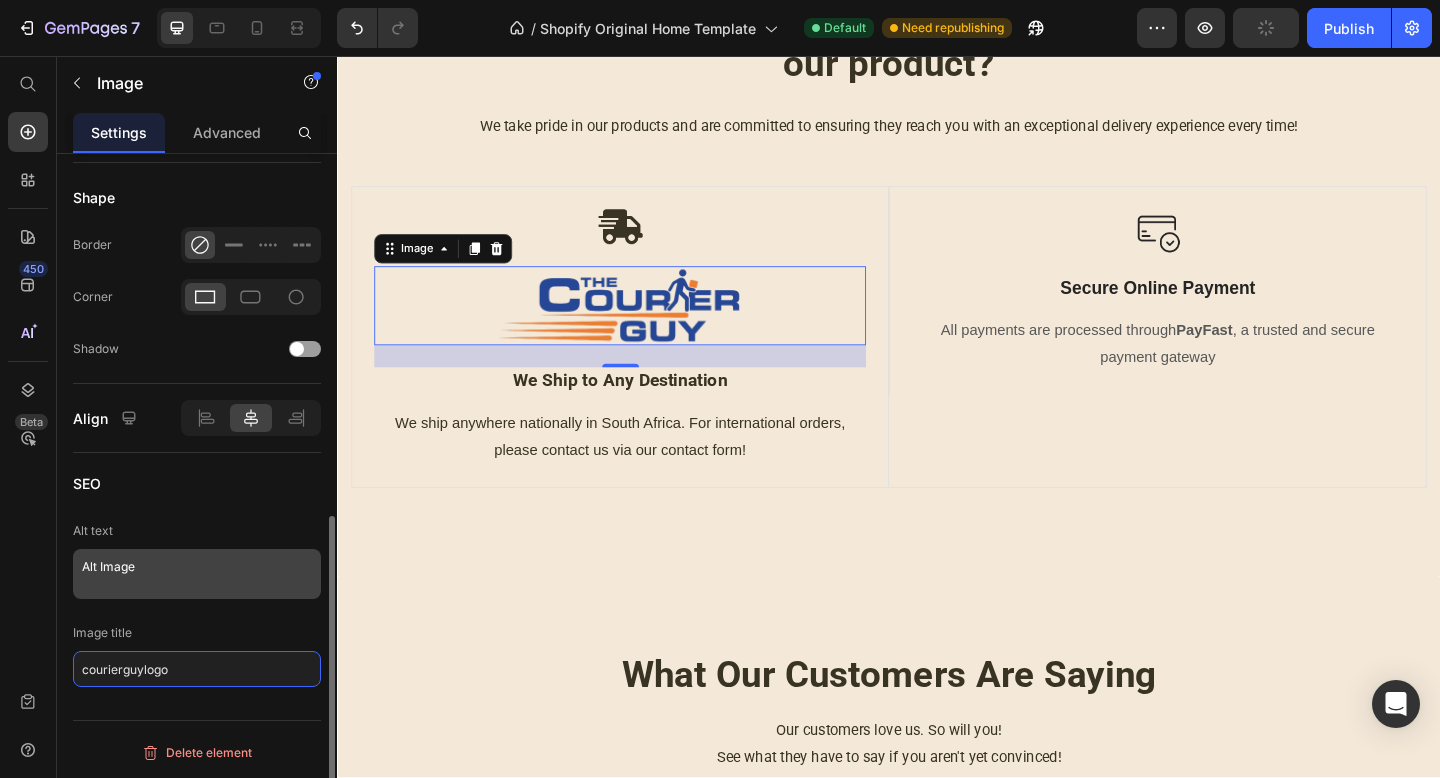 type on "courierguylogo" 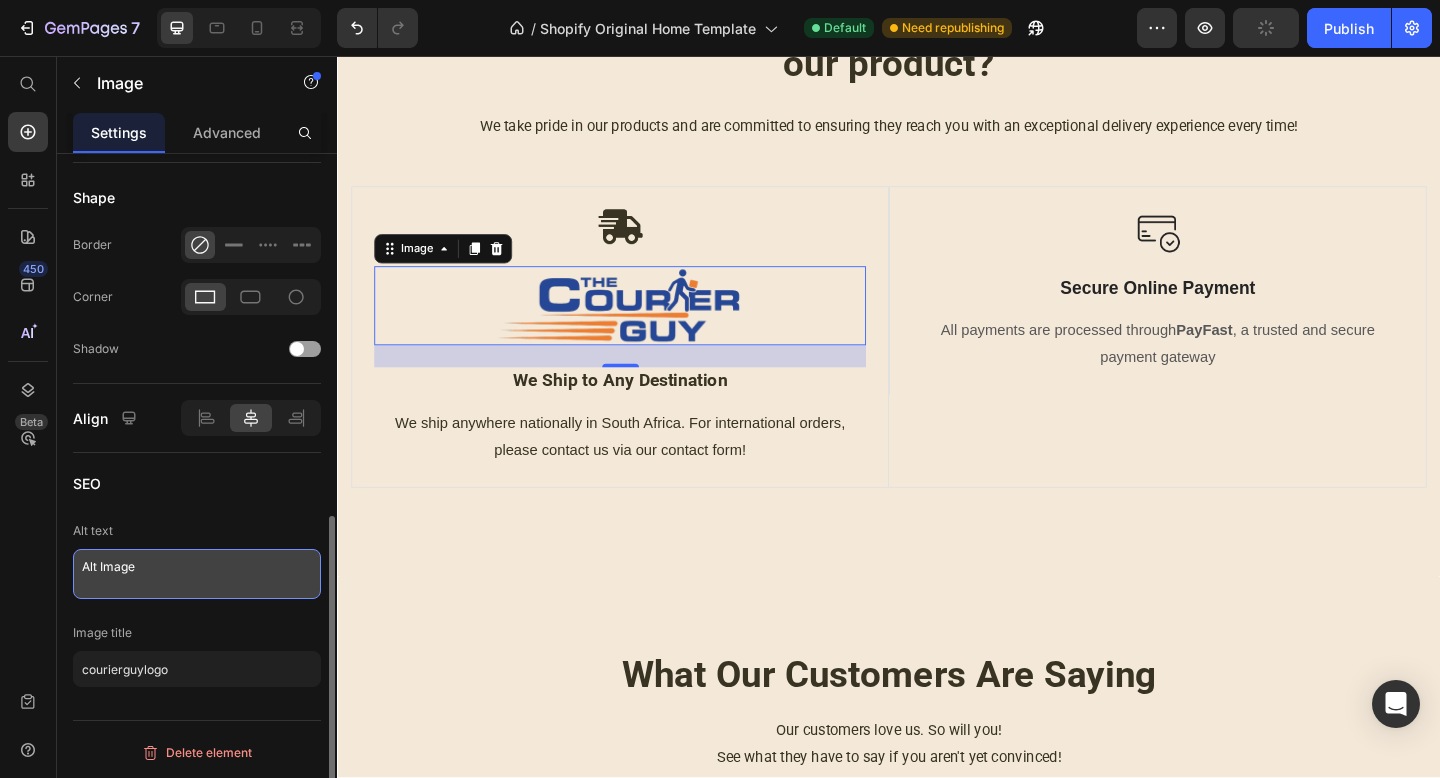 click on "Alt Image" at bounding box center (197, 574) 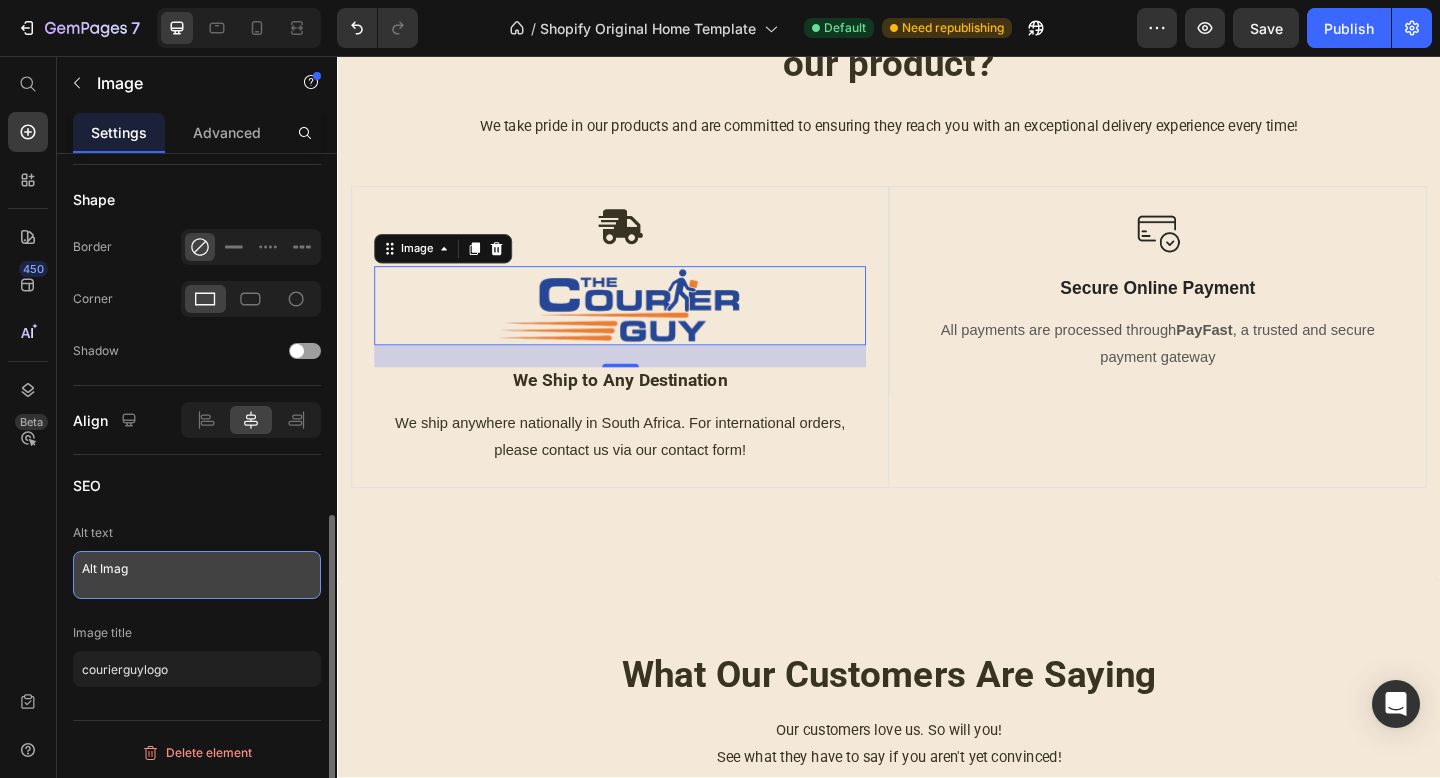 scroll, scrollTop: 768, scrollLeft: 0, axis: vertical 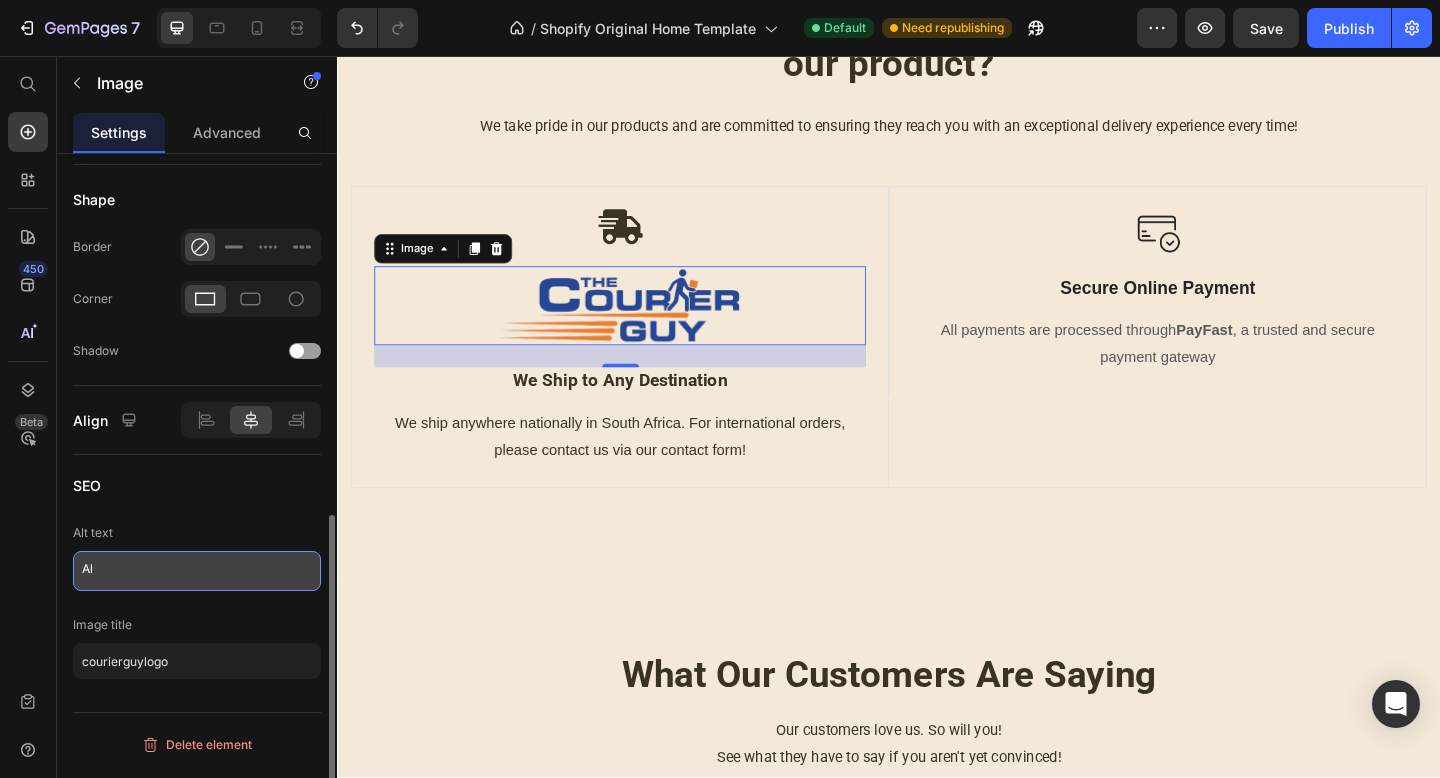 type on "A" 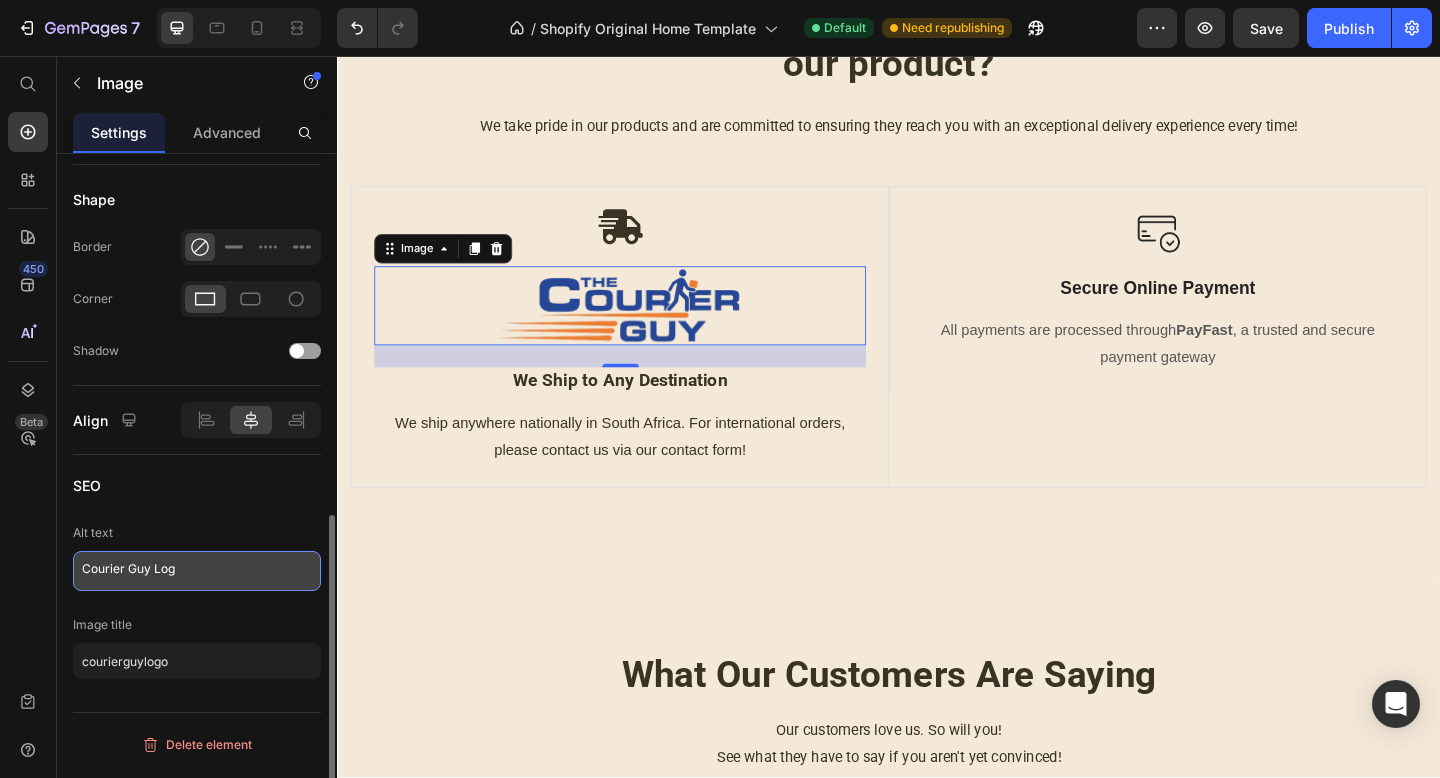 type on "Courier Guy Logo" 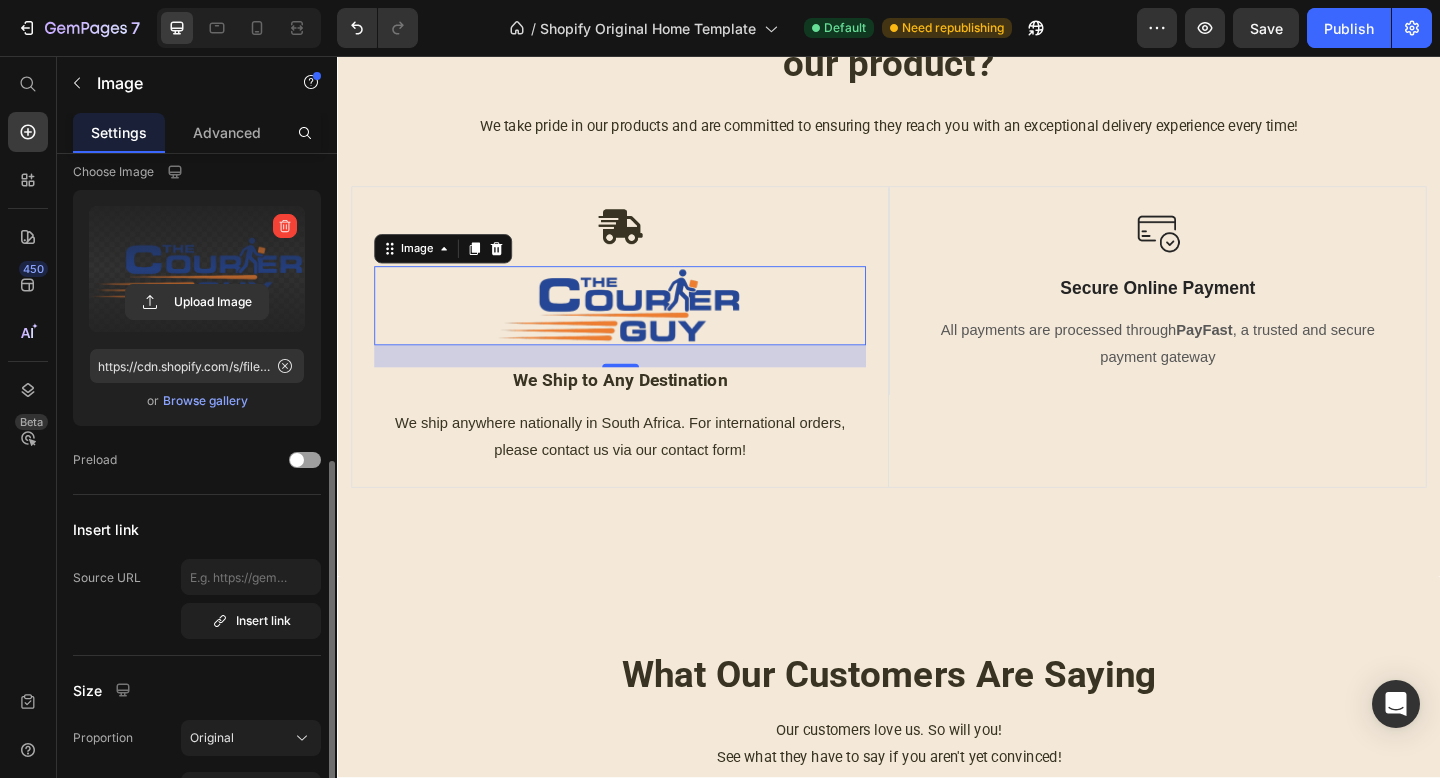 scroll, scrollTop: 0, scrollLeft: 0, axis: both 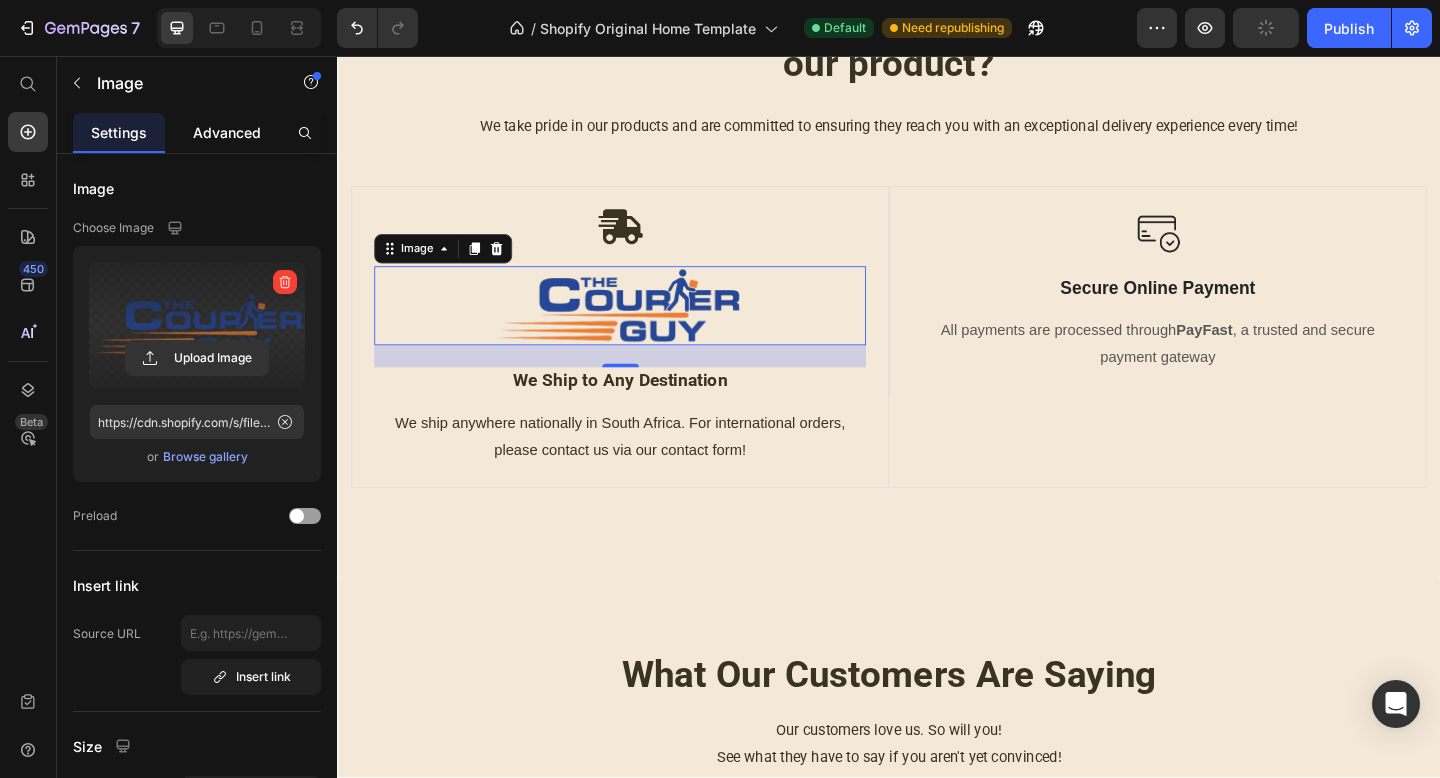 click on "Advanced" 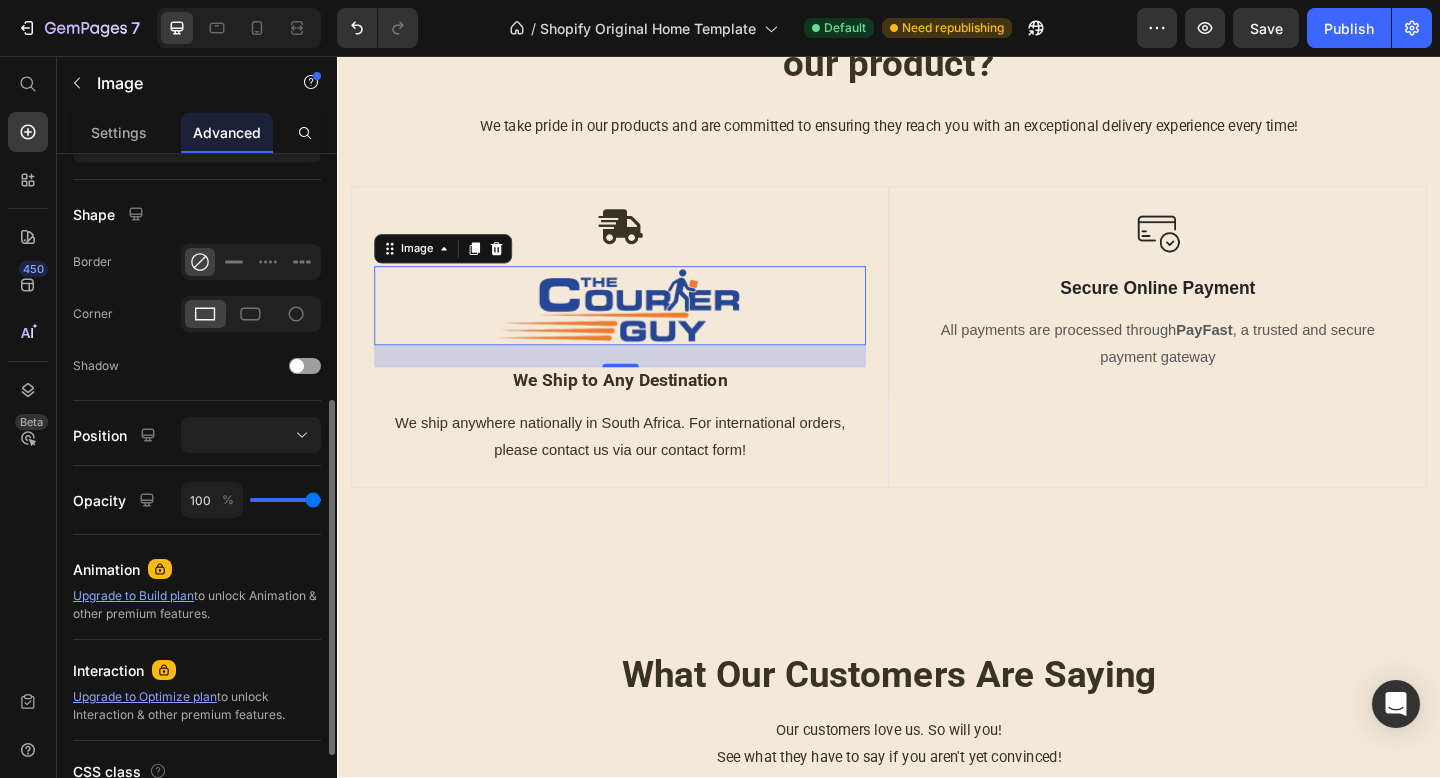 scroll, scrollTop: 506, scrollLeft: 0, axis: vertical 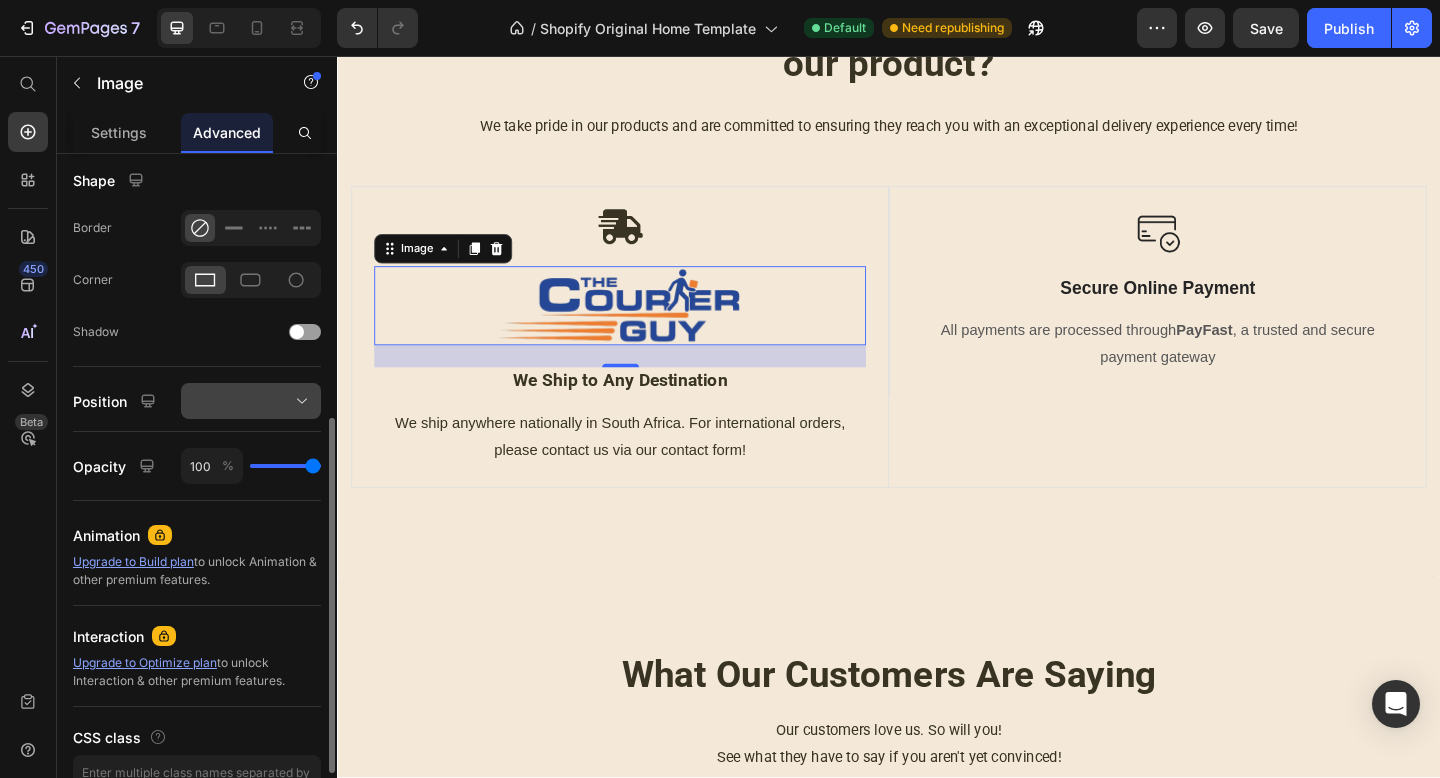 click at bounding box center [251, 401] 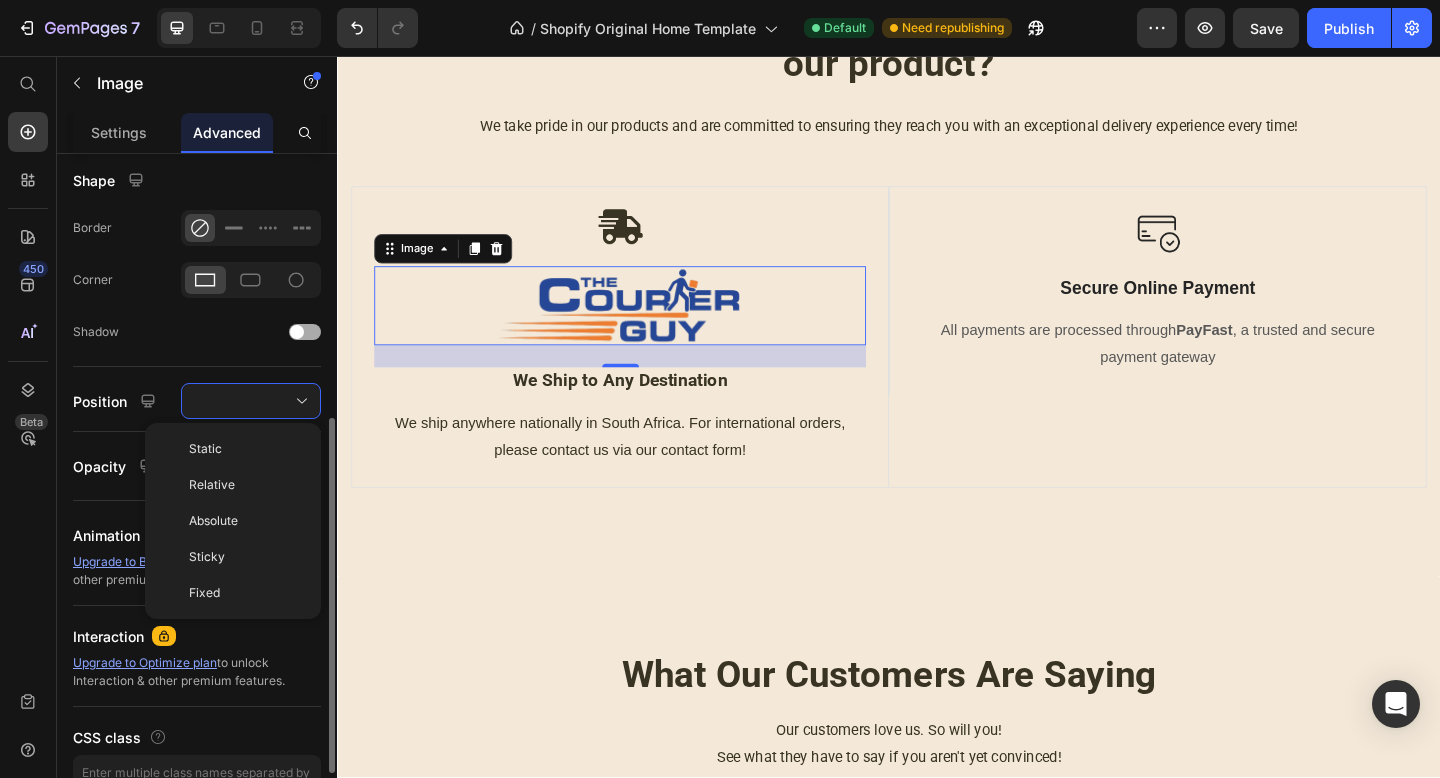 click on "Shadow" 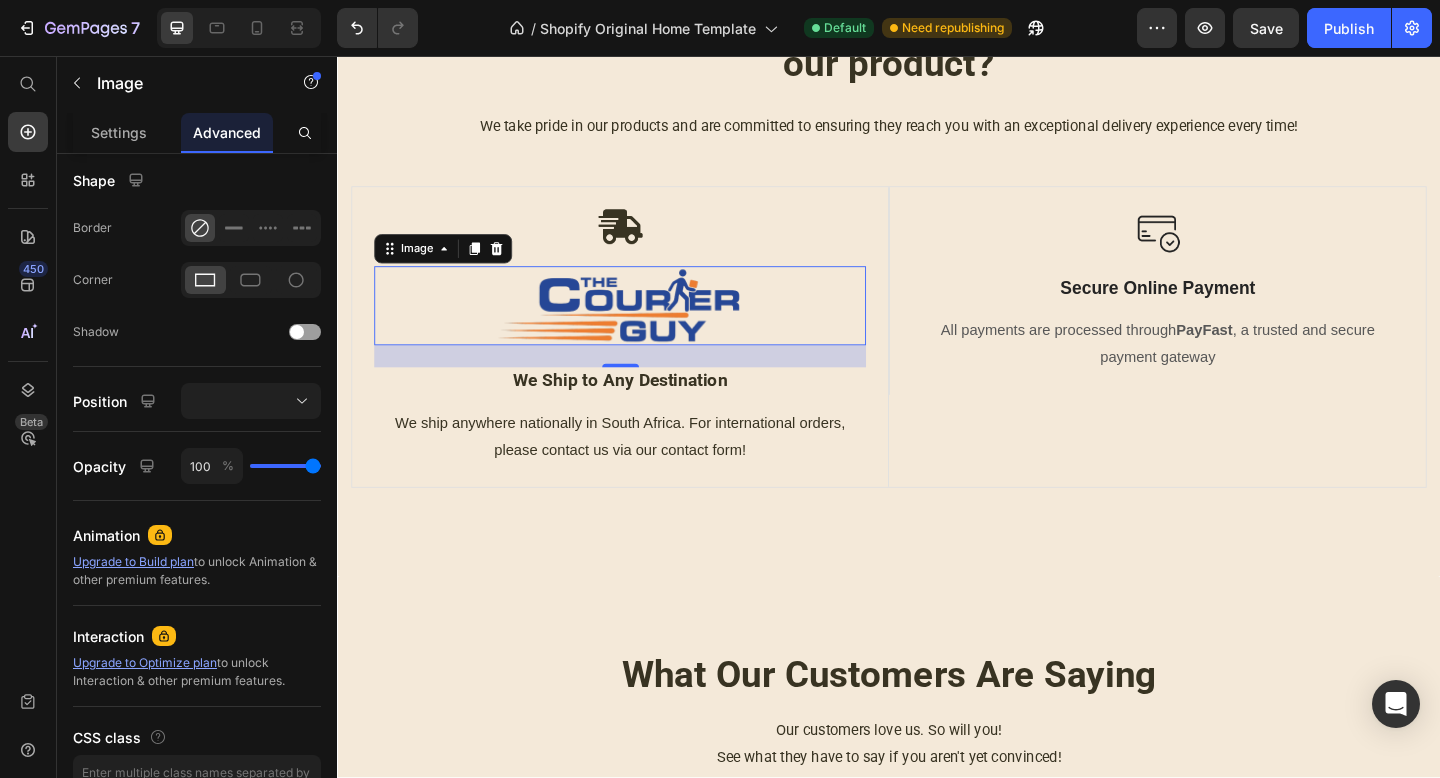 click at bounding box center (644, 328) 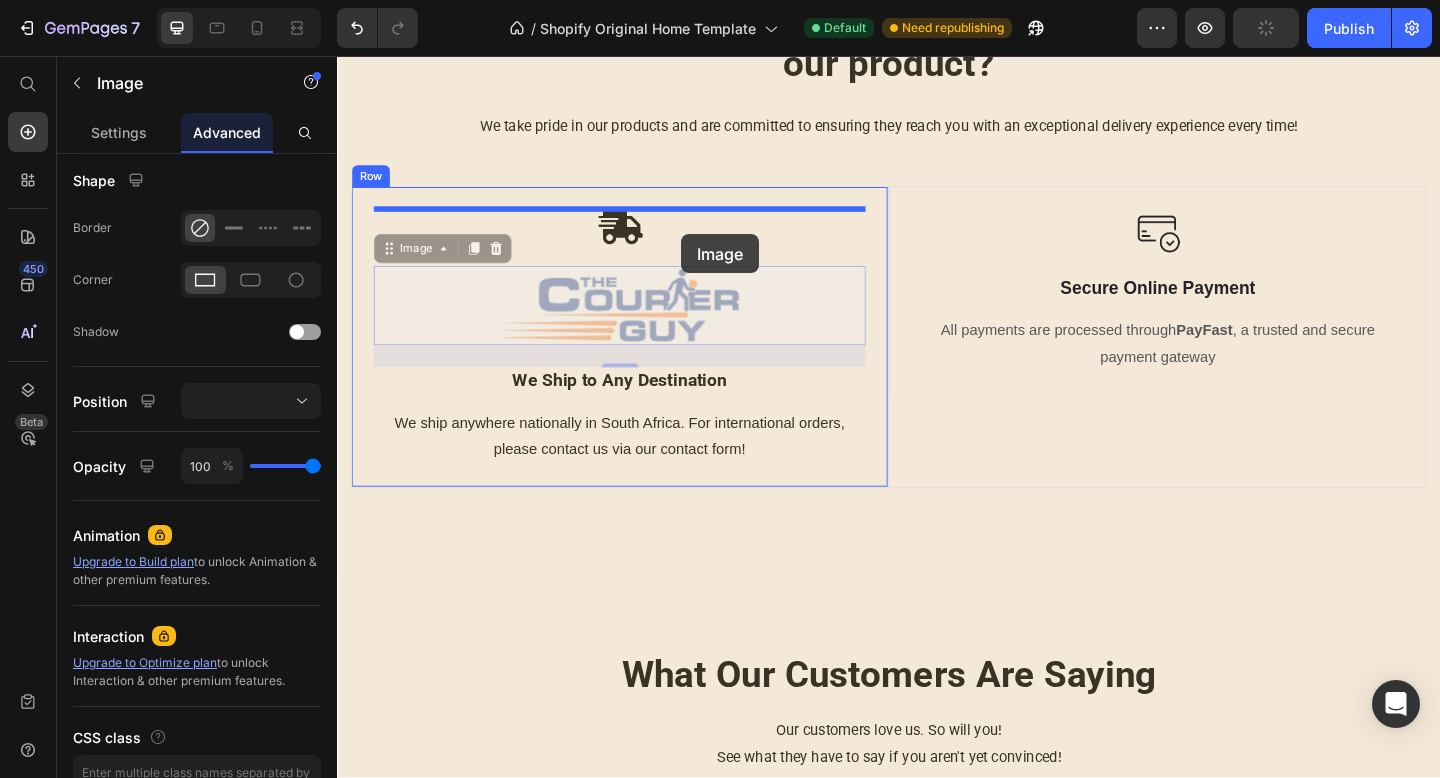 drag, startPoint x: 718, startPoint y: 337, endPoint x: 711, endPoint y: 250, distance: 87.28116 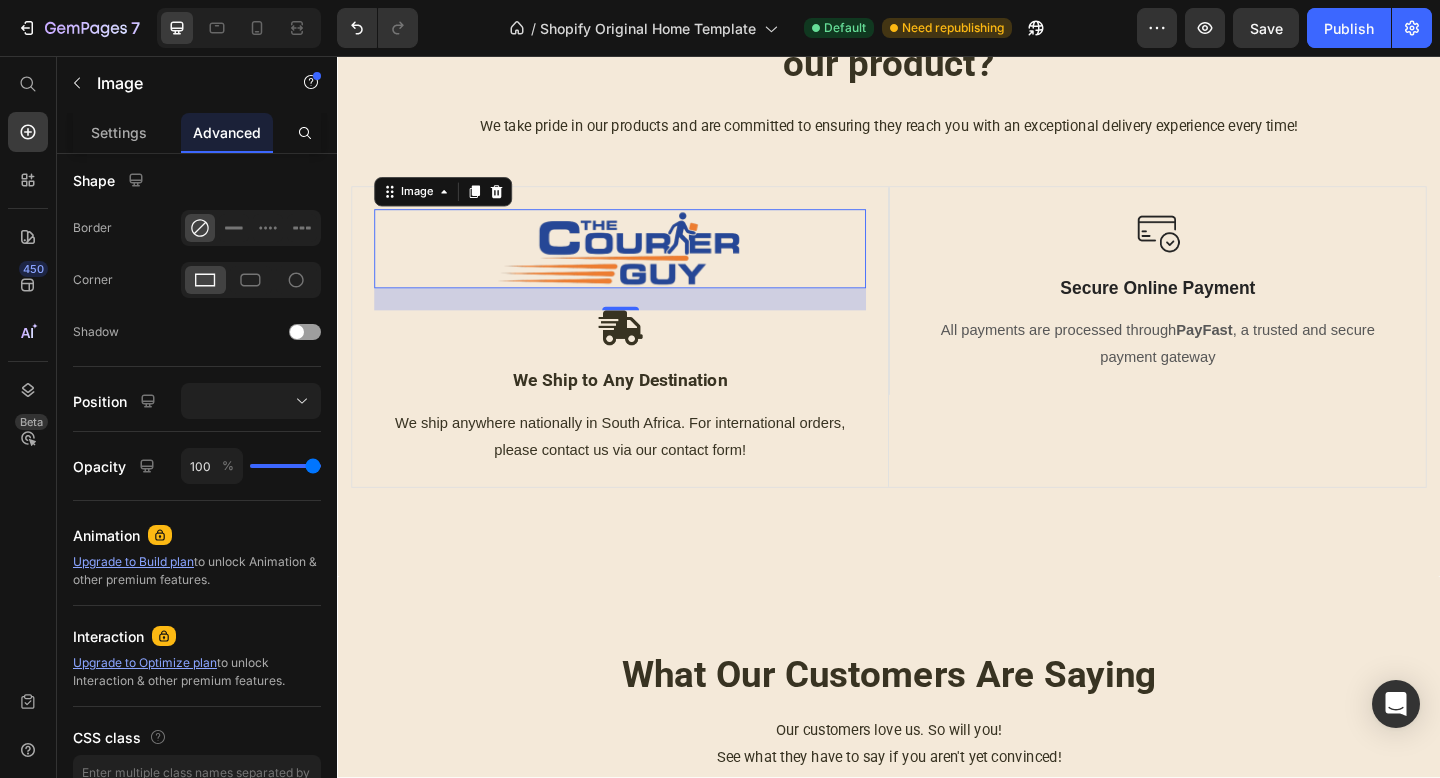 click at bounding box center (644, 266) 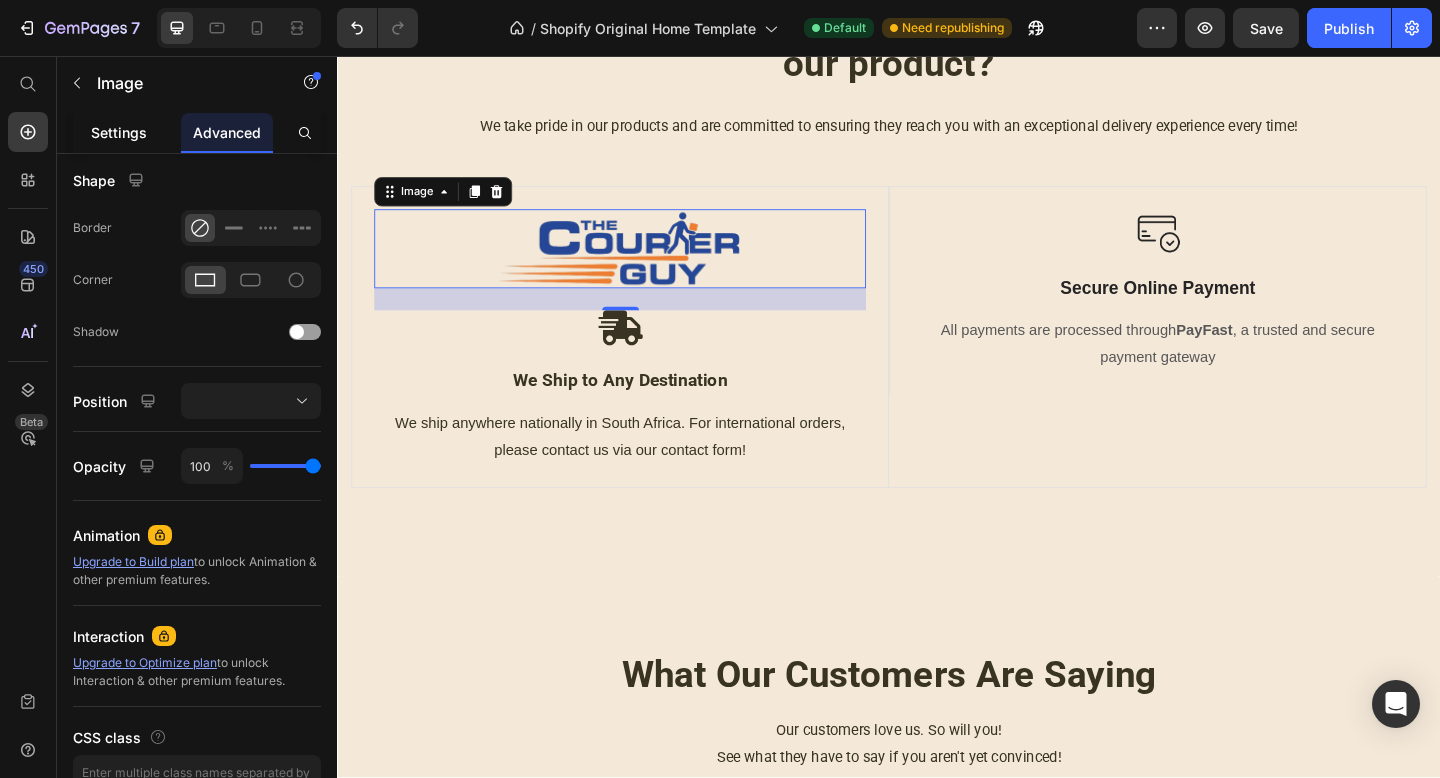 click on "Settings" 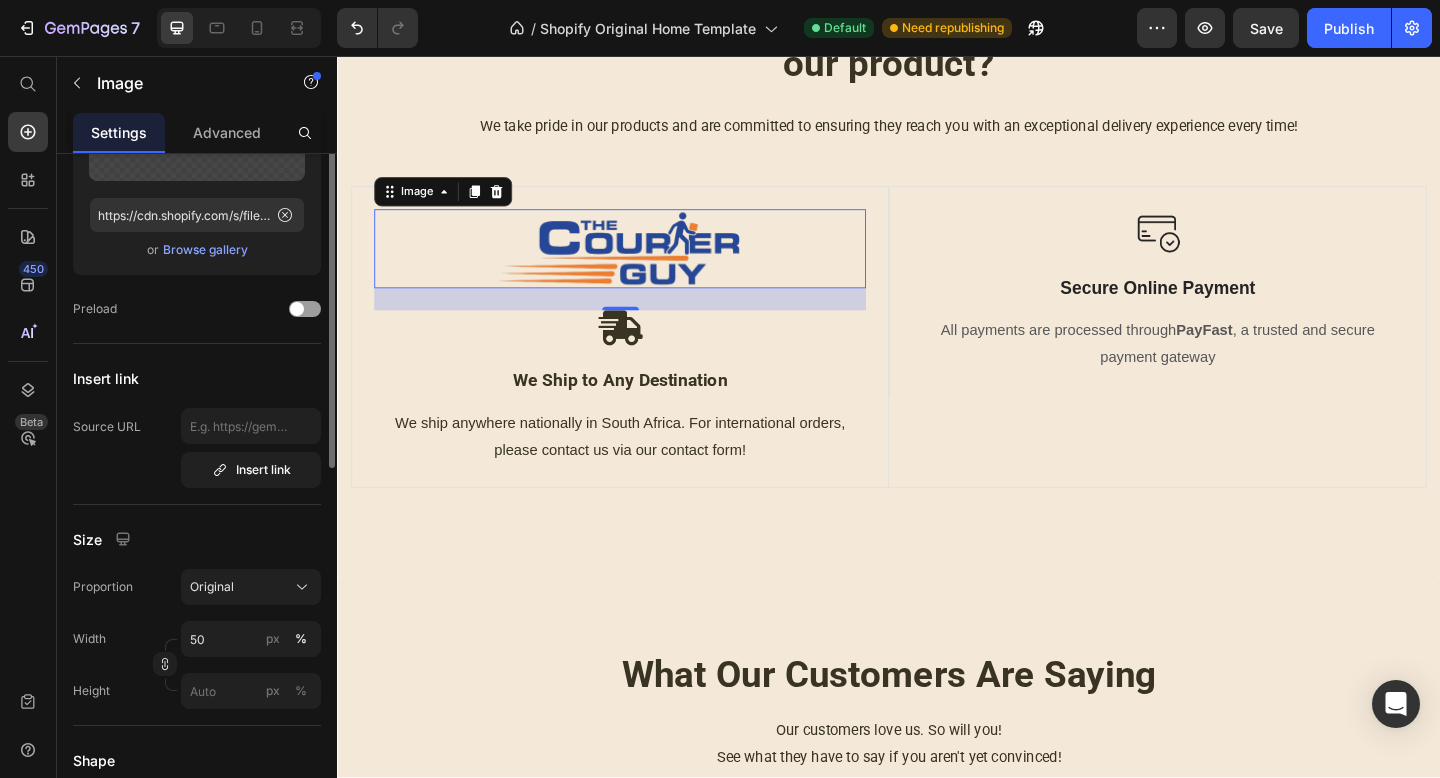 scroll, scrollTop: 229, scrollLeft: 0, axis: vertical 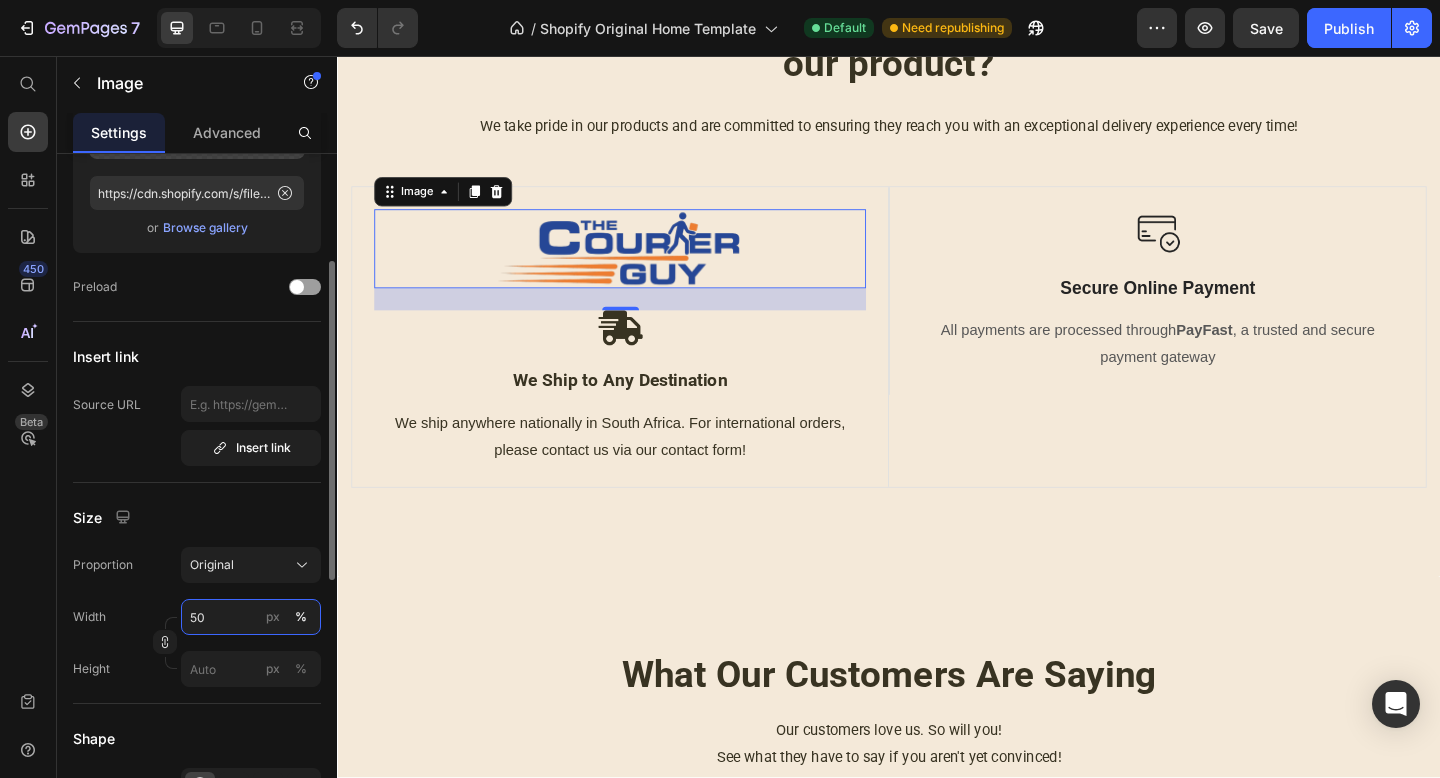 click on "50" at bounding box center (251, 617) 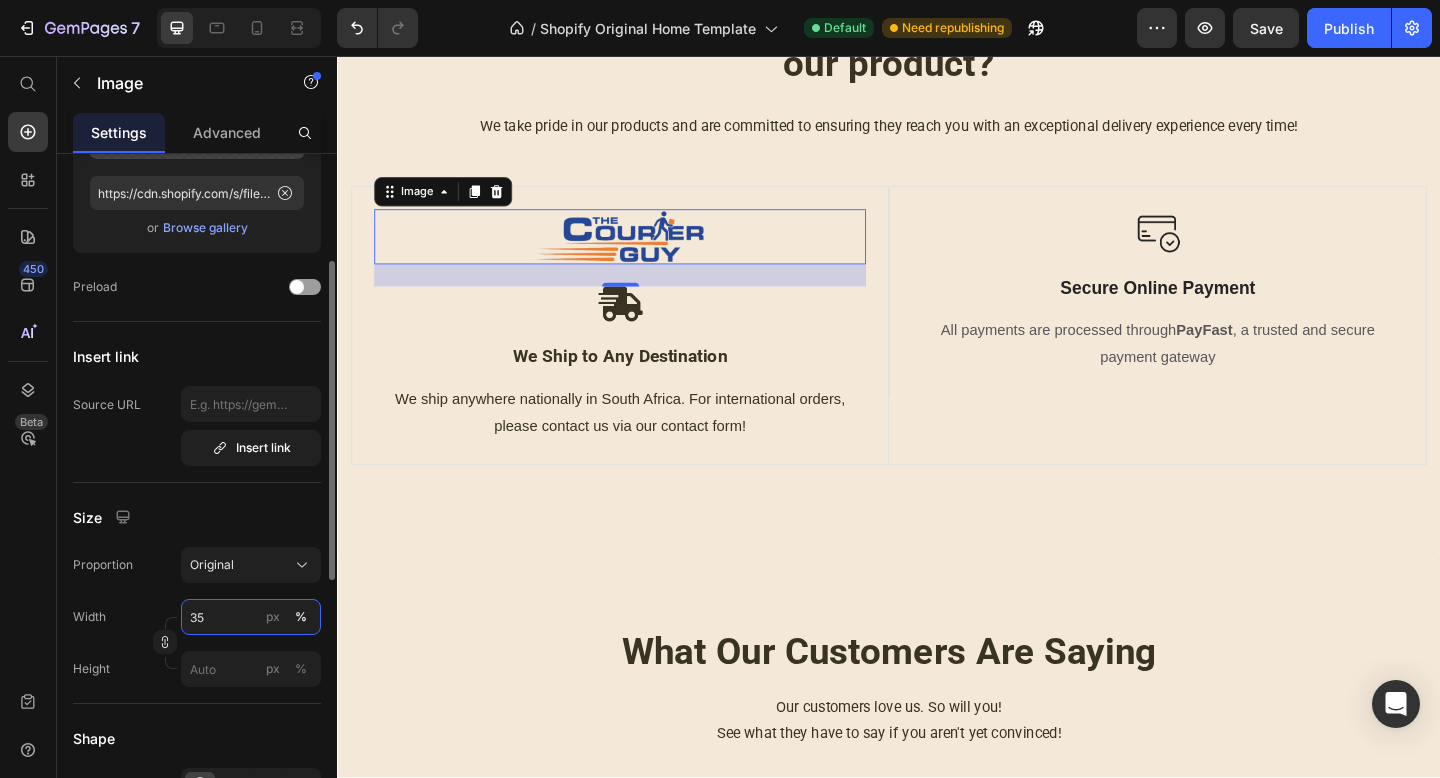 type on "35" 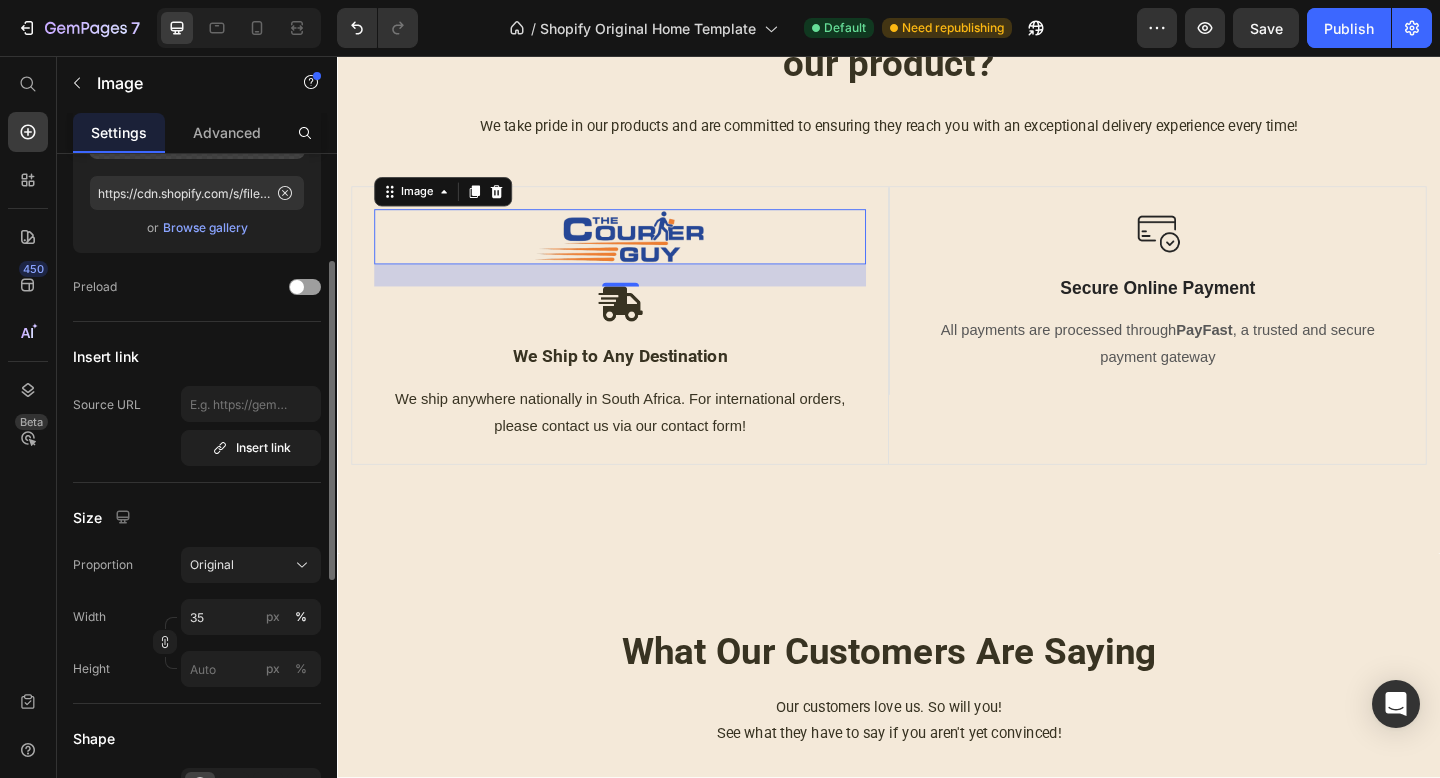 click on "Size" at bounding box center [197, 517] 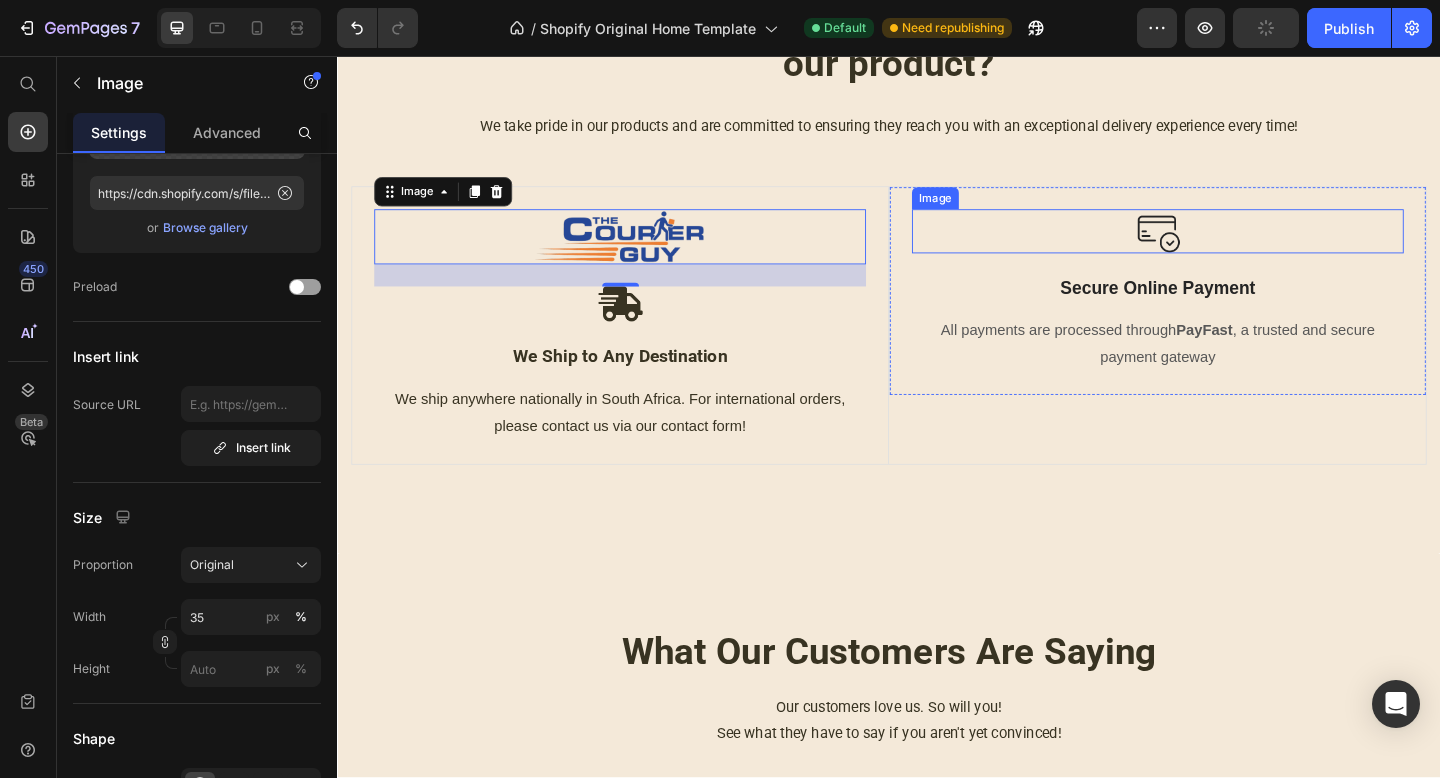 click at bounding box center [1229, 247] 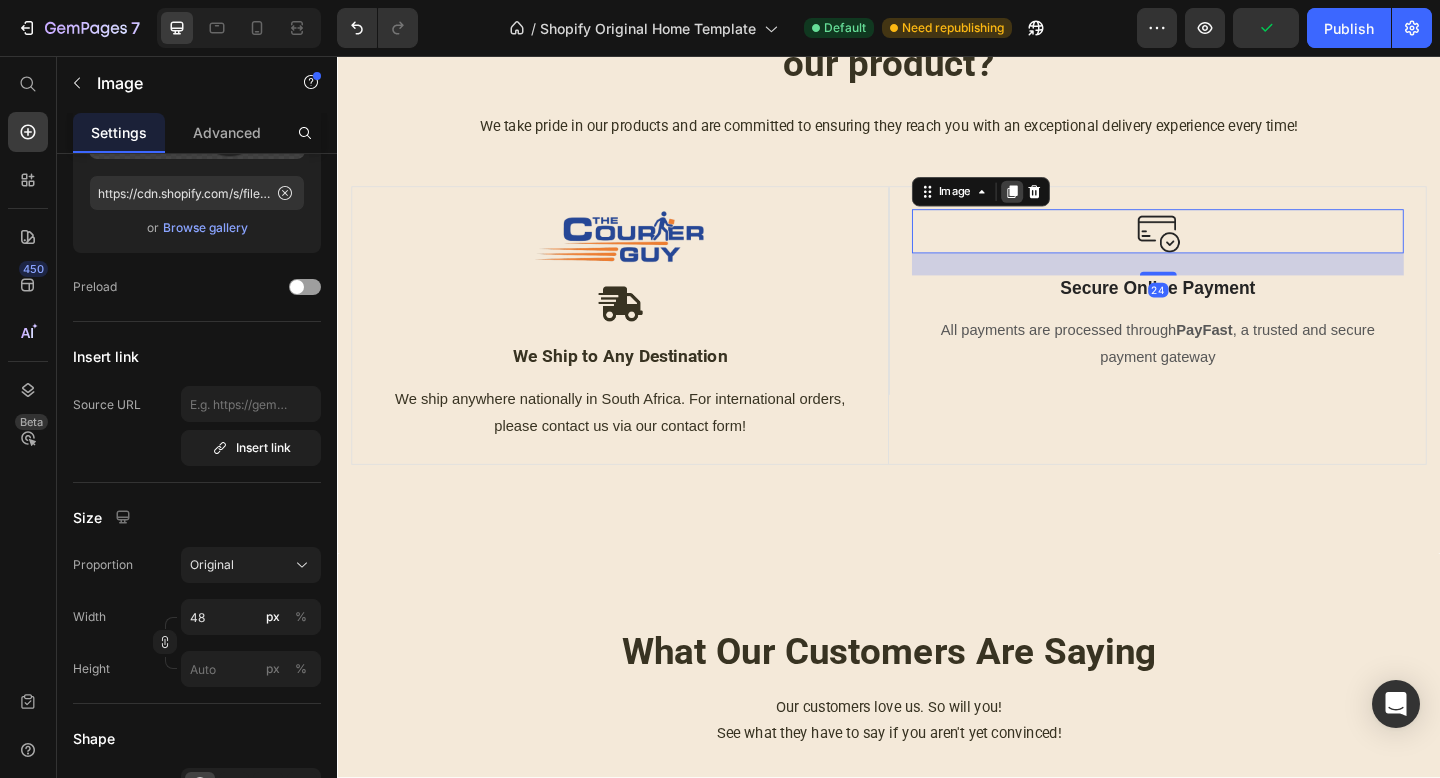 click 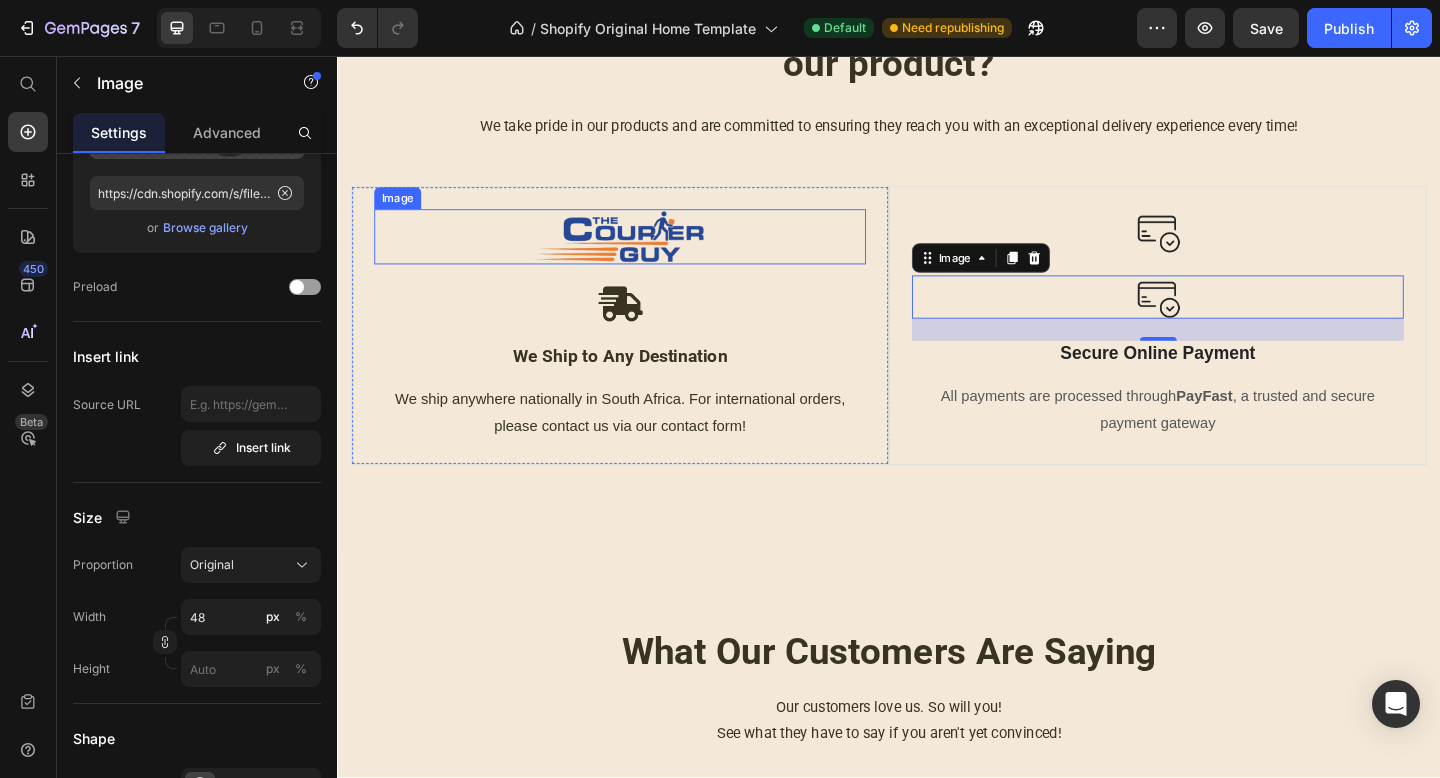 click at bounding box center (644, 253) 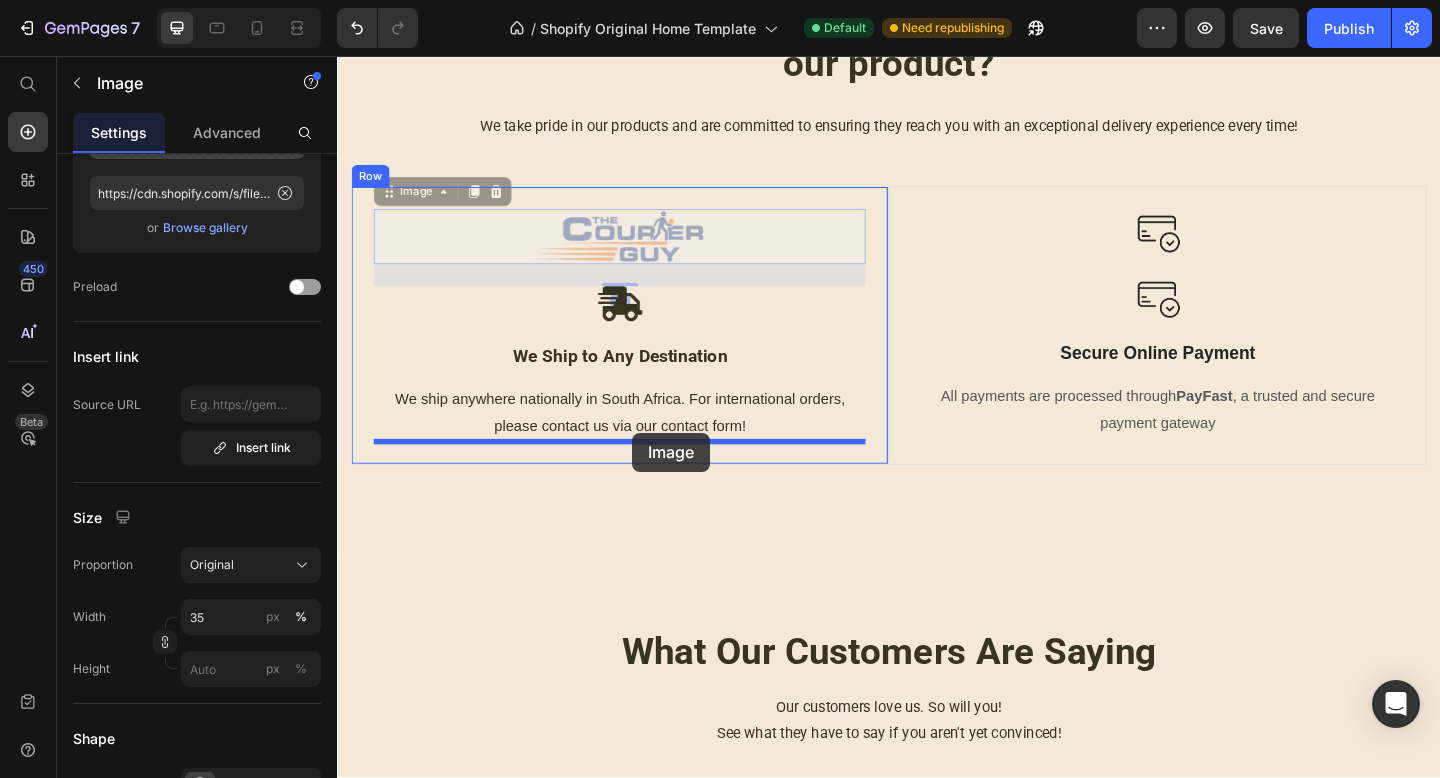 drag, startPoint x: 676, startPoint y: 251, endPoint x: 657, endPoint y: 468, distance: 217.83022 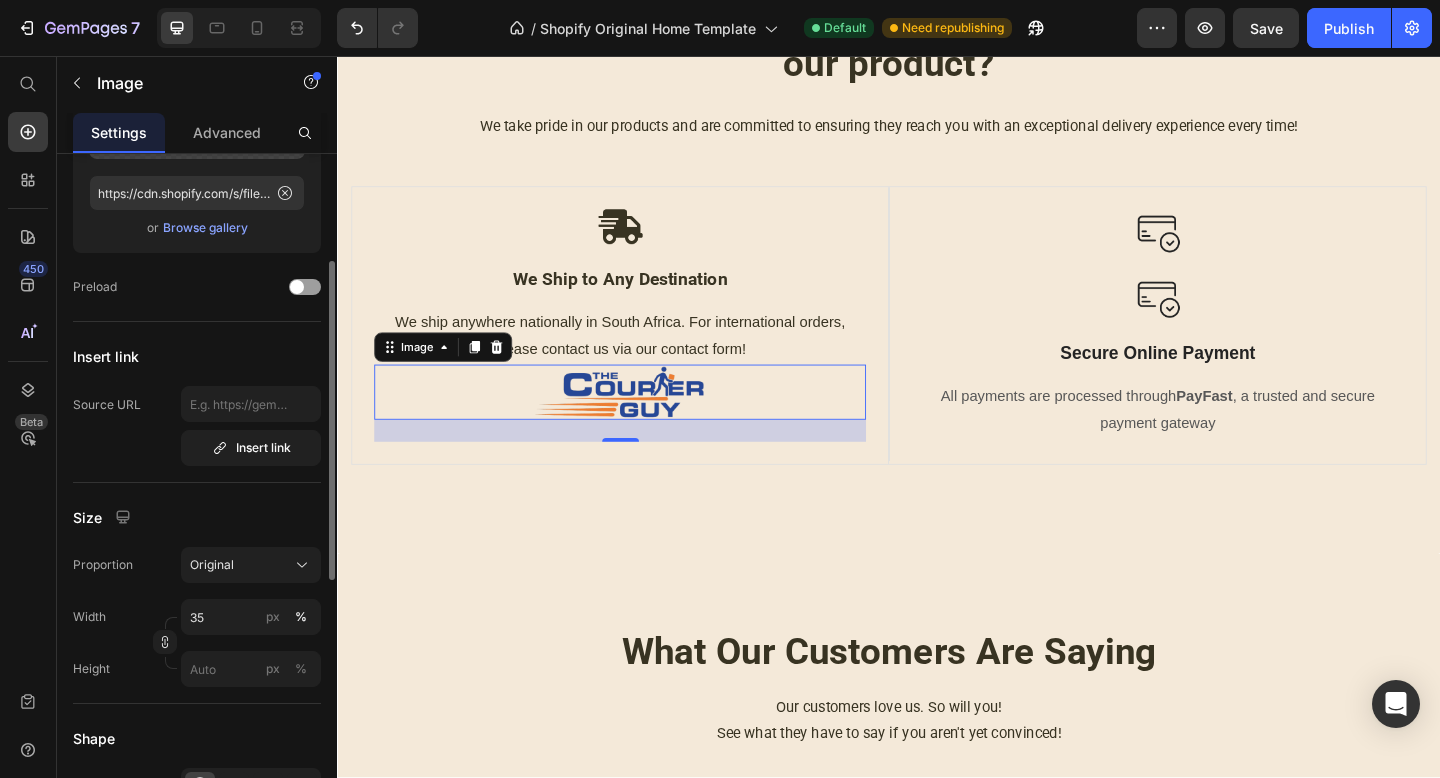 click on "Image Choose Image Upload Image https://cdn.shopify.com/s/files/1/0752/2553/0616/files/gempages_567279711261033409-e278b61c-3797-451f-8773-82f81be8e294.png  or   Browse gallery  Preload Insert link Source URL  Insert link  Size Proportion Original Width 35 px % Height px % Shape Border Corner Shadow Align SEO Alt text Courier Guy Logo Image title courierguylogo" at bounding box center (197, 601) 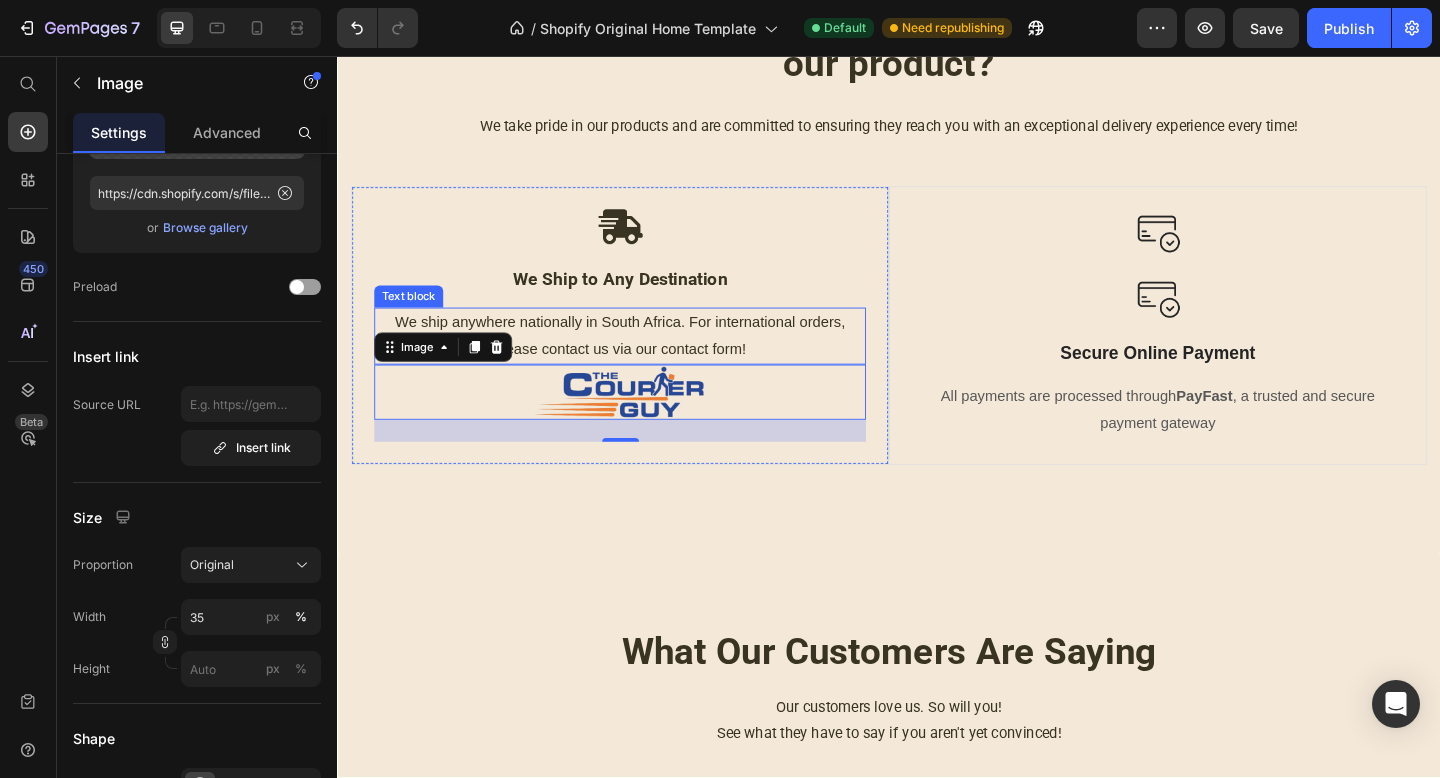 click on "We ship anywhere nationally in South Africa. For international orders, please contact us via our contact form!" at bounding box center (644, 361) 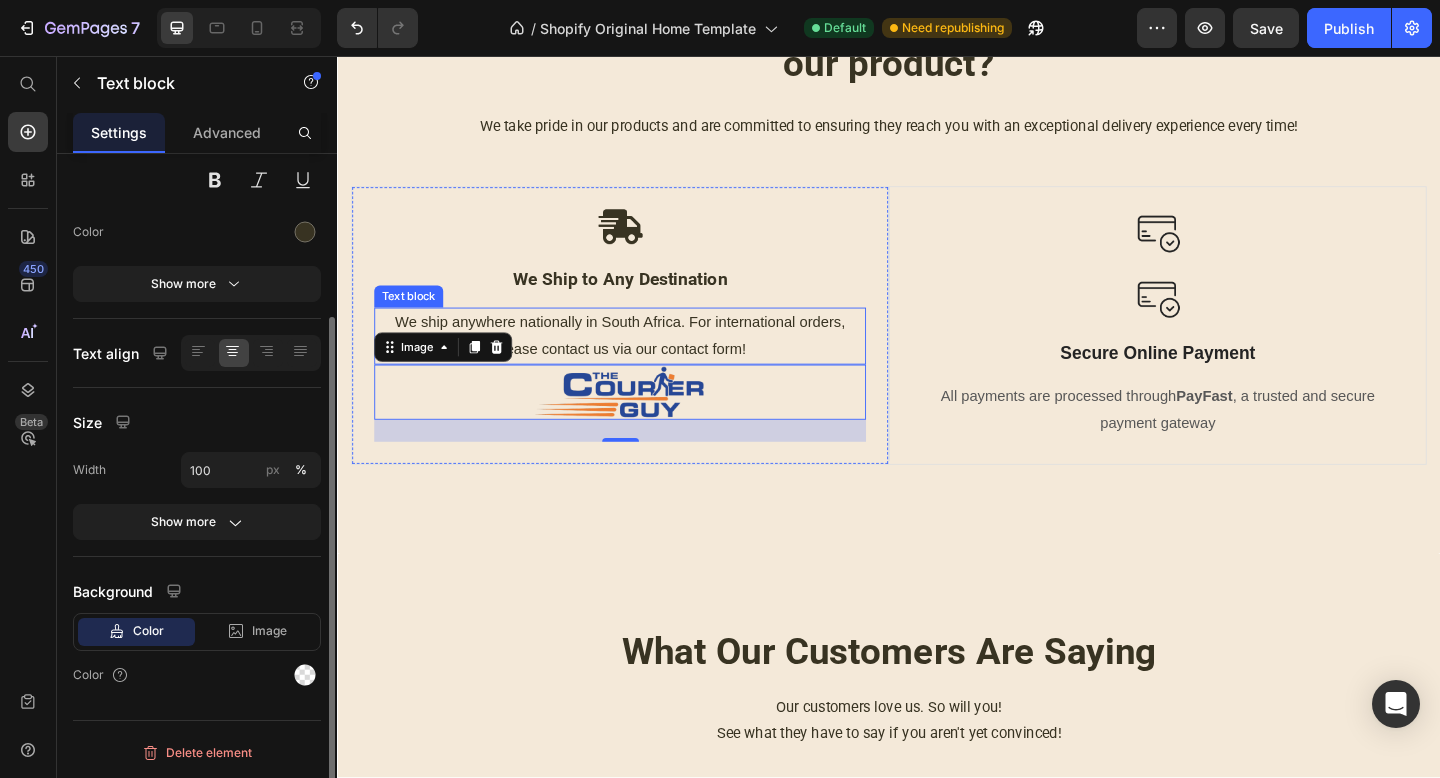 scroll, scrollTop: 0, scrollLeft: 0, axis: both 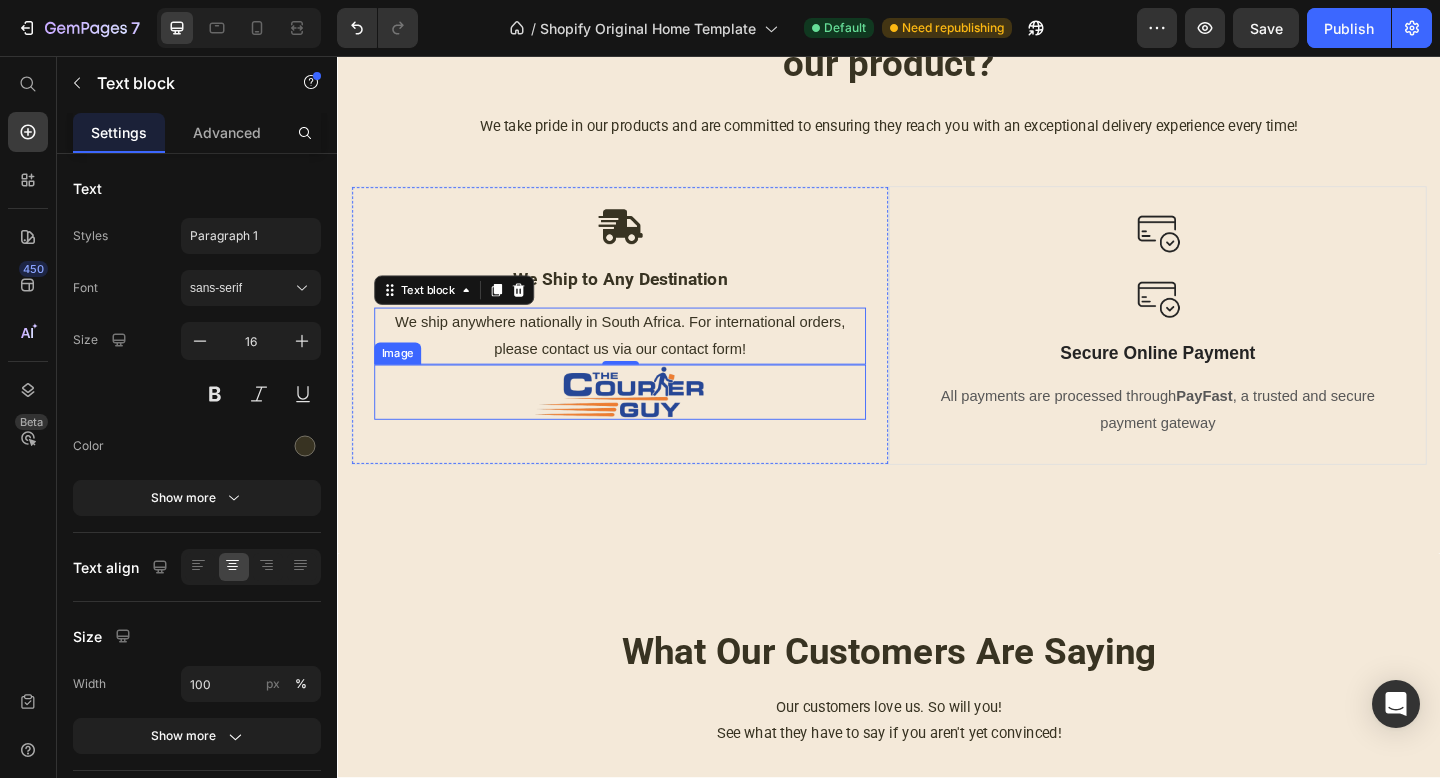 click at bounding box center (644, 422) 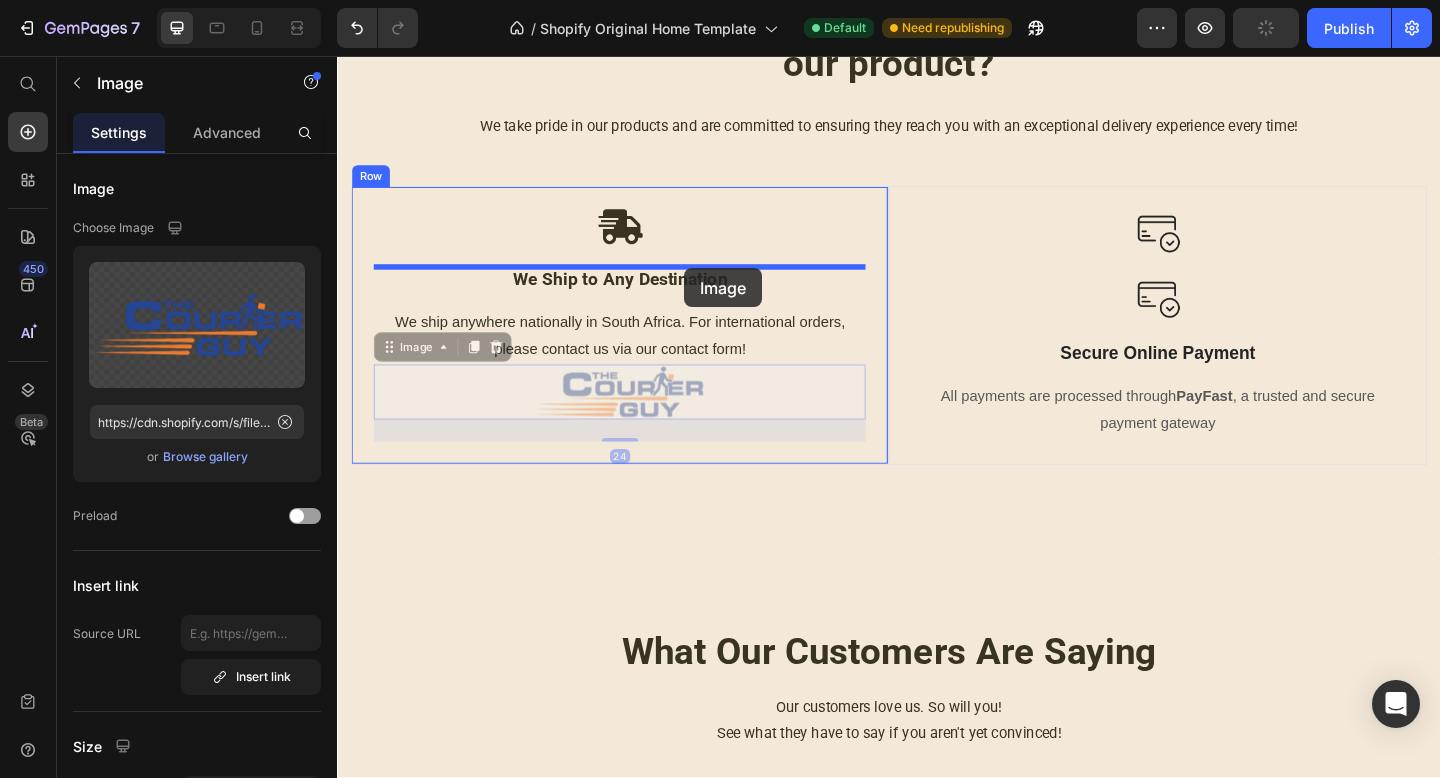 drag, startPoint x: 699, startPoint y: 428, endPoint x: 715, endPoint y: 287, distance: 141.90489 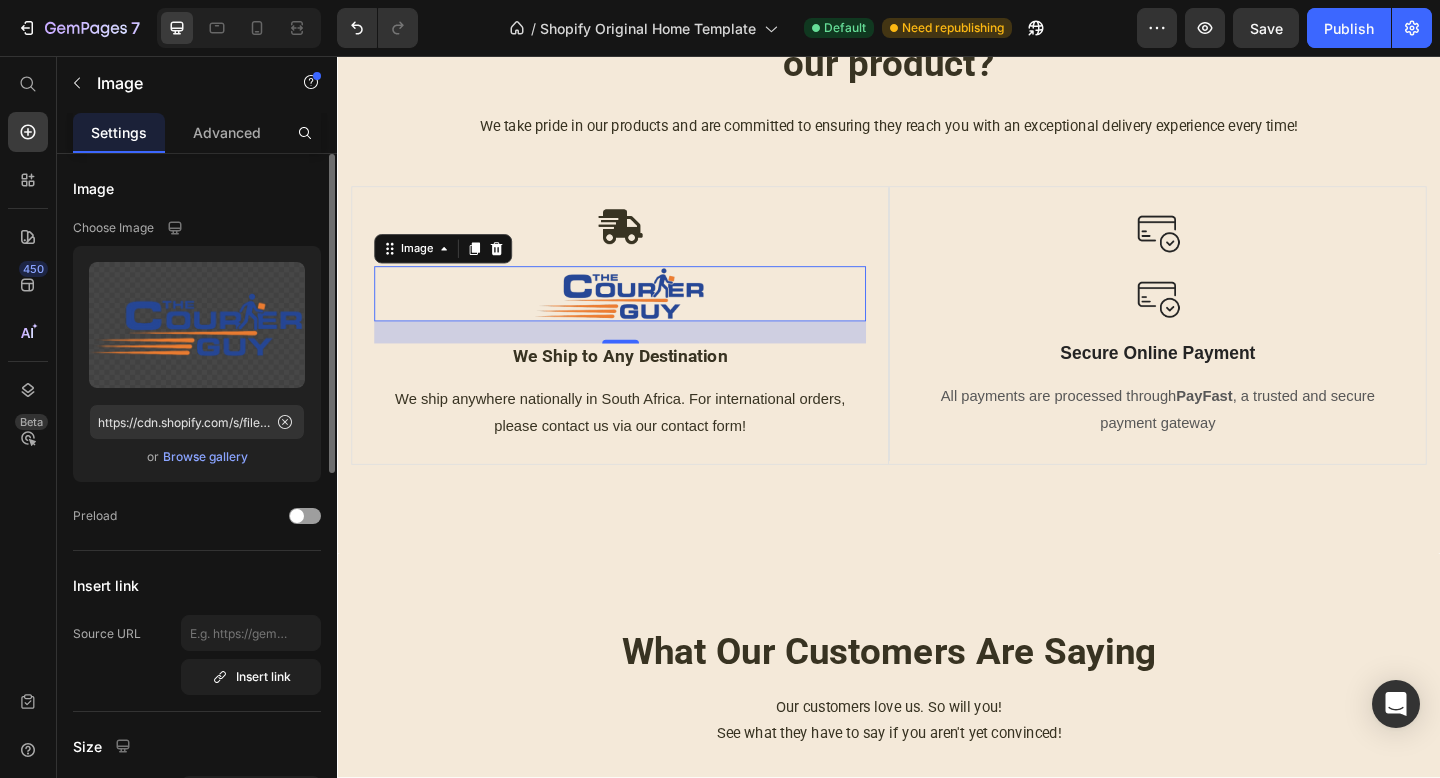 click on "Choose Image" at bounding box center [197, 228] 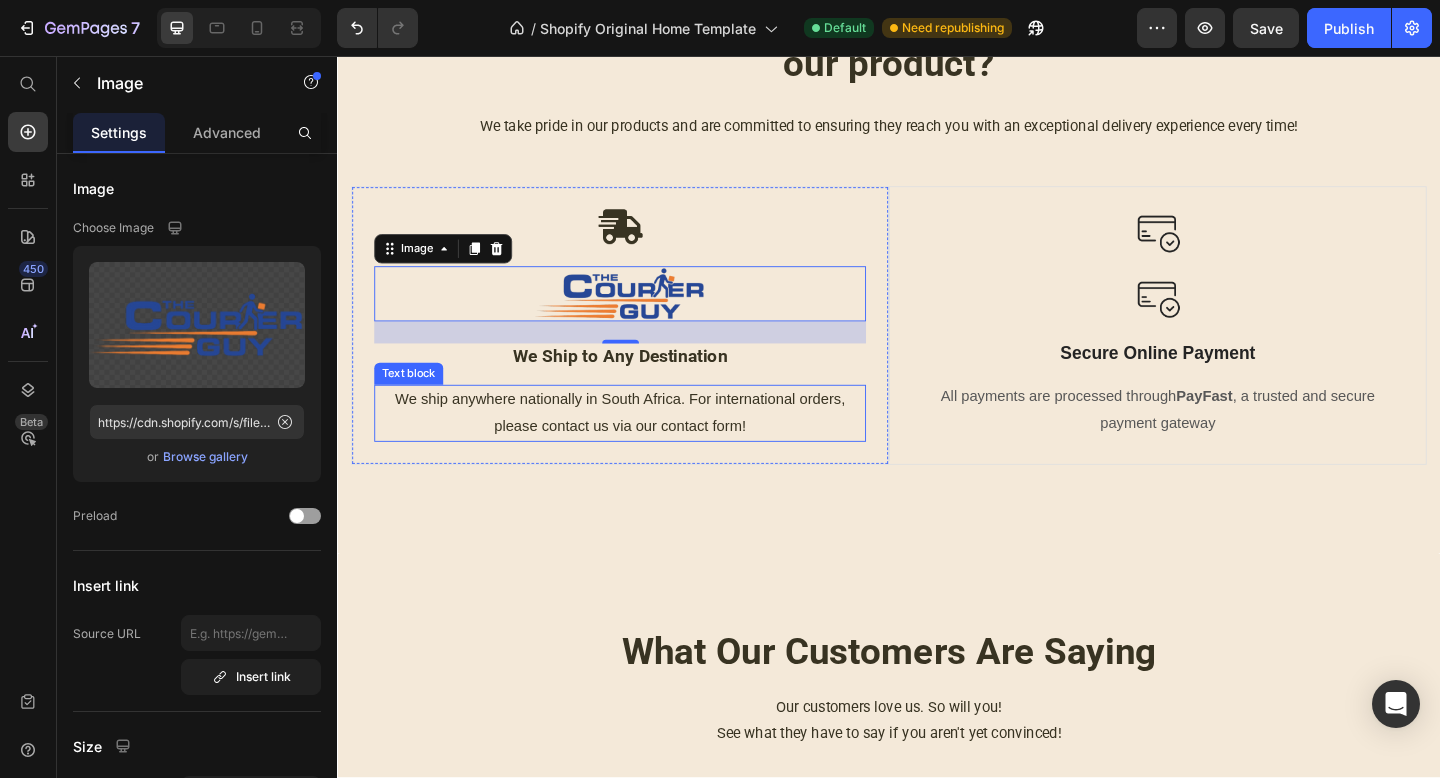 click on "We ship anywhere nationally in South Africa. For international orders, please contact us via our contact form!" at bounding box center [644, 445] 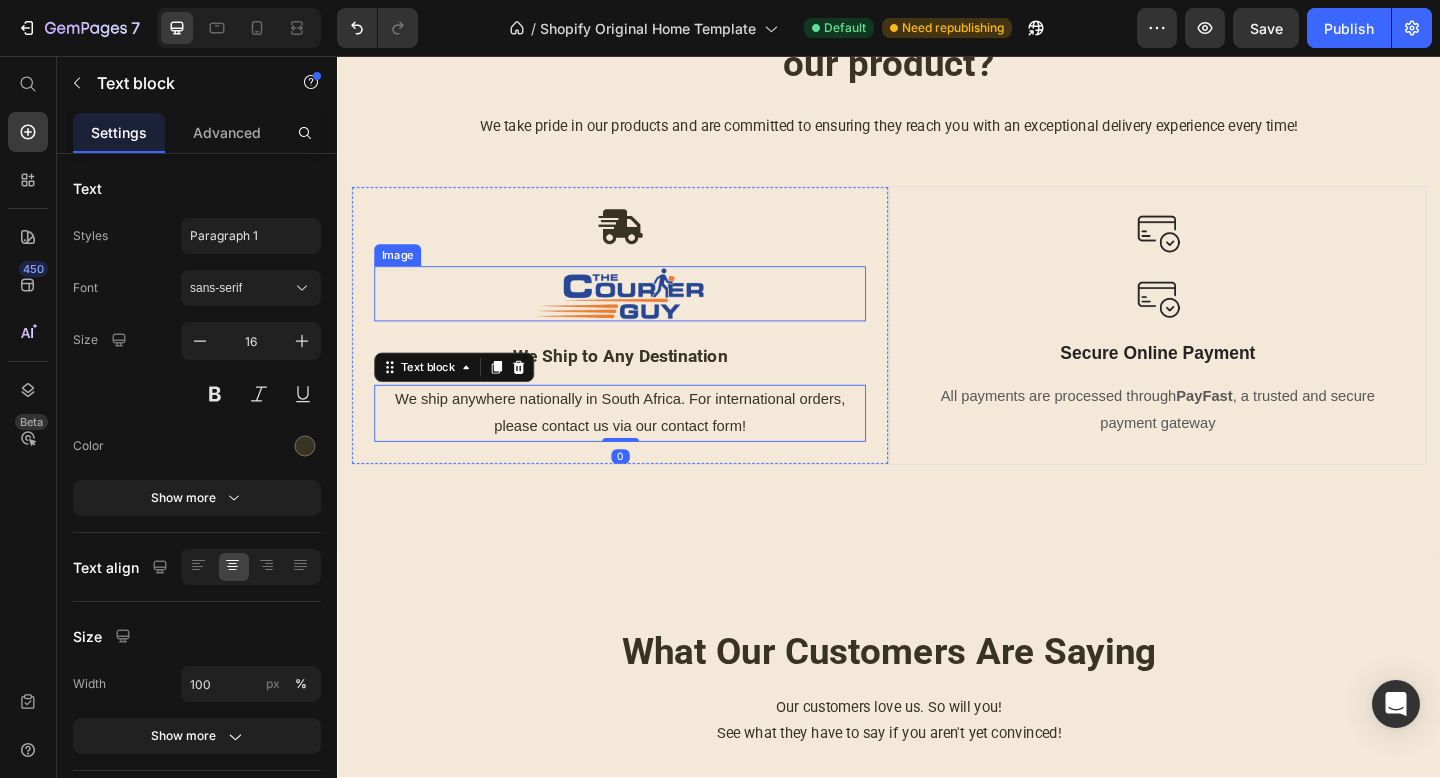 click at bounding box center [644, 315] 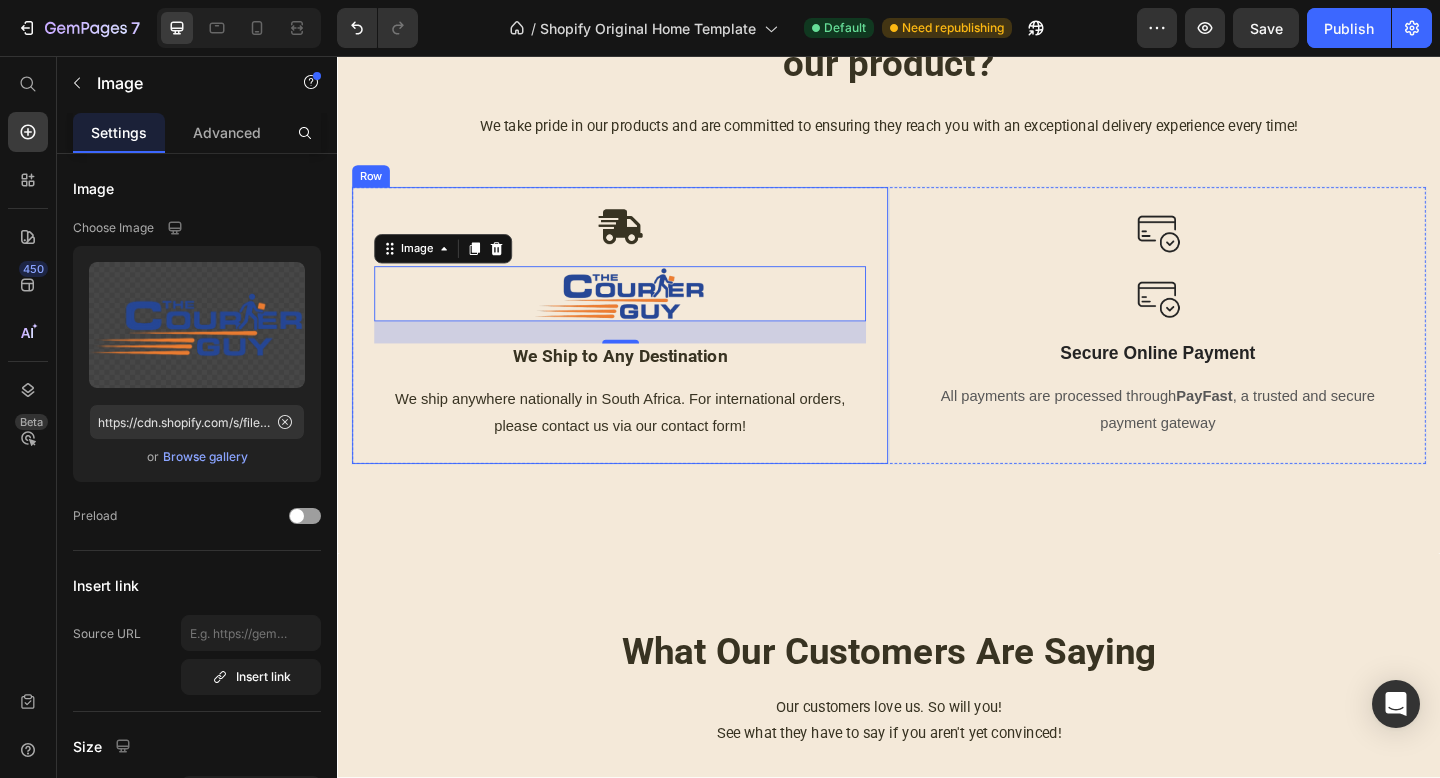 click on "Image Image   24 We Ship to Any Destination Text Block We ship anywhere nationally in South Africa. For international orders, please contact us via our contact form! Text block Row" at bounding box center (645, 349) 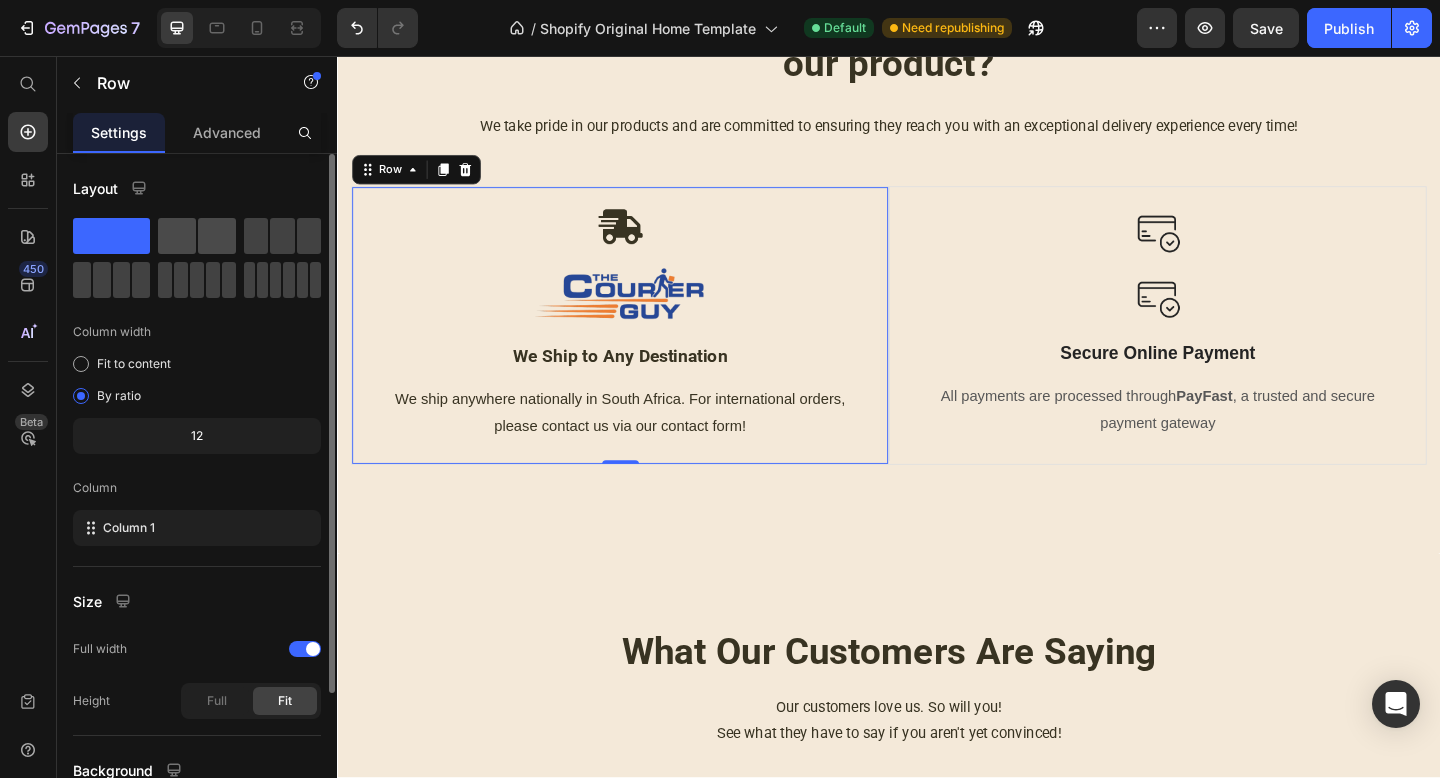 click 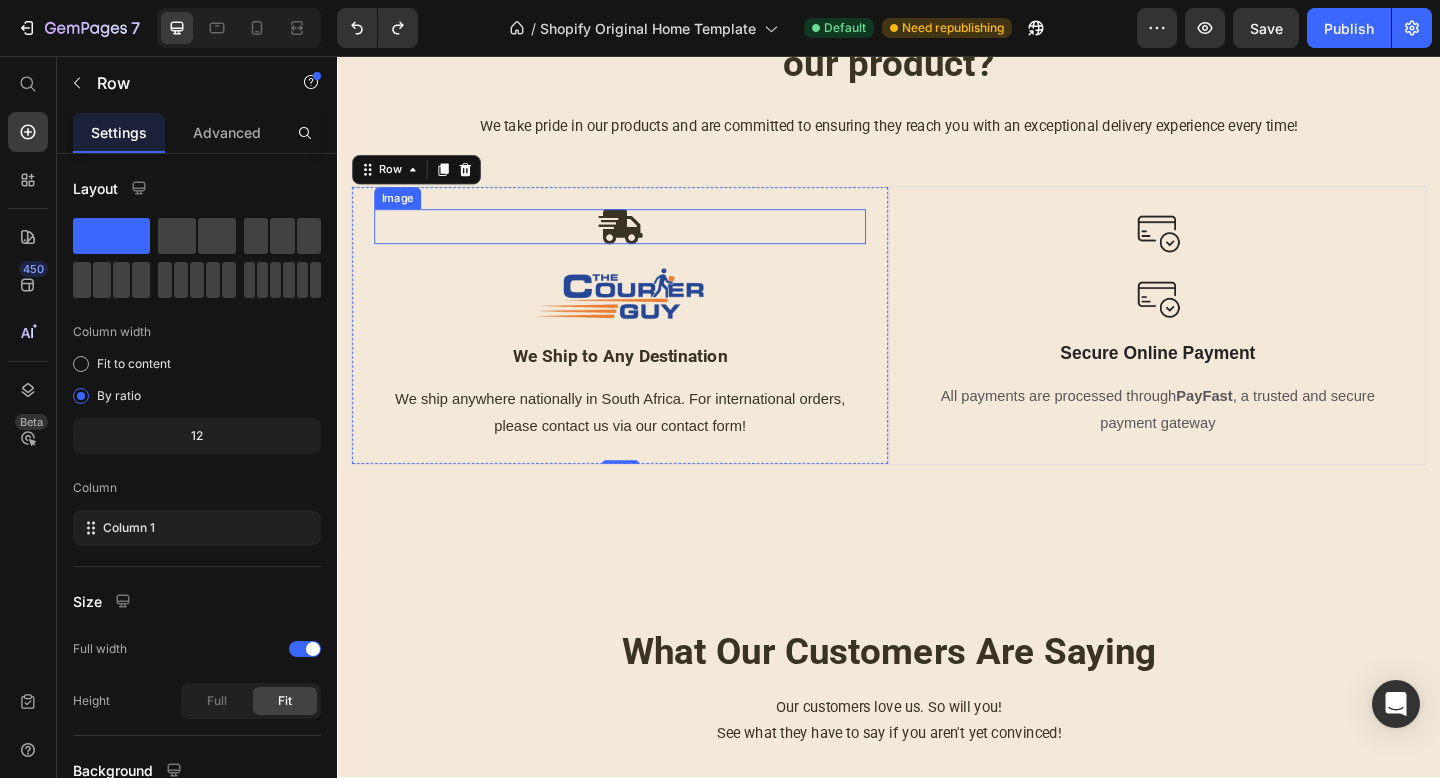 click at bounding box center (644, 242) 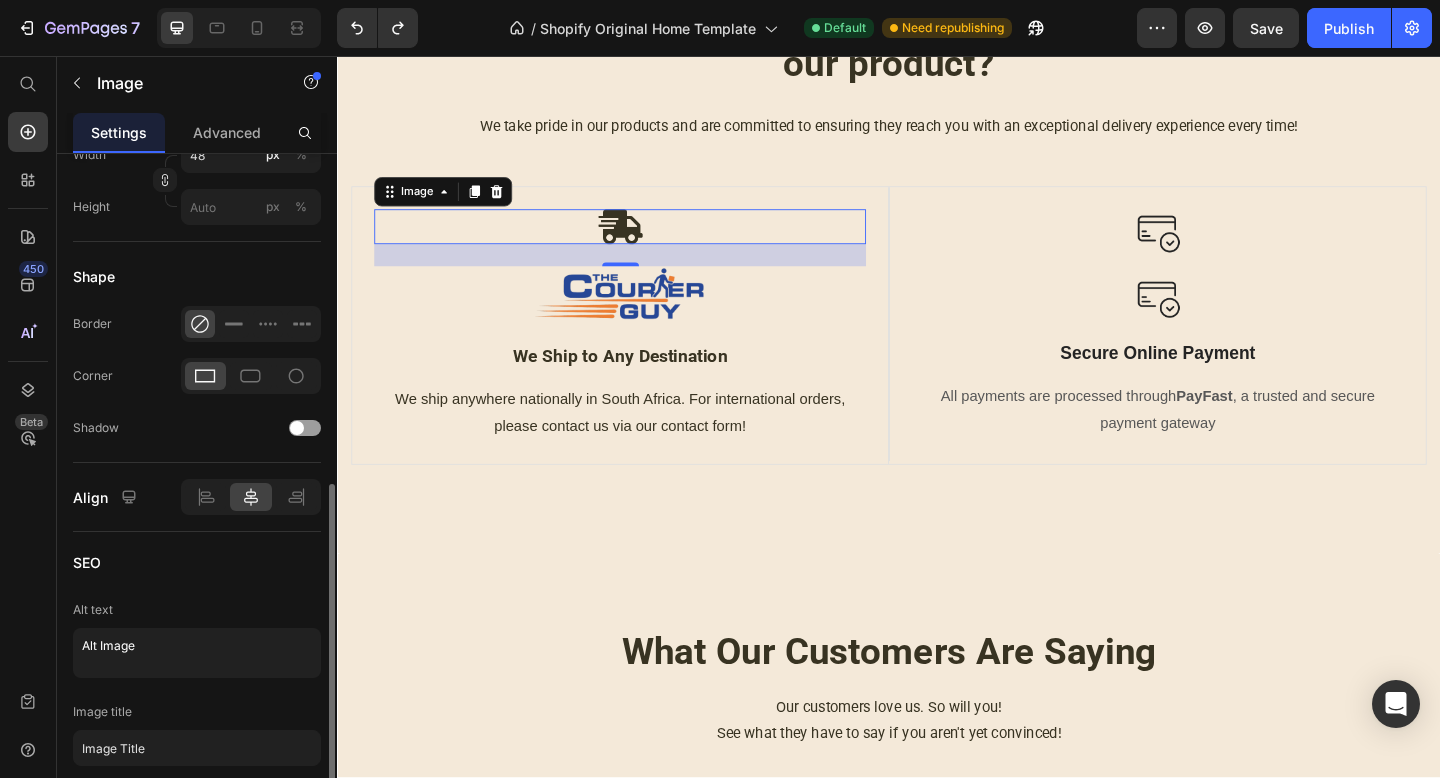 scroll, scrollTop: 770, scrollLeft: 0, axis: vertical 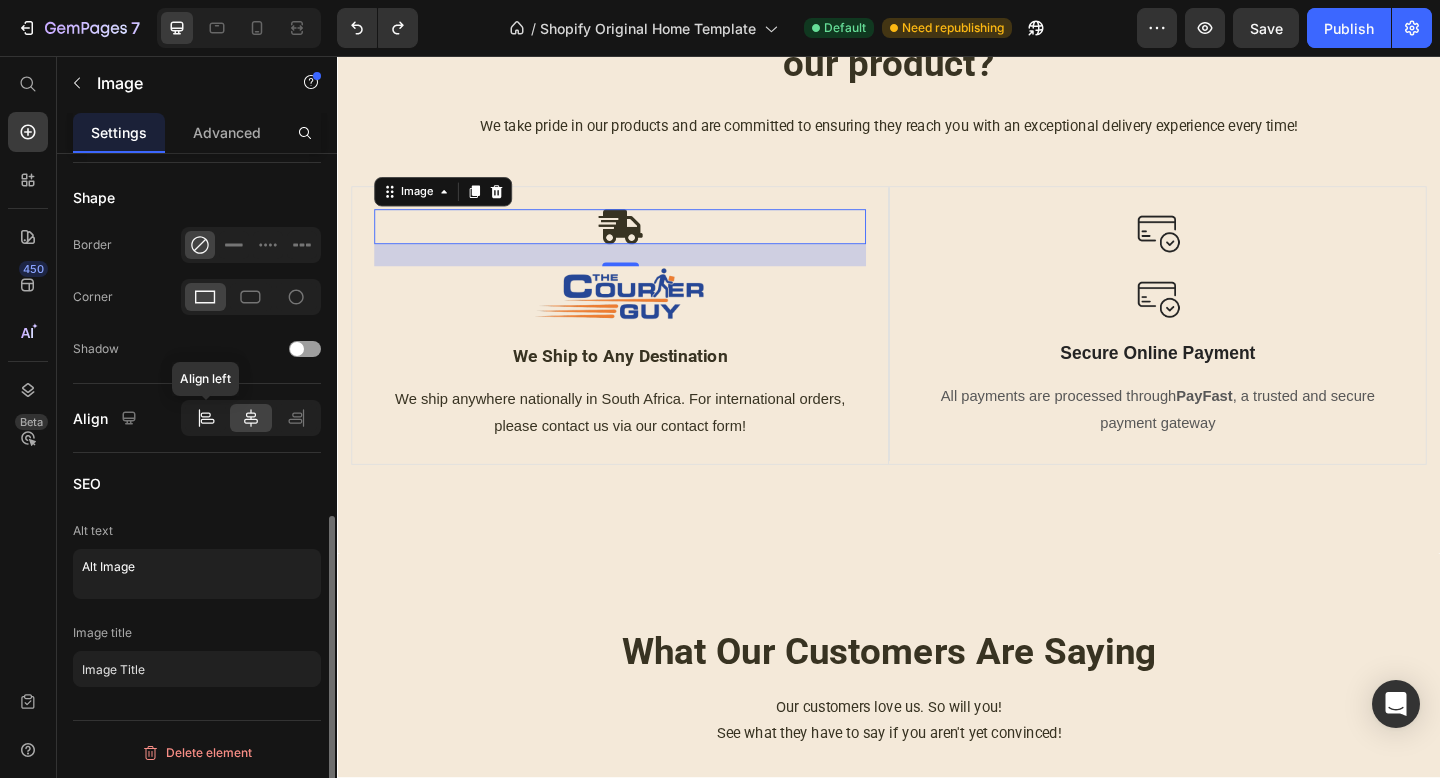 click 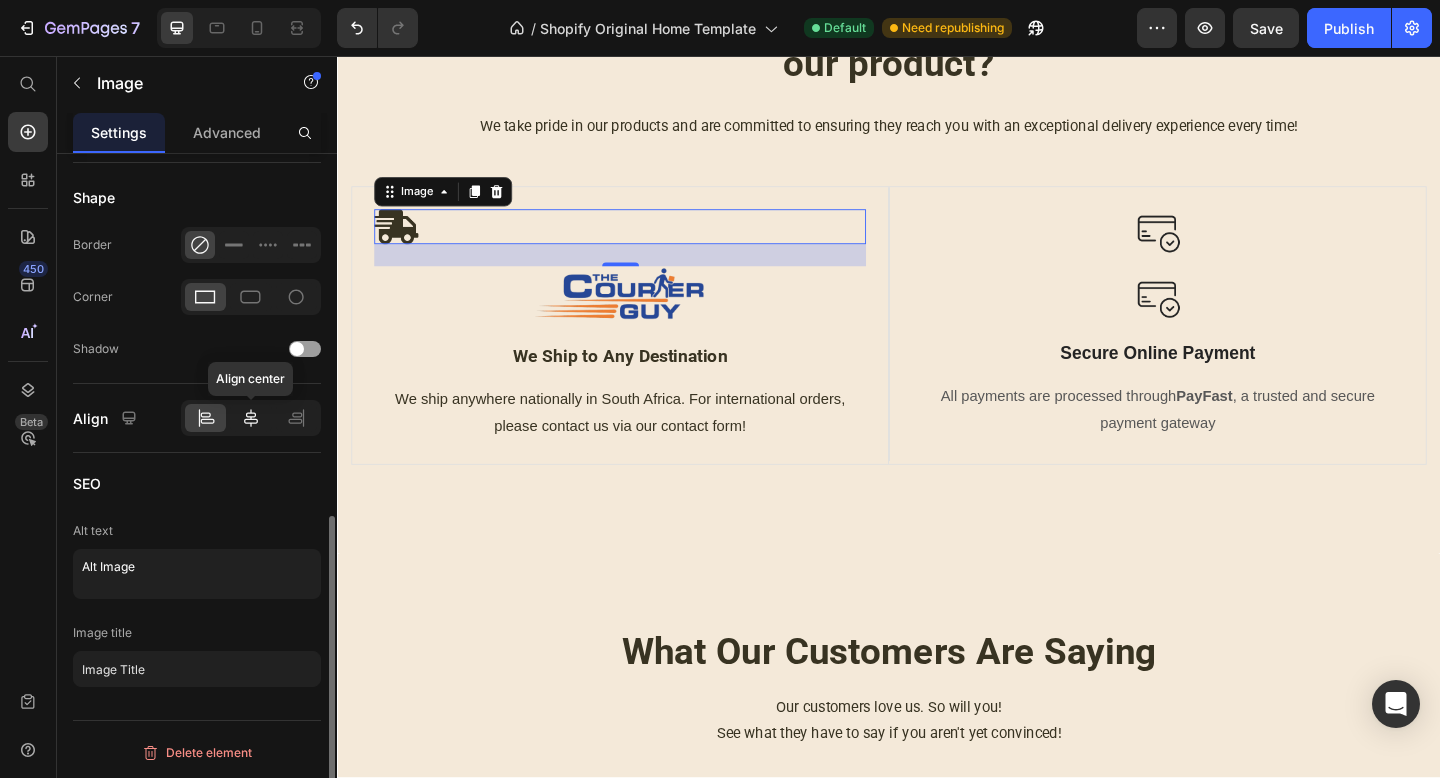 click 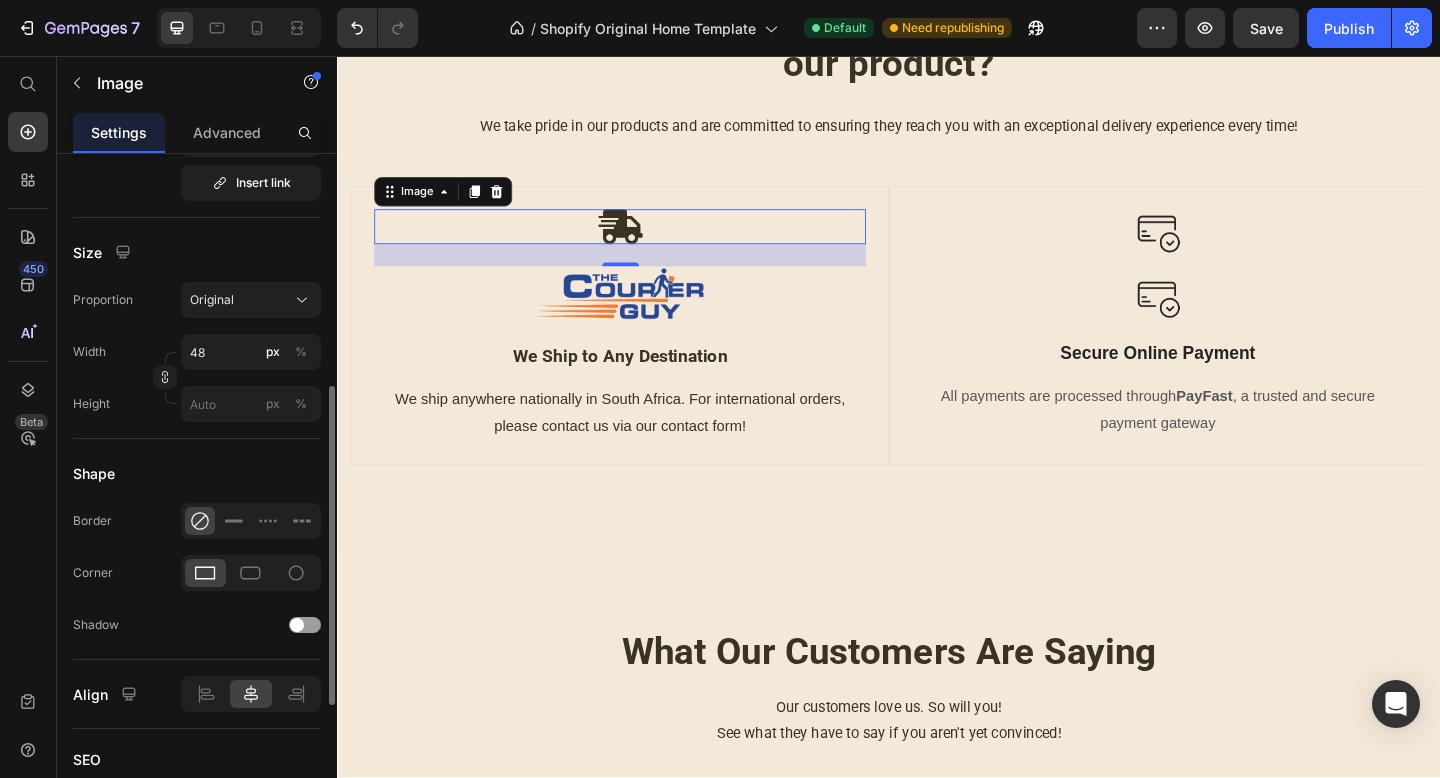 scroll, scrollTop: 0, scrollLeft: 0, axis: both 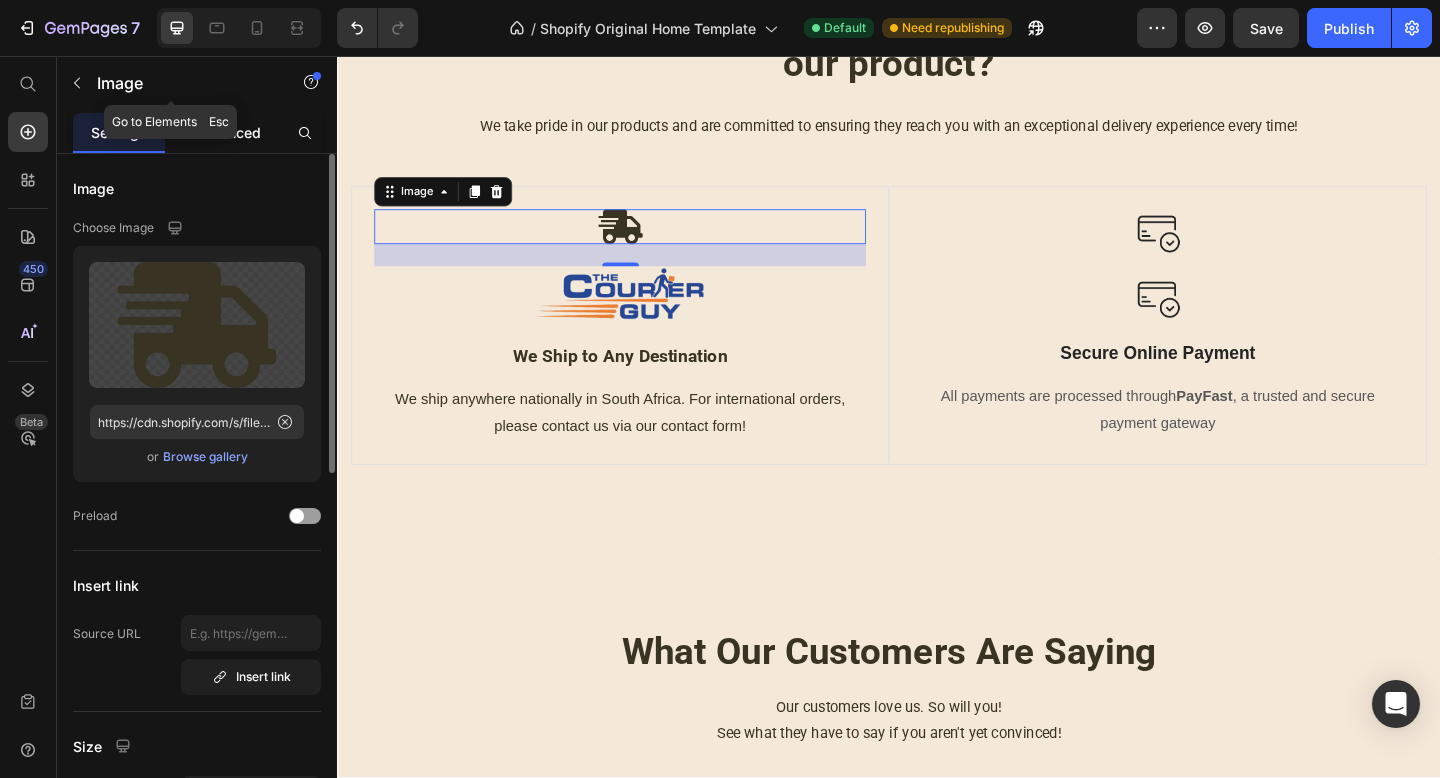 click on "Advanced" at bounding box center (227, 132) 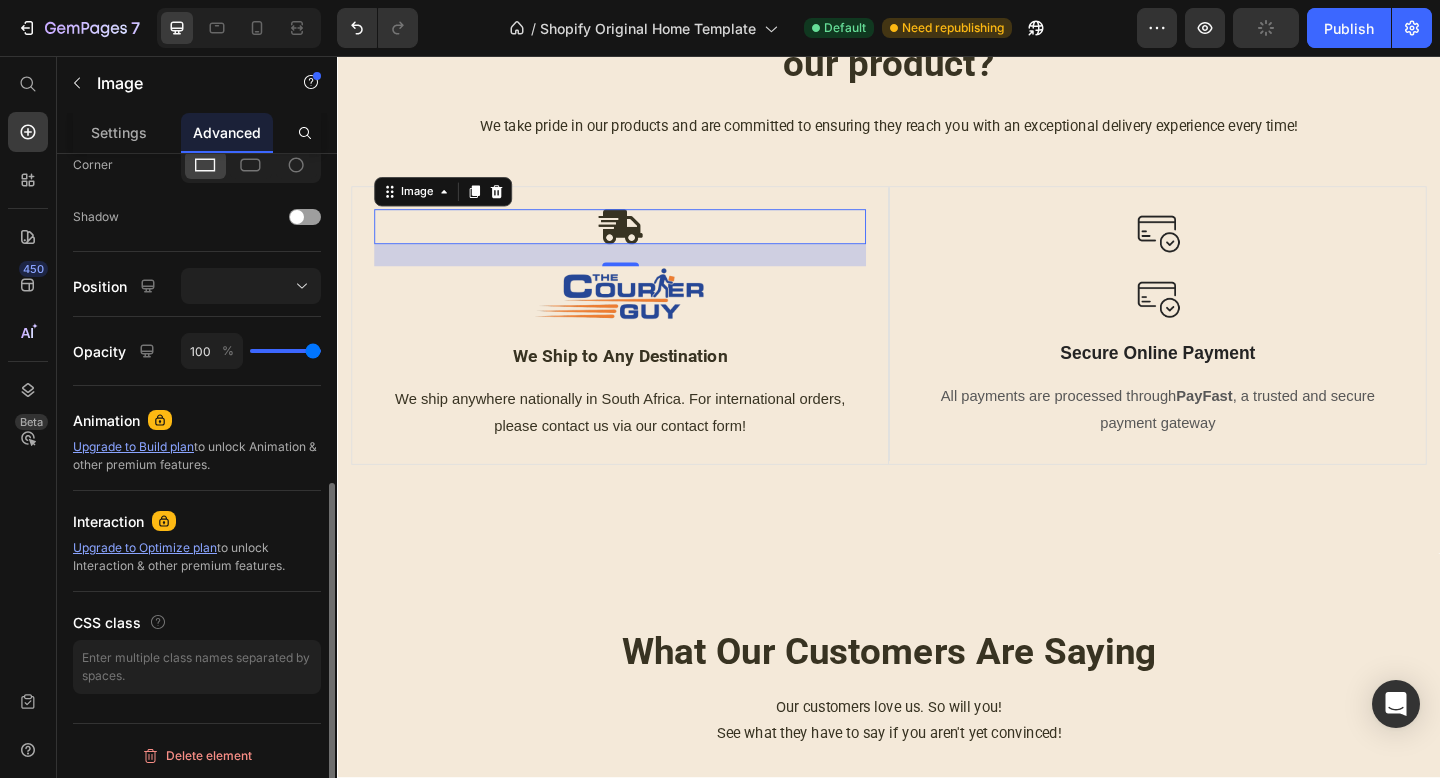scroll, scrollTop: 624, scrollLeft: 0, axis: vertical 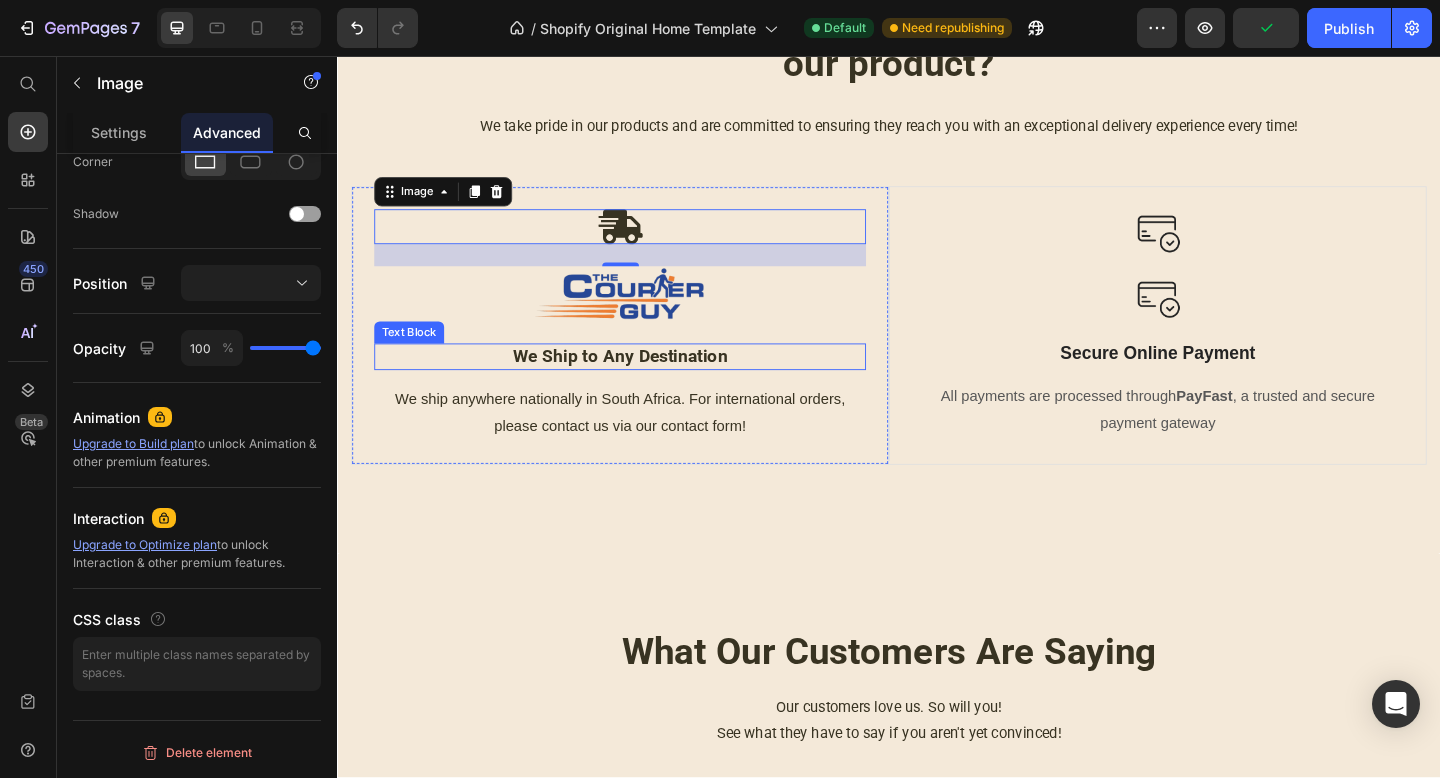 click on "We Ship to Any Destination" at bounding box center [644, 383] 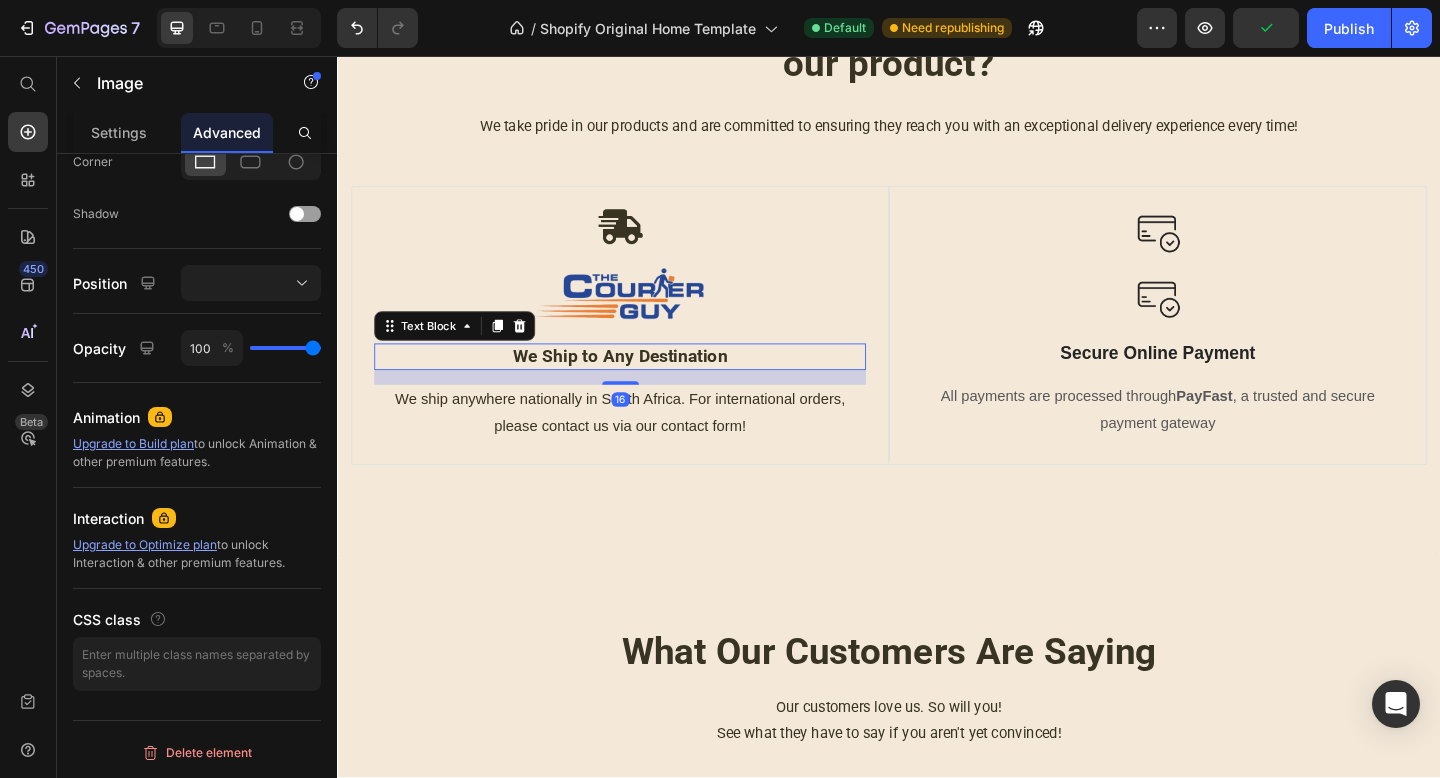 scroll, scrollTop: 0, scrollLeft: 0, axis: both 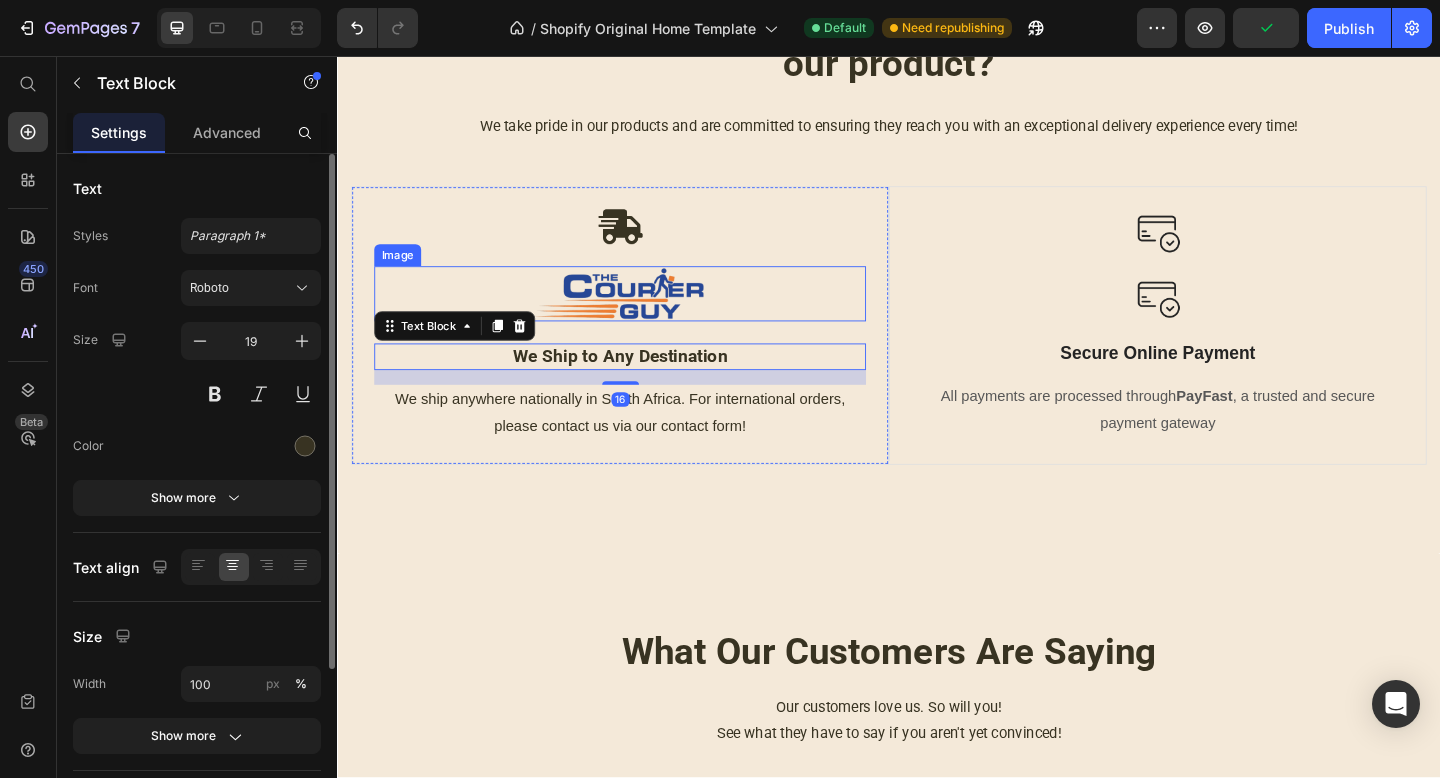 click at bounding box center [644, 315] 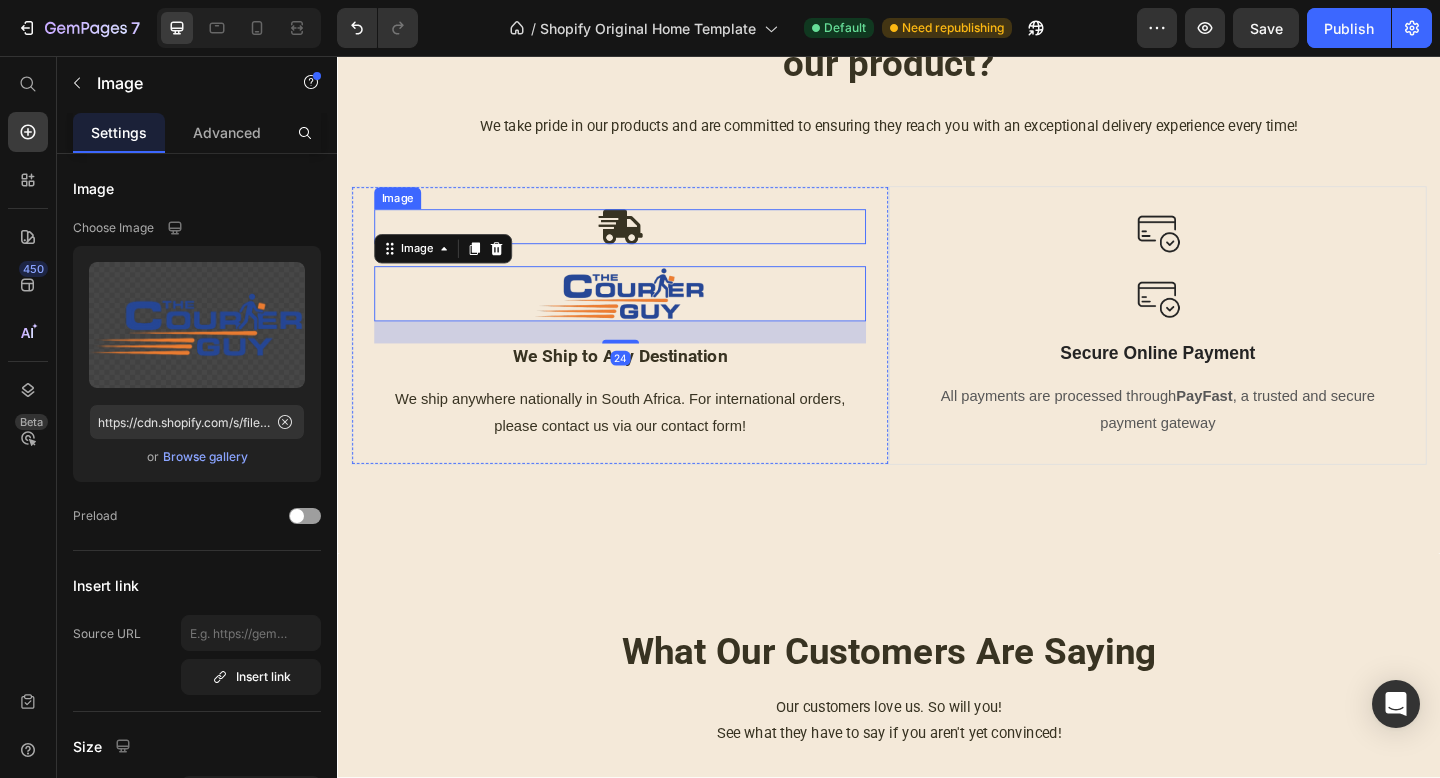 click at bounding box center (644, 242) 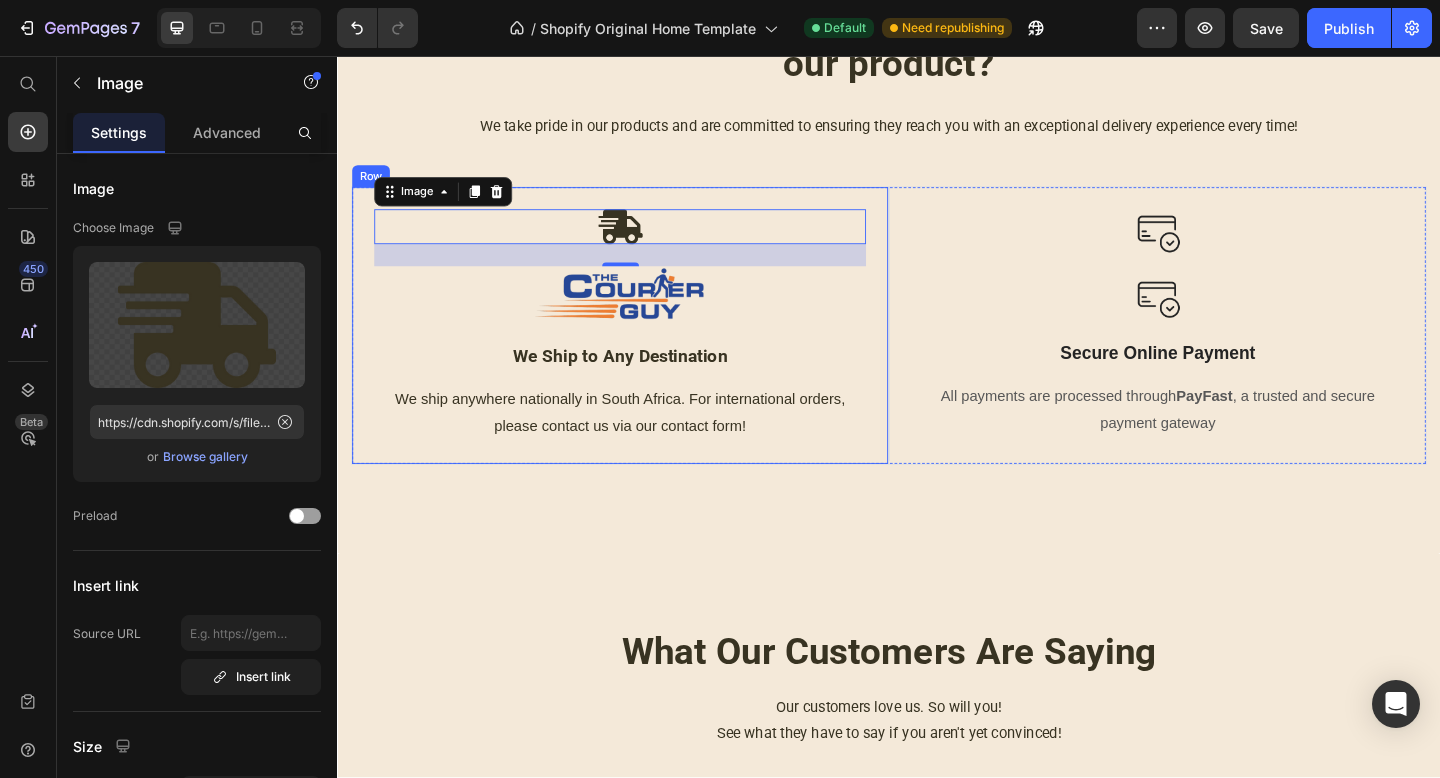 click on "Image   24 Image We Ship to Any Destination Text Block We ship anywhere nationally in South Africa. For international orders, please contact us via our contact form! Text block" at bounding box center (644, 349) 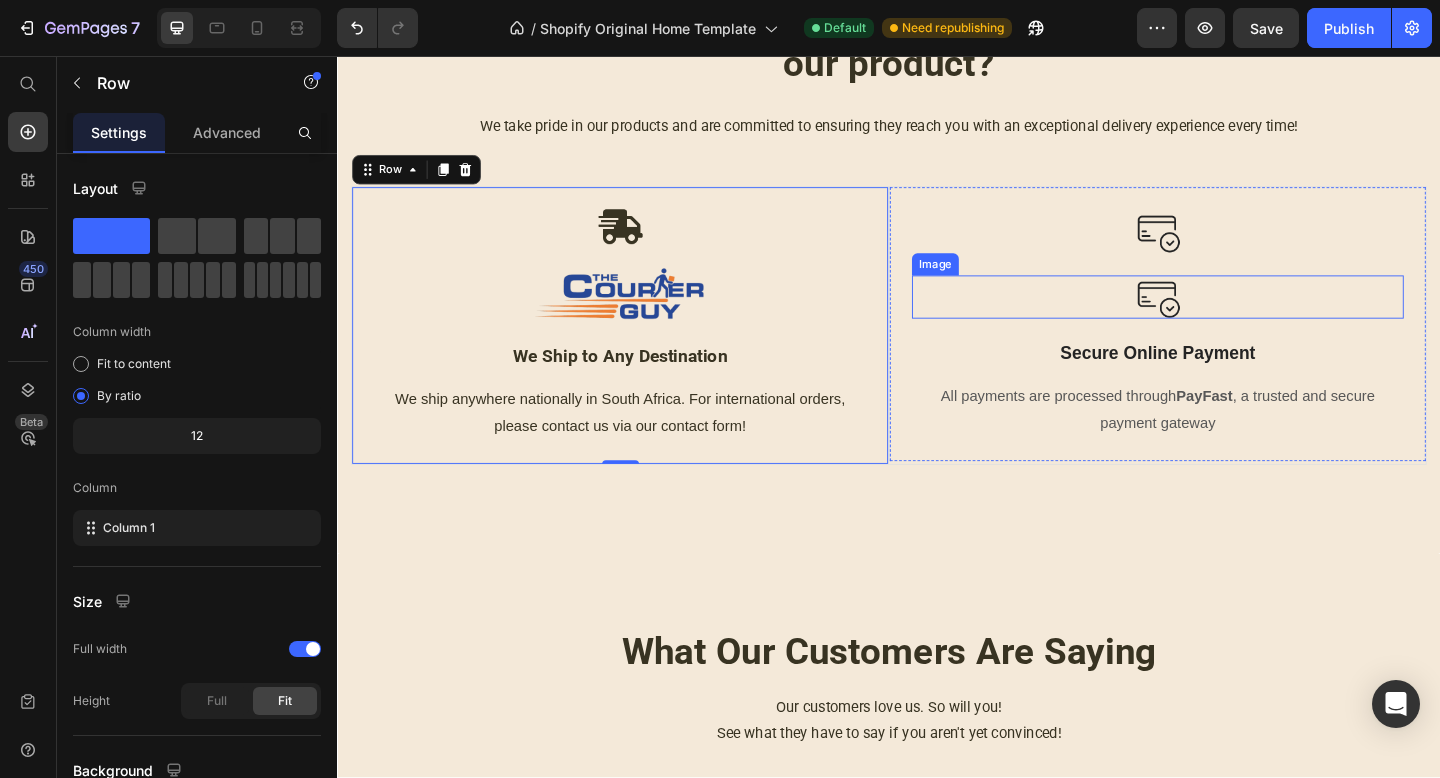 click at bounding box center [1229, 319] 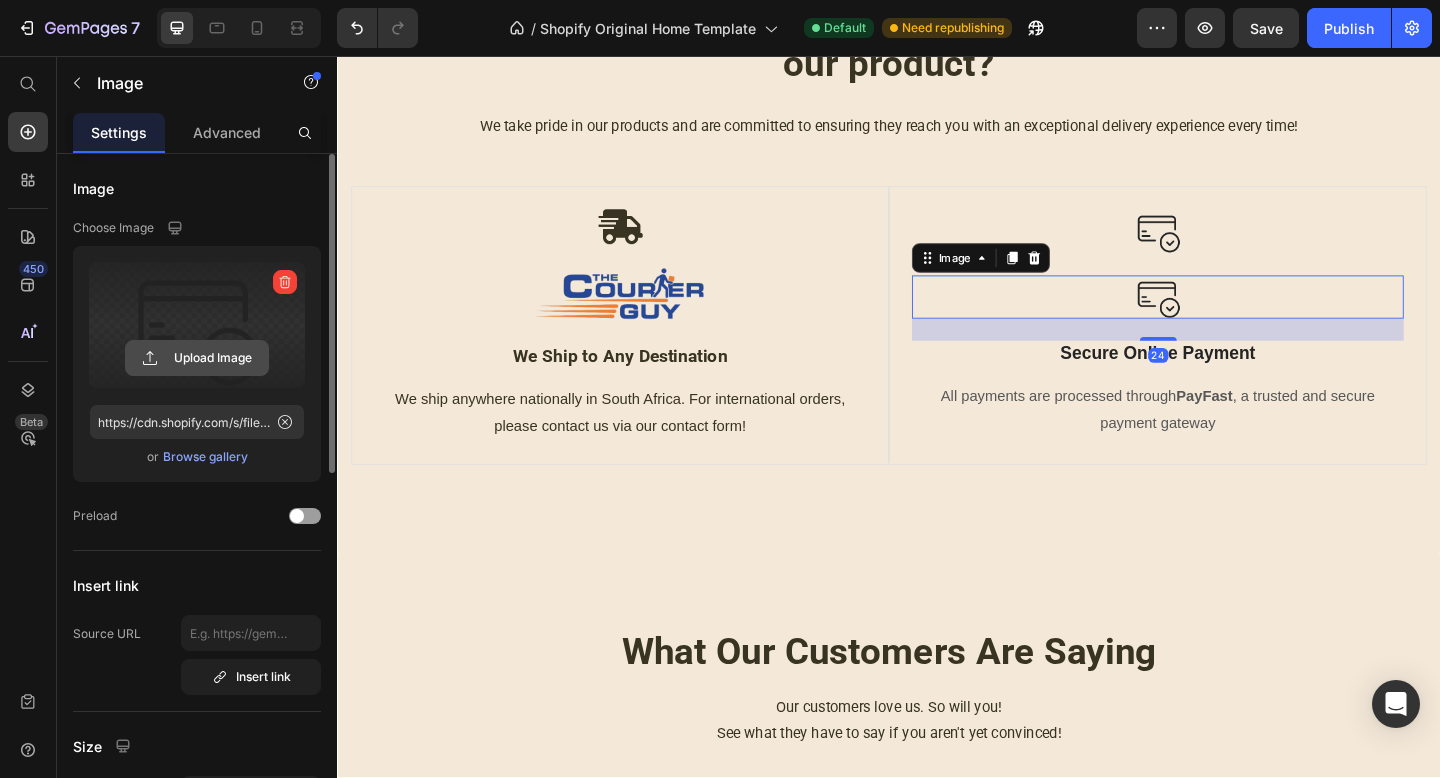 click 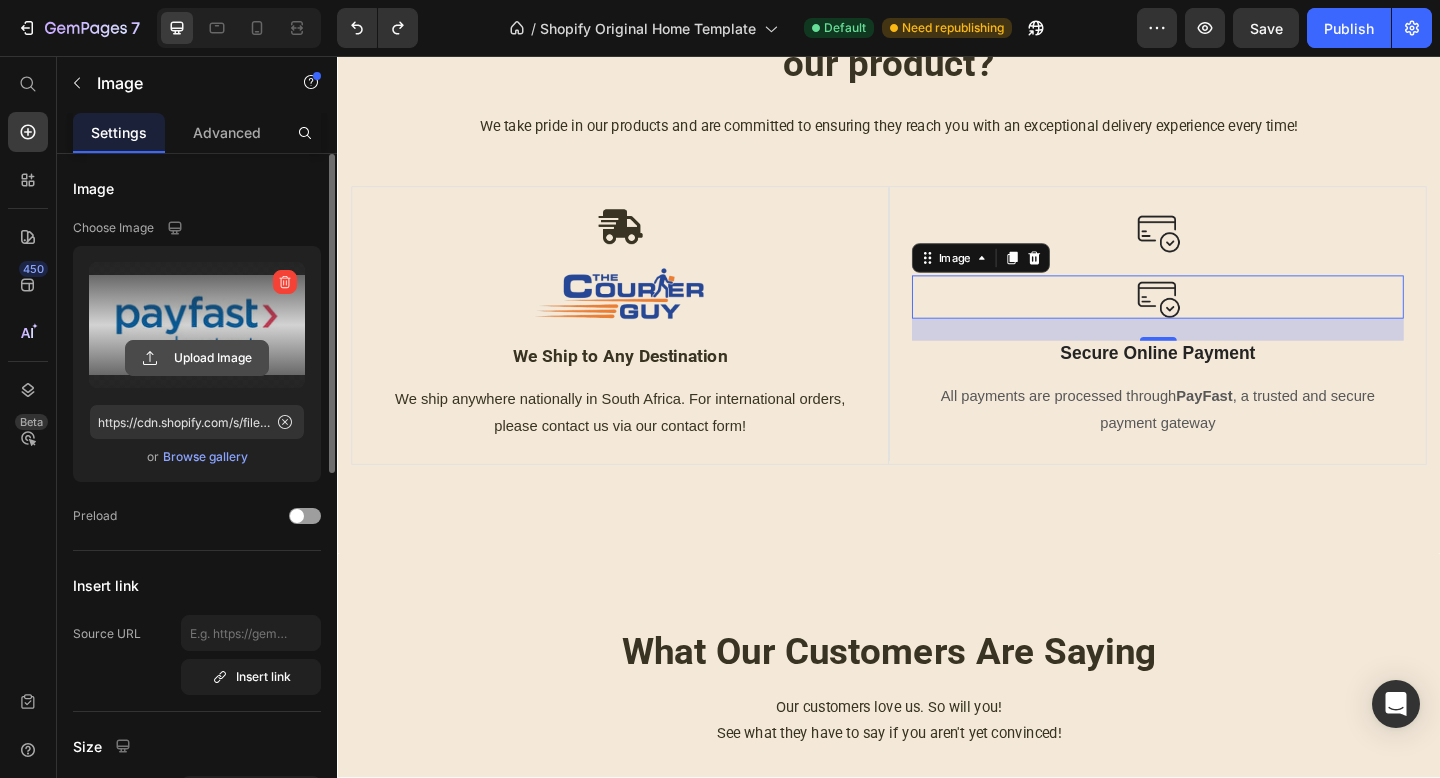 click 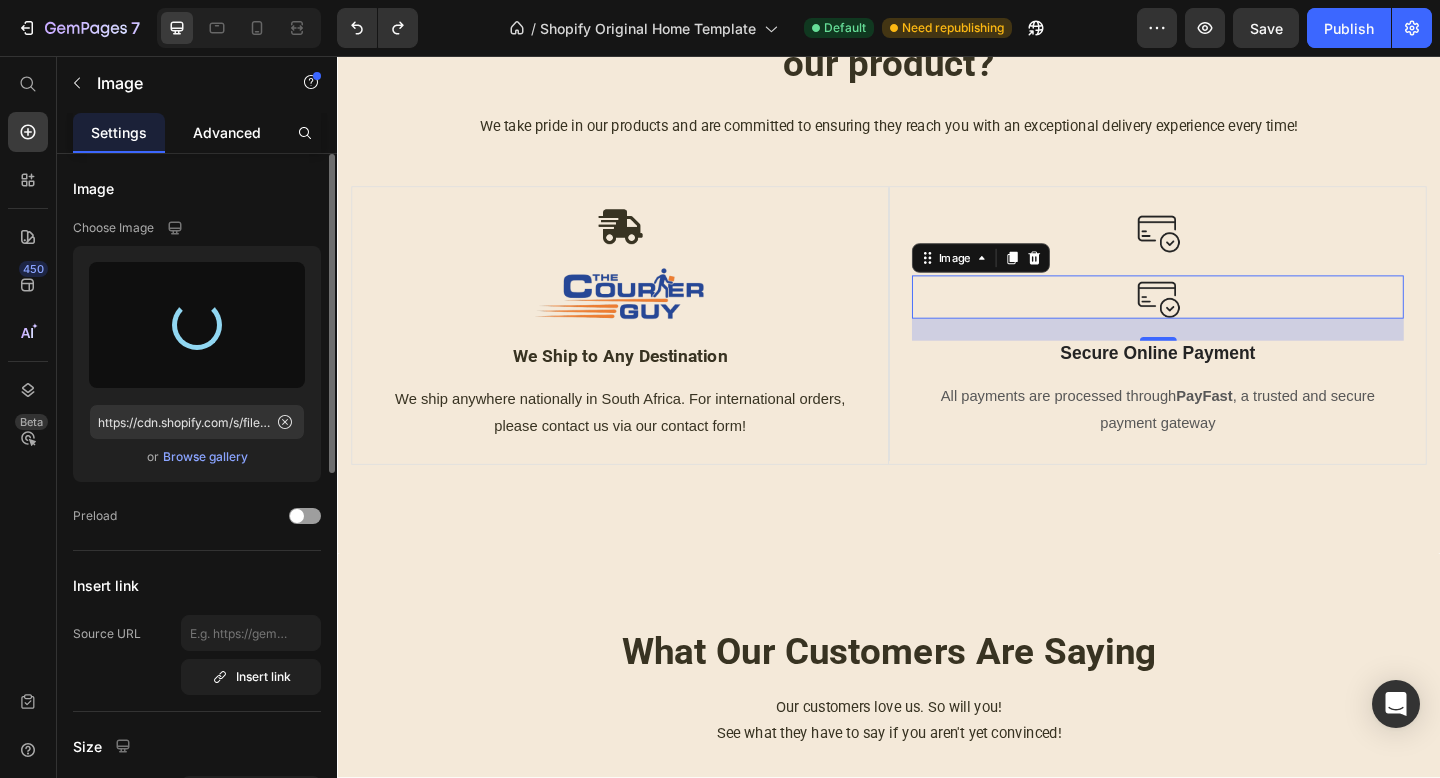 type on "https://cdn.shopify.com/s/files/1/0752/2553/0616/files/gempages_567279711261033409-3892f0f3-c2d3-464a-97d8-6bdea629aba3.png" 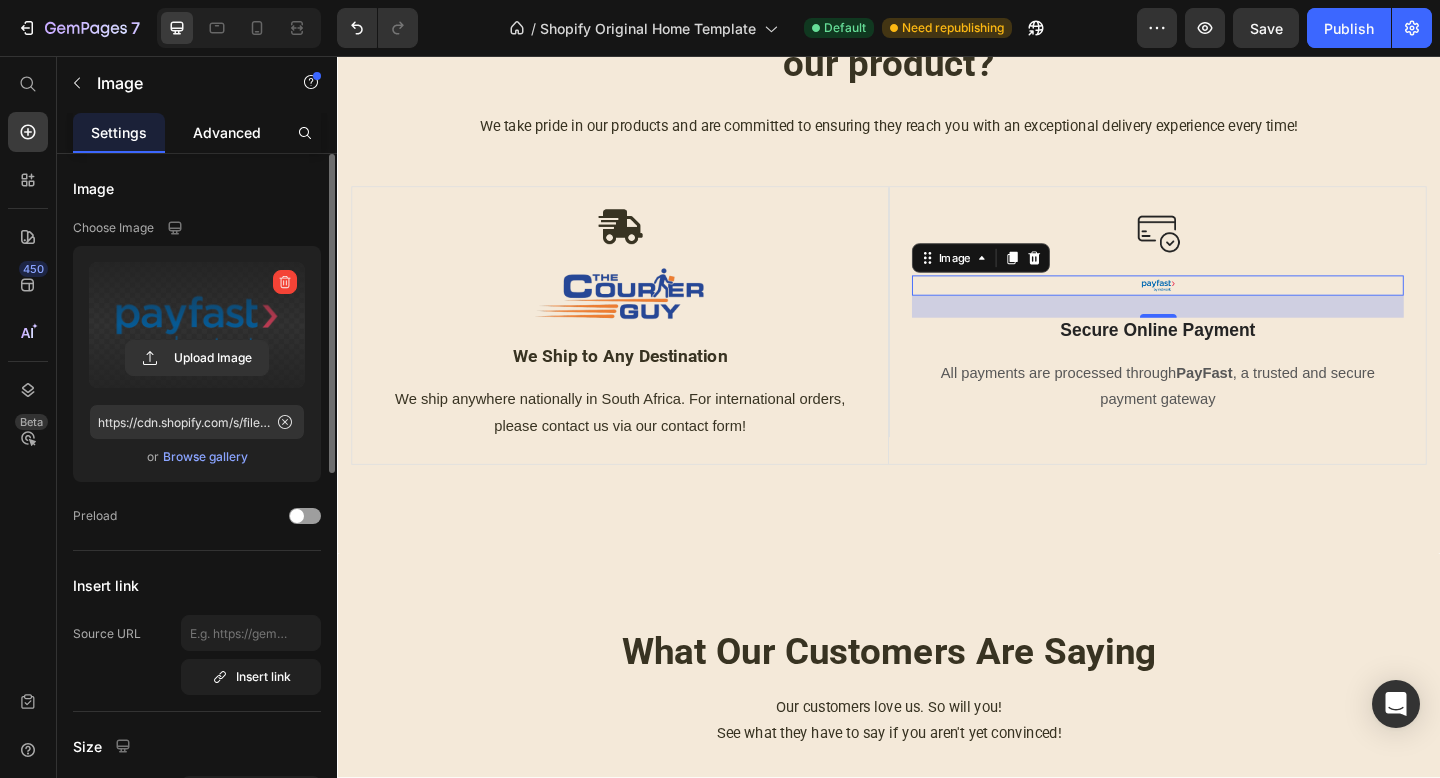 click on "Advanced" at bounding box center [227, 132] 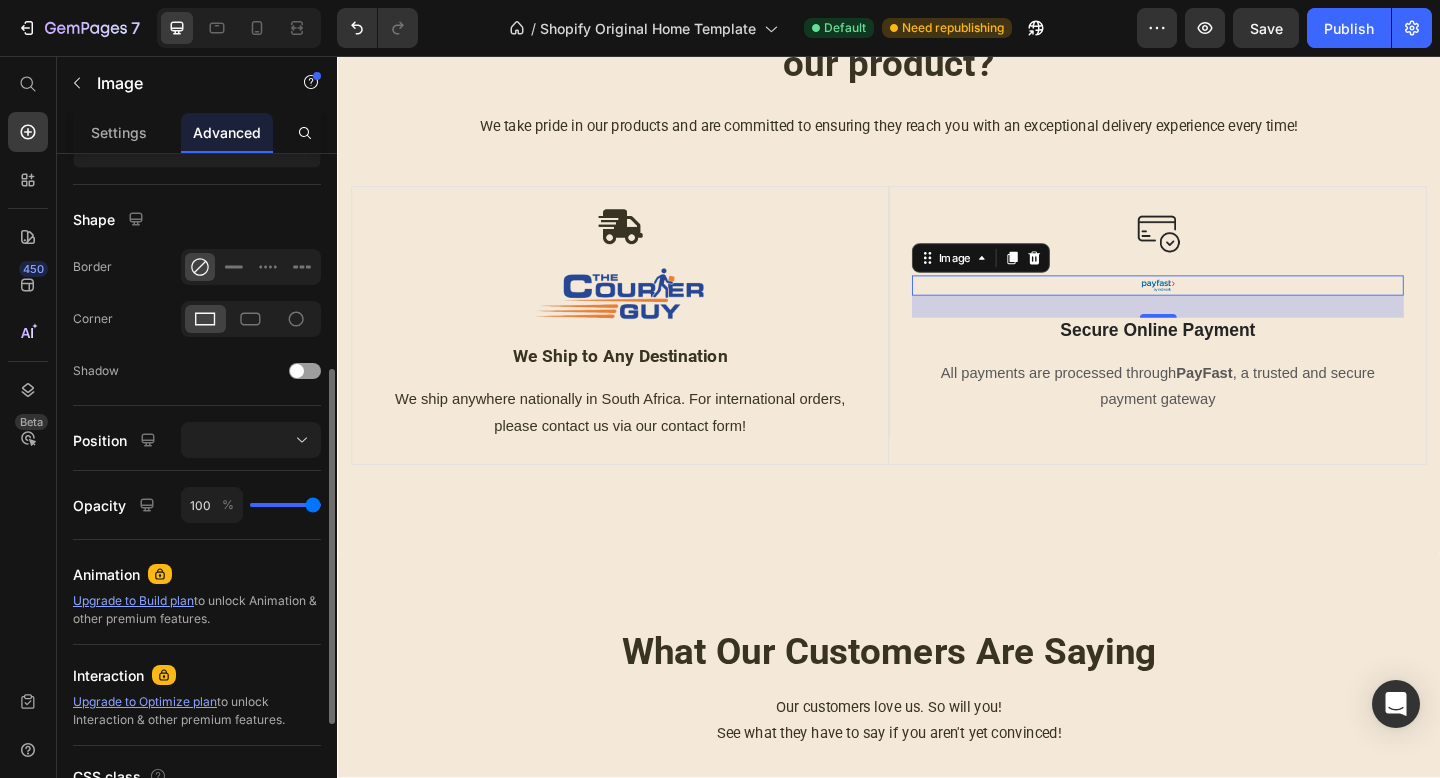 scroll, scrollTop: 0, scrollLeft: 0, axis: both 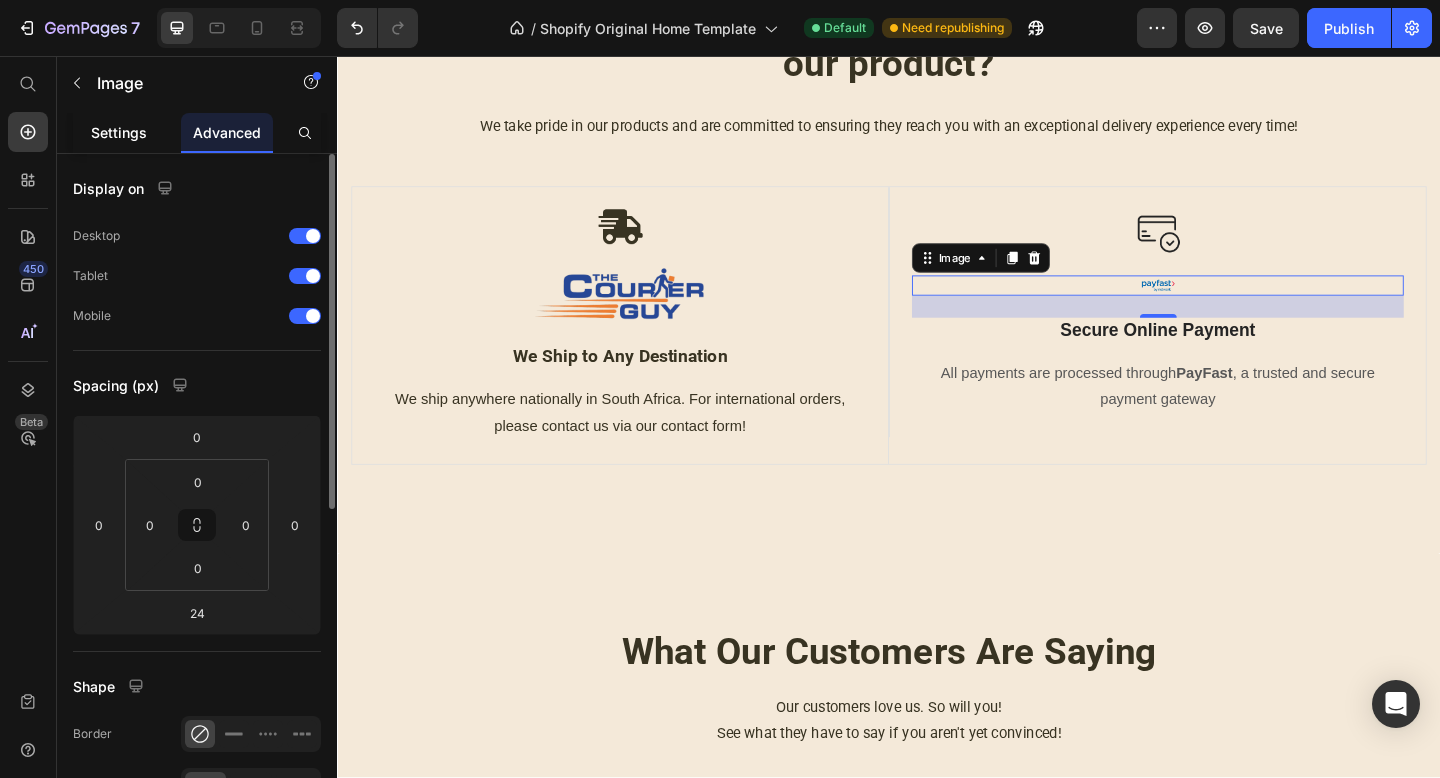 click on "Settings" at bounding box center (119, 132) 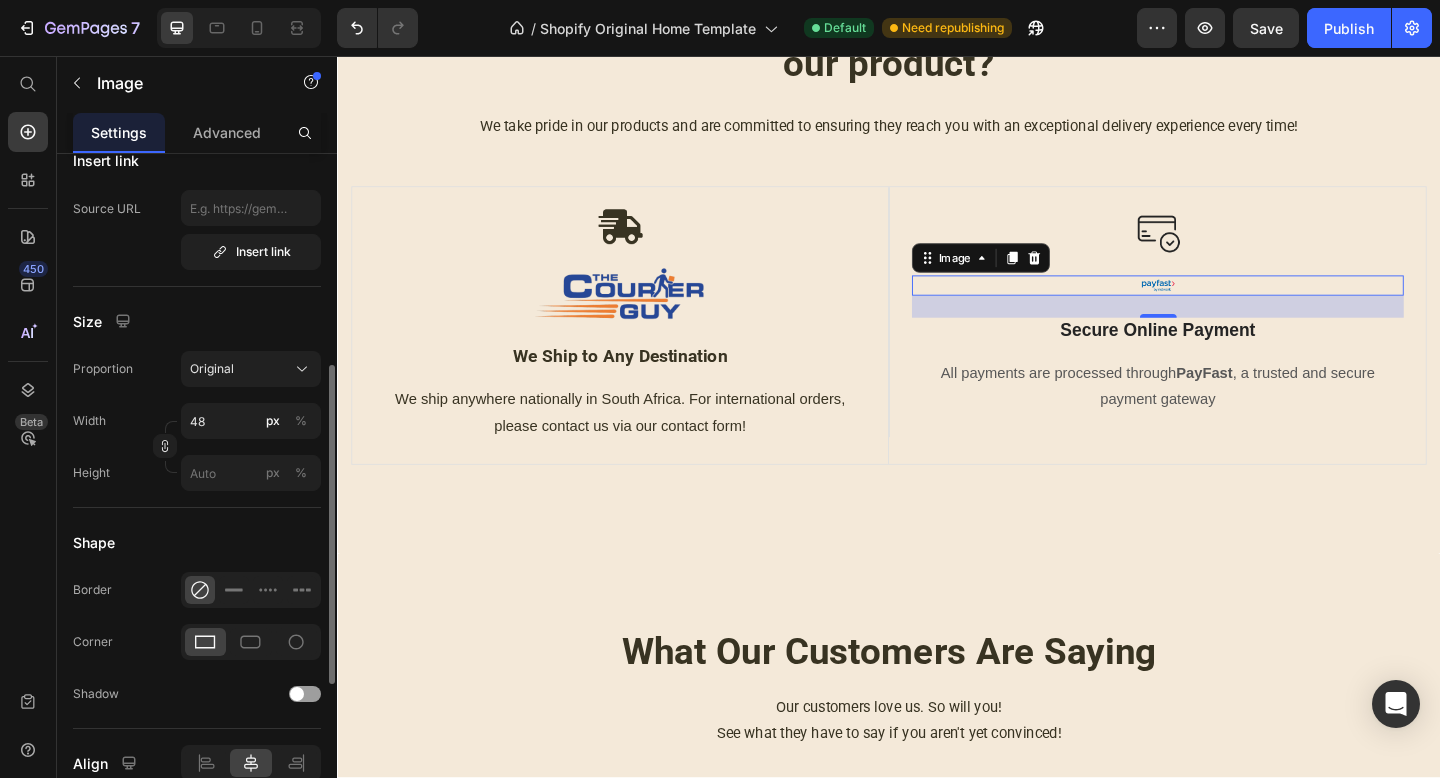 scroll, scrollTop: 433, scrollLeft: 0, axis: vertical 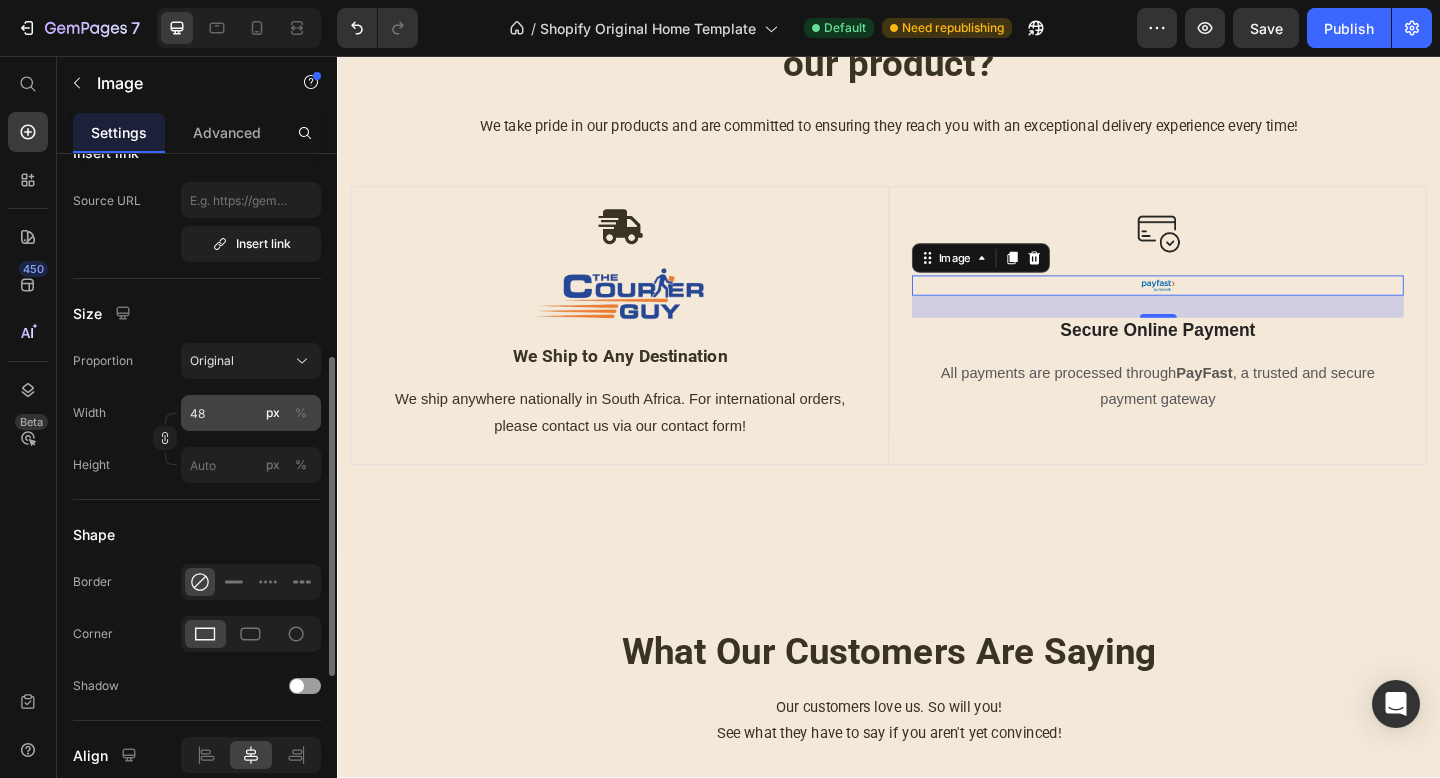 click on "%" at bounding box center [301, 413] 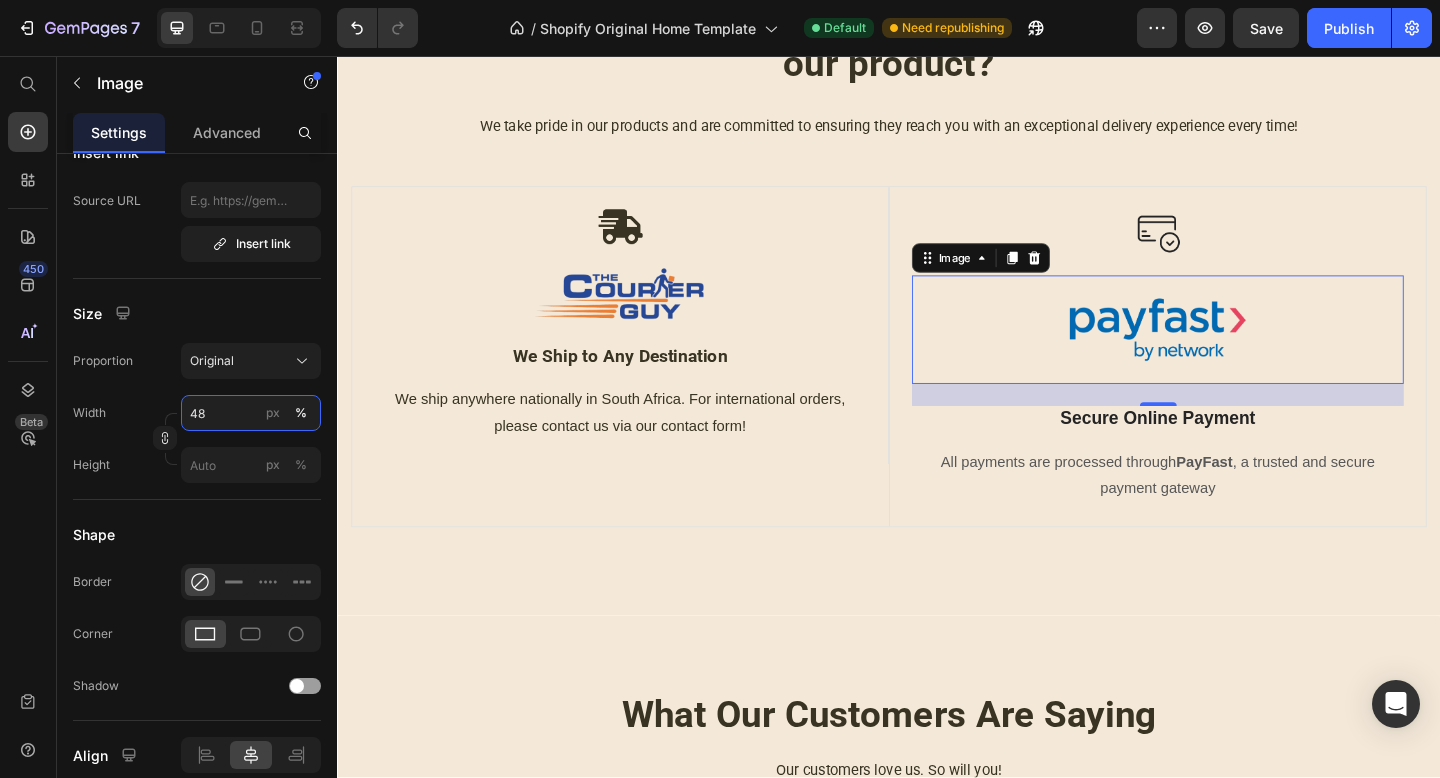 click on "48" at bounding box center [251, 413] 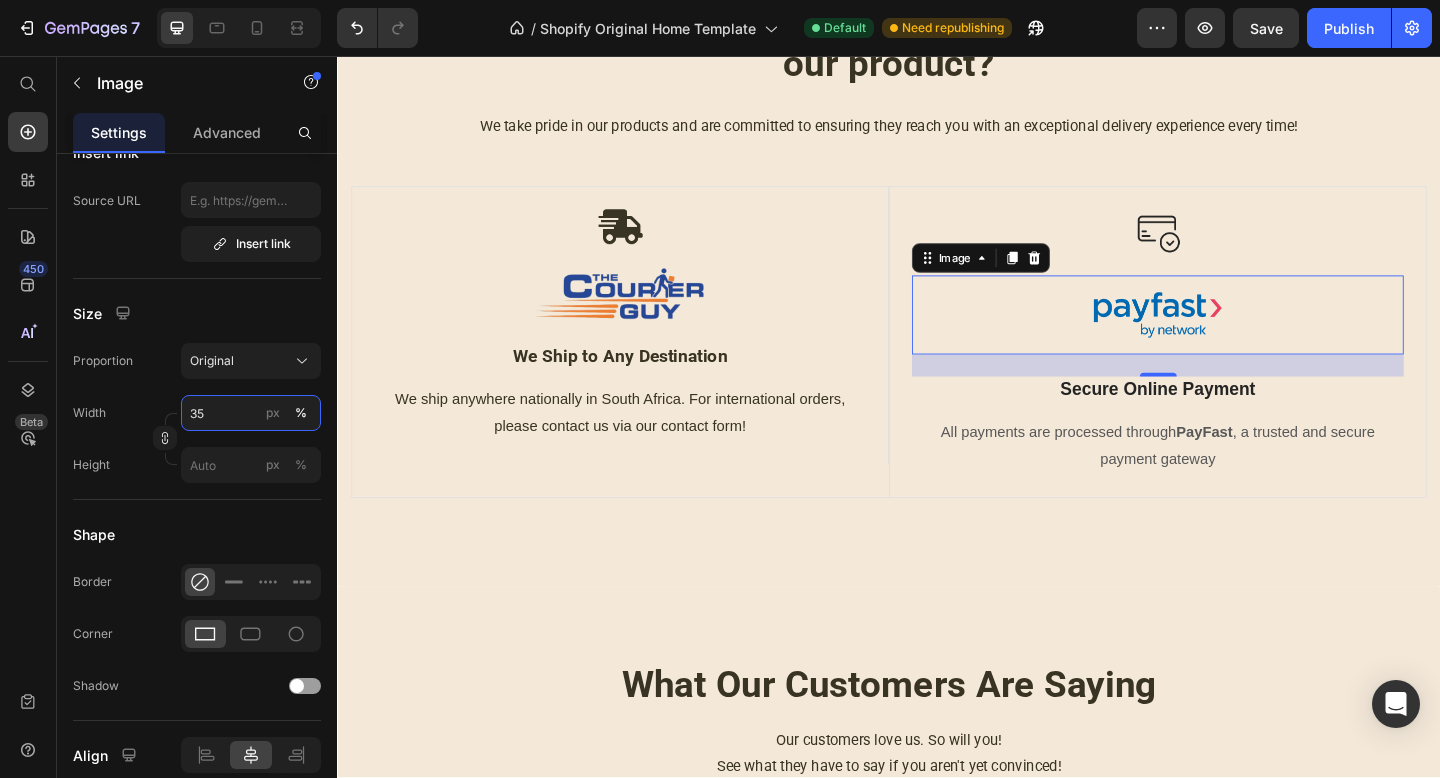 type on "35" 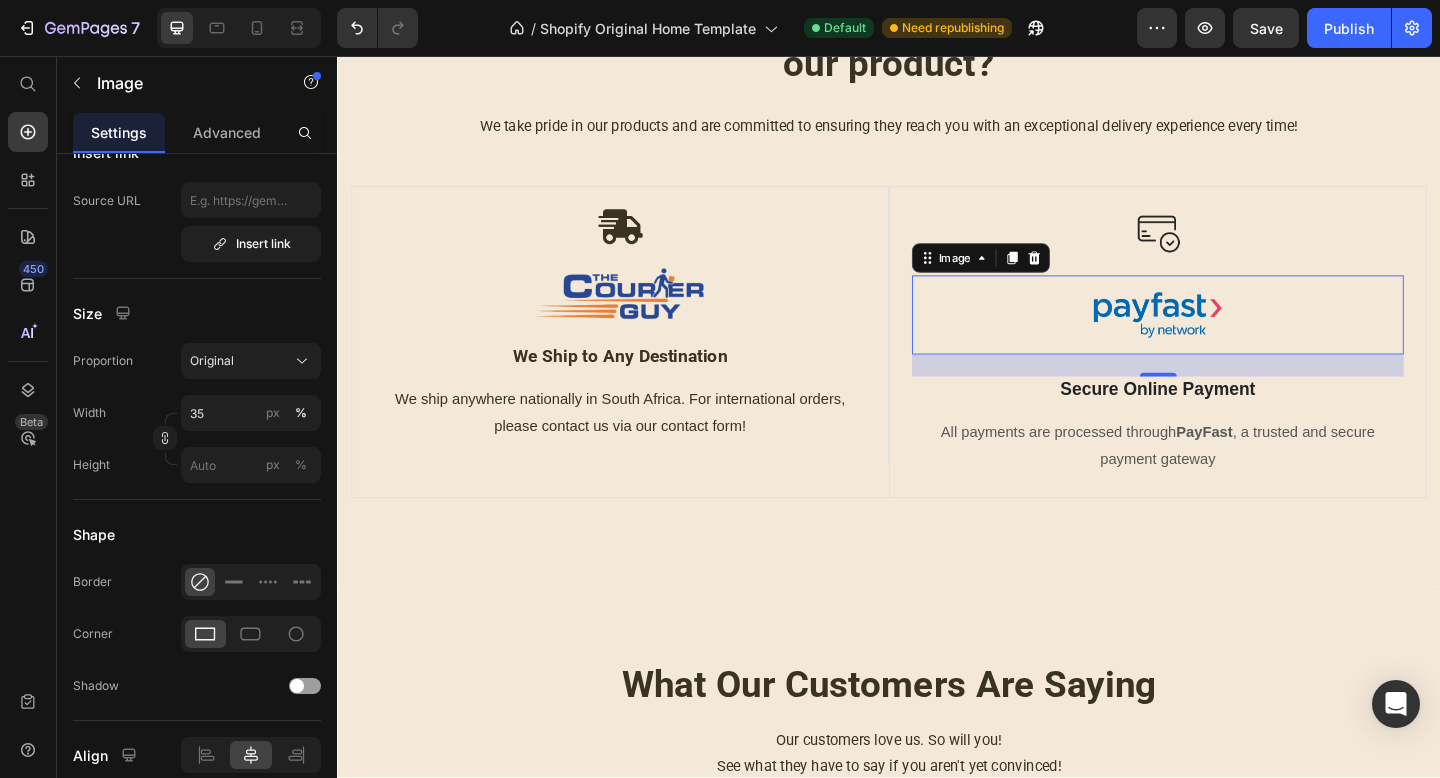 click on "Image Choose Image Upload Image https://cdn.shopify.com/s/files/1/0752/2553/0616/files/gempages_567279711261033409-3892f0f3-c2d3-464a-97d8-6bdea629aba3.png  or   Browse gallery  Preload Insert link Source URL  Insert link  Size Proportion Original Width 35 px % Height px % Shape Border Corner Shadow Align SEO Alt text Alt Image Image title Image Title" at bounding box center [197, 397] 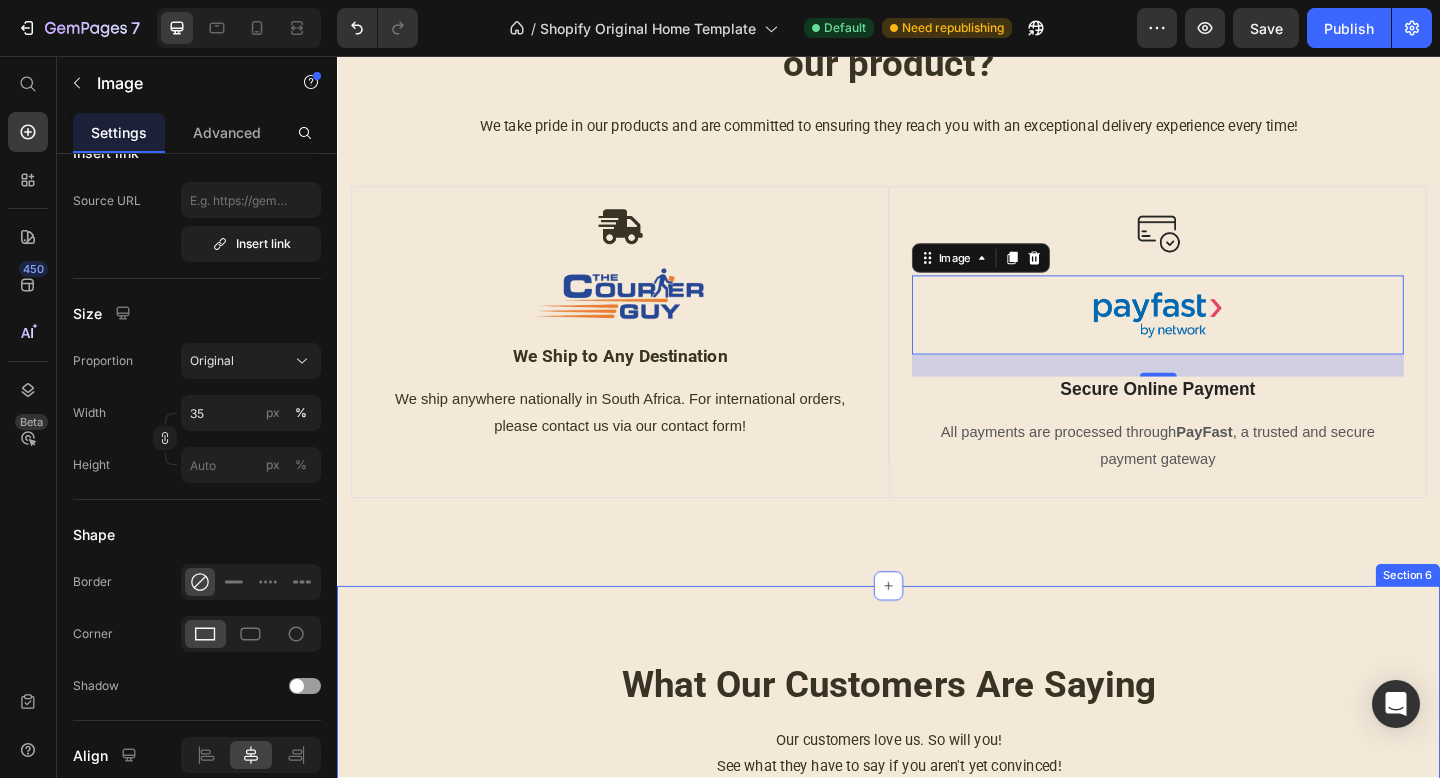 click on "What Our Customers Are Saying Heading Our customers love us. So will you! See what they have to say if you aren't yet convinced! Text block
Icon
Icon
Icon
Icon
Icon Row I am definitely going back for the macadamia nut butter spread. Text block The staff is super friendly , I got there before 7 am and the security guard convinced me to wait a little longer till the shop opens . The cashier was very helpful. Text block - [LAST] Text block Row
Icon
Icon
Icon
Icon
Icon Row My one stop shop for macadamia nut oil and other products Text block The shop is tastefully done, always clean and neat. The staff is friendly and helpful. Text block - [LAST] Text block Row
Icon
Icon
Icon
Icon
Icon Row Great little factory shop Text block   Text block - [LAST] Row Row" at bounding box center [937, 962] 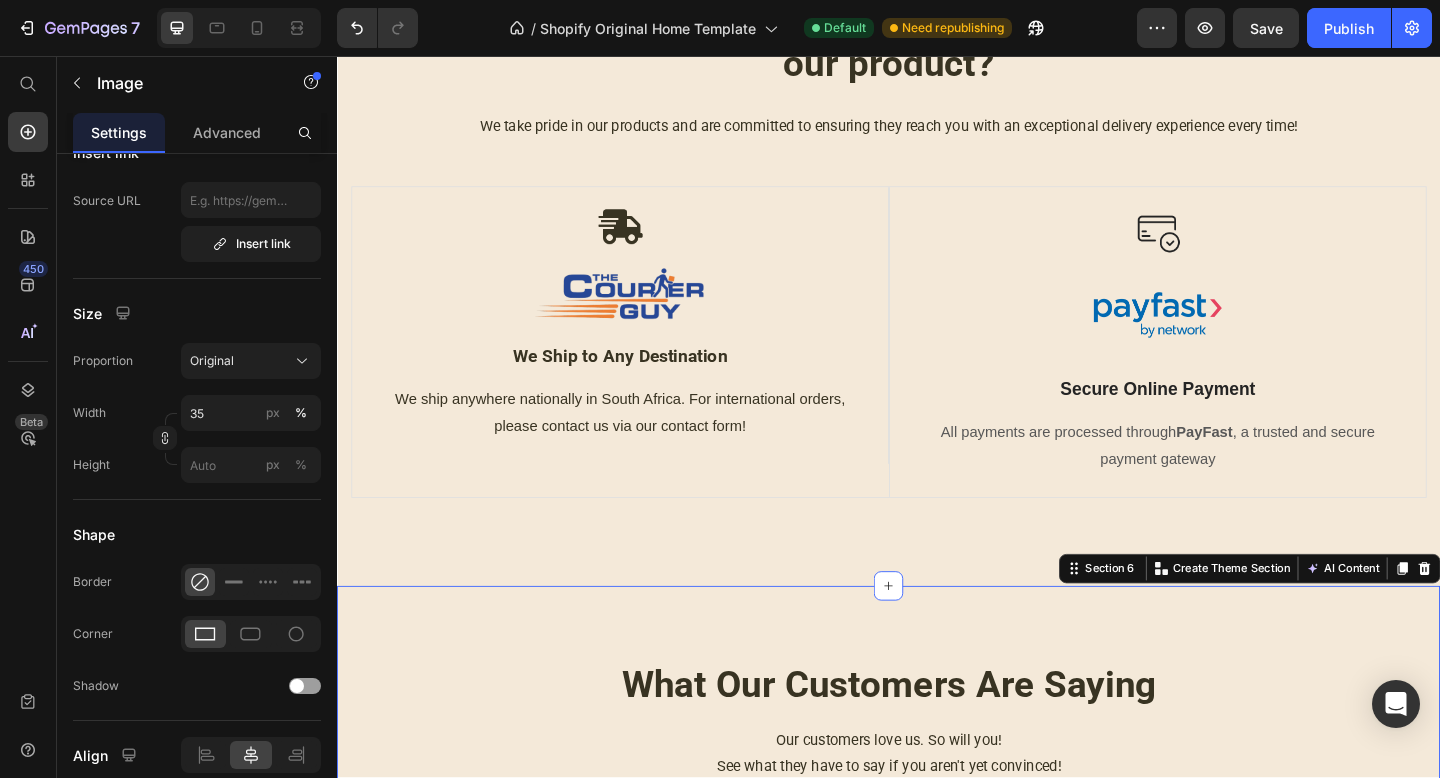 scroll, scrollTop: 0, scrollLeft: 0, axis: both 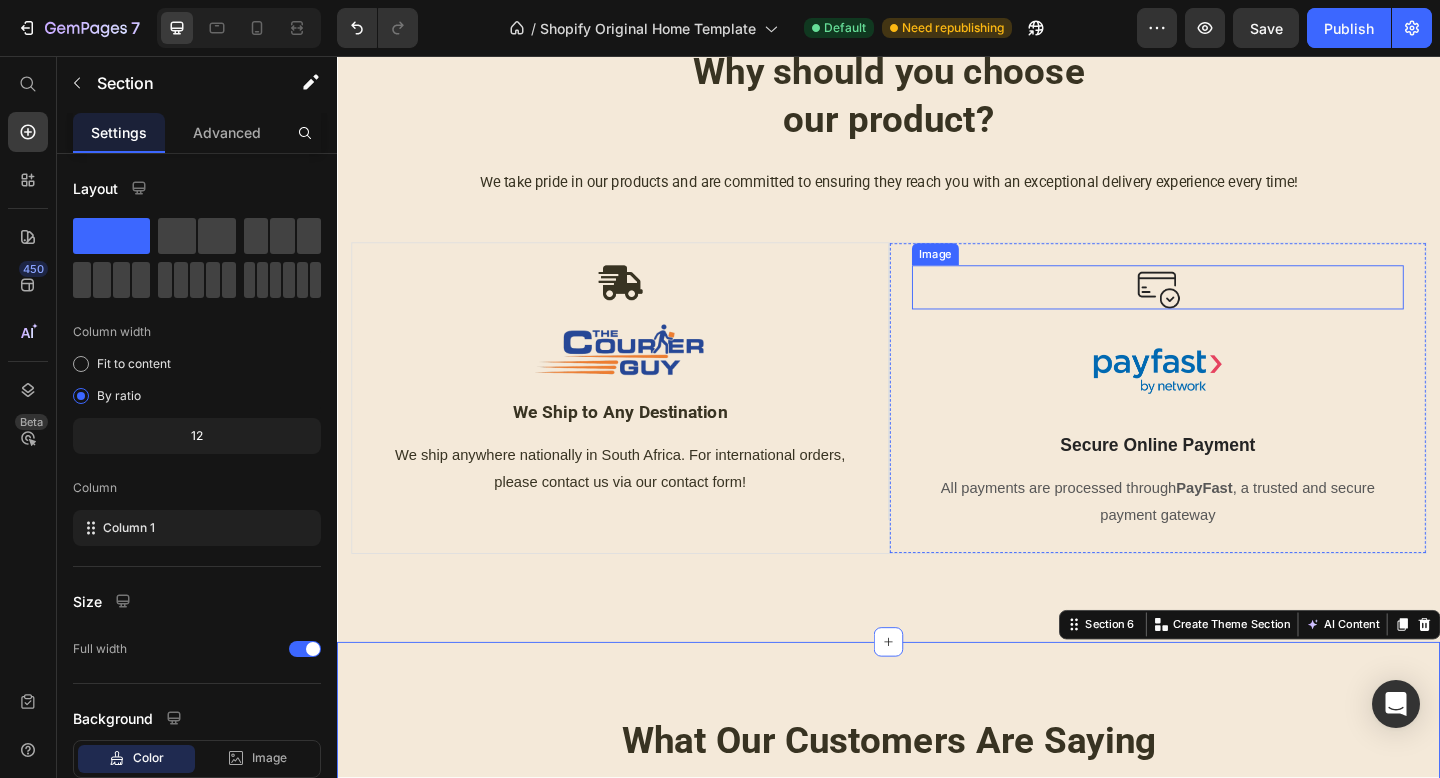 click at bounding box center [1229, 308] 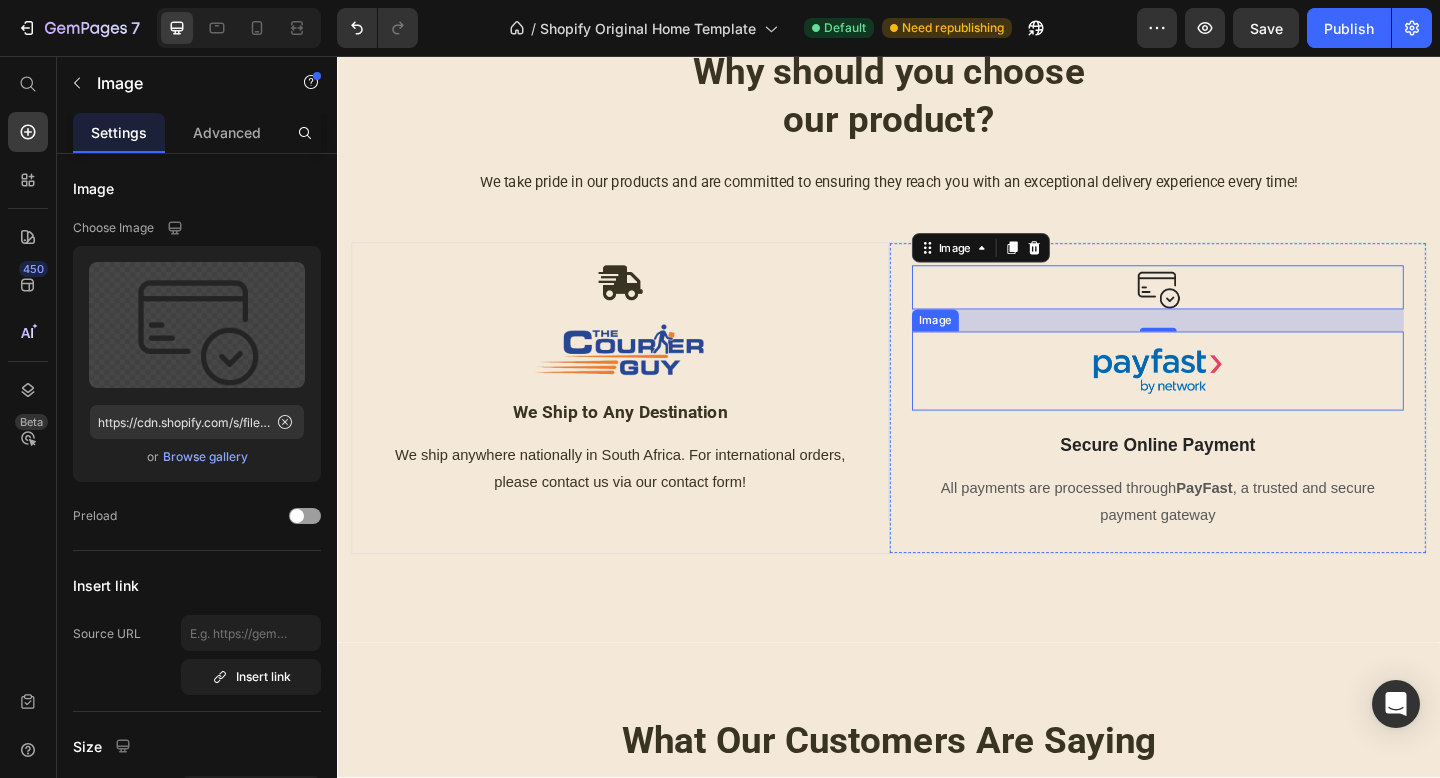click at bounding box center [1229, 399] 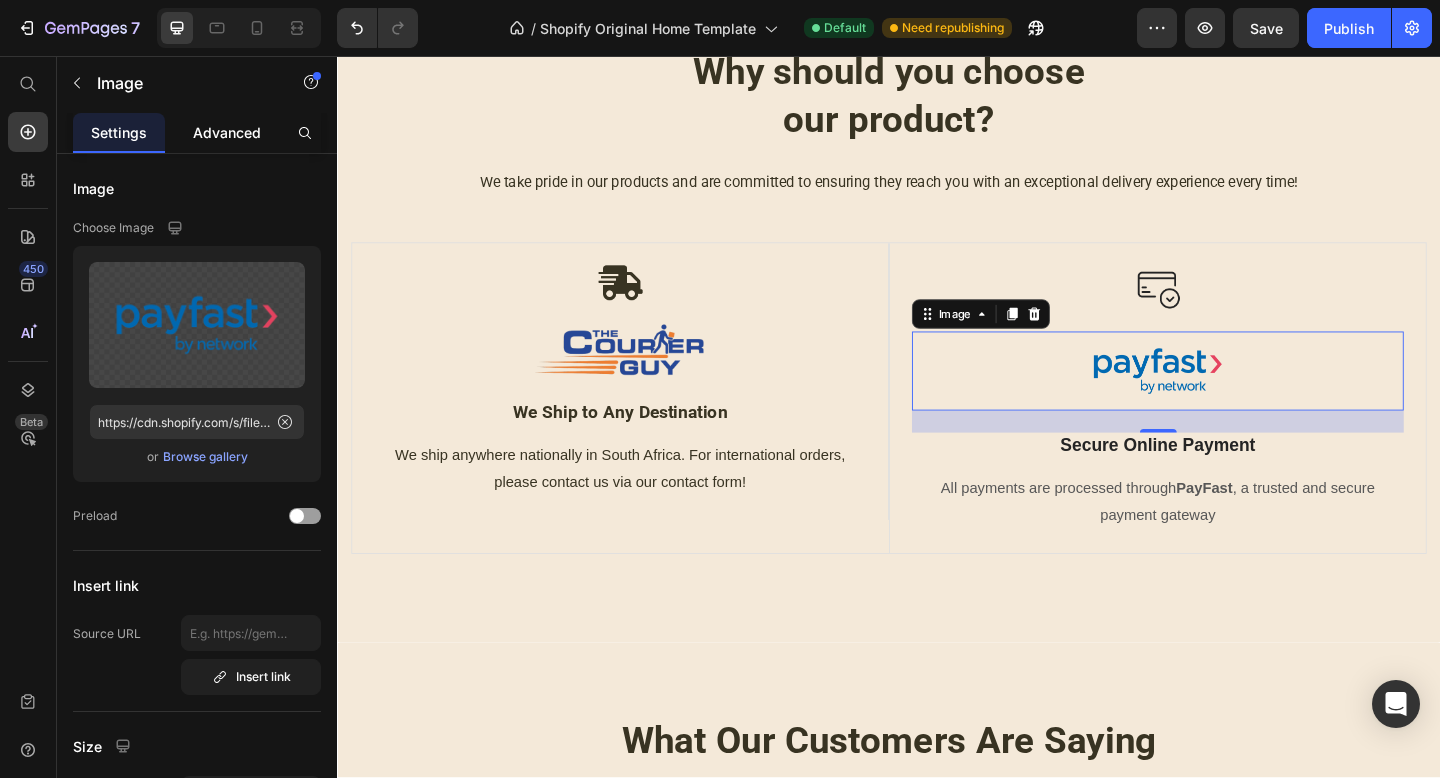 click on "Advanced" 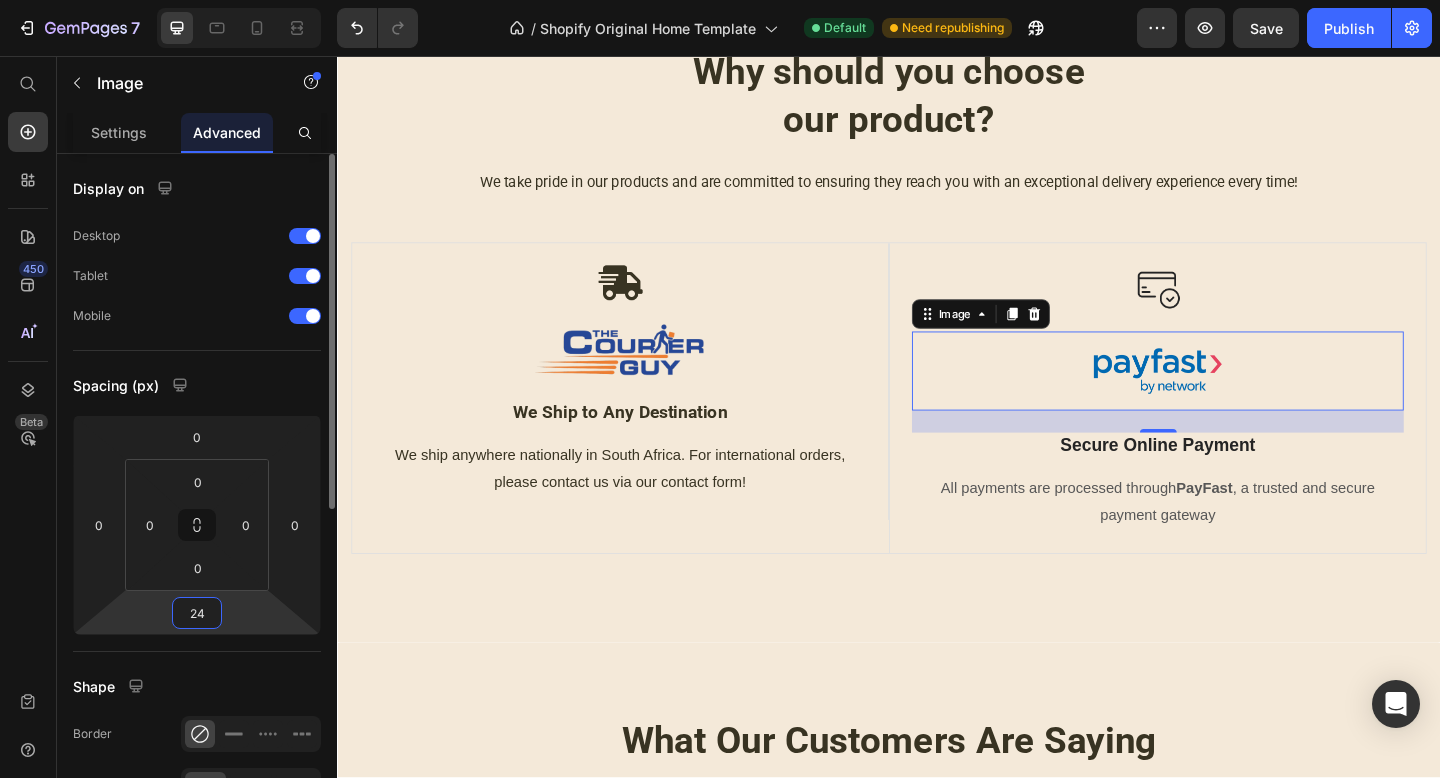 click on "24" at bounding box center (197, 613) 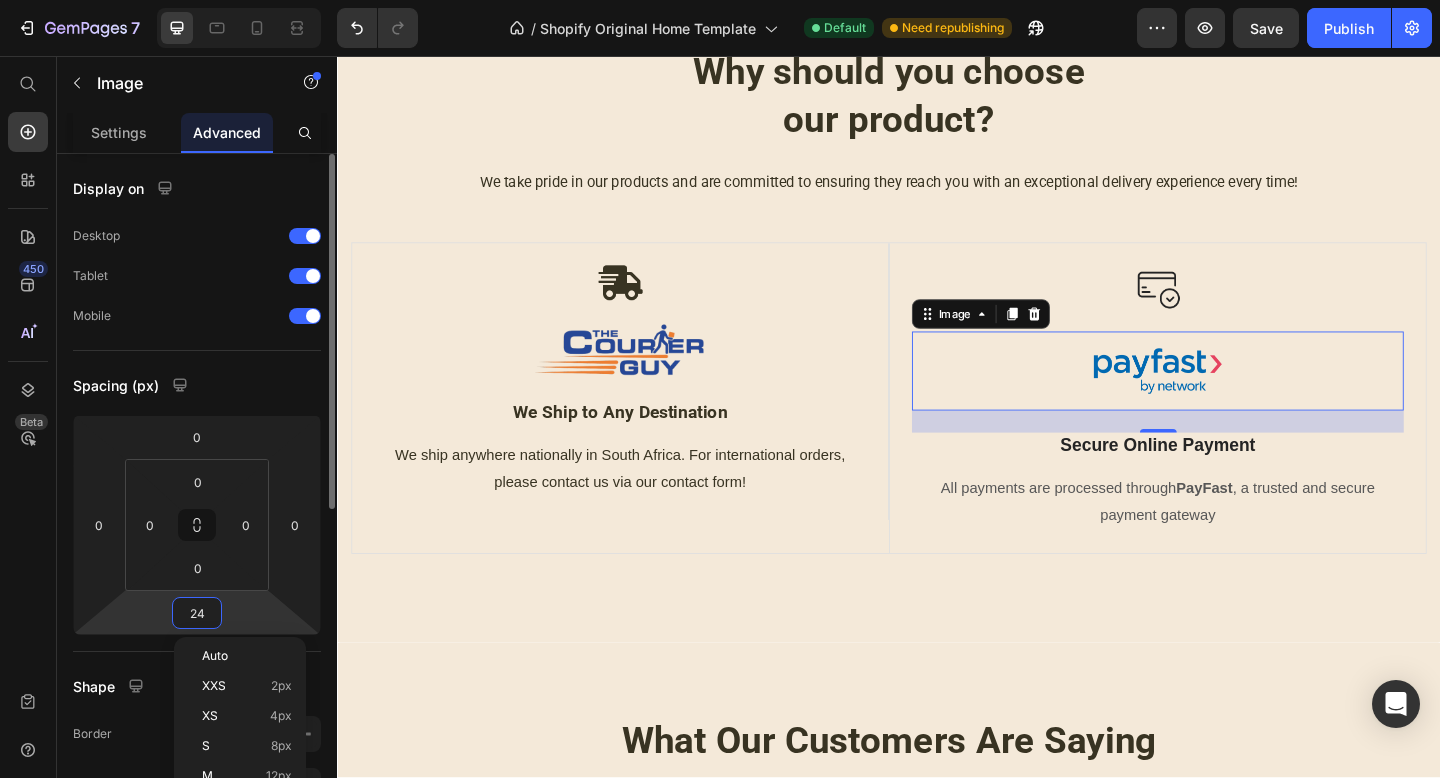 type on "0" 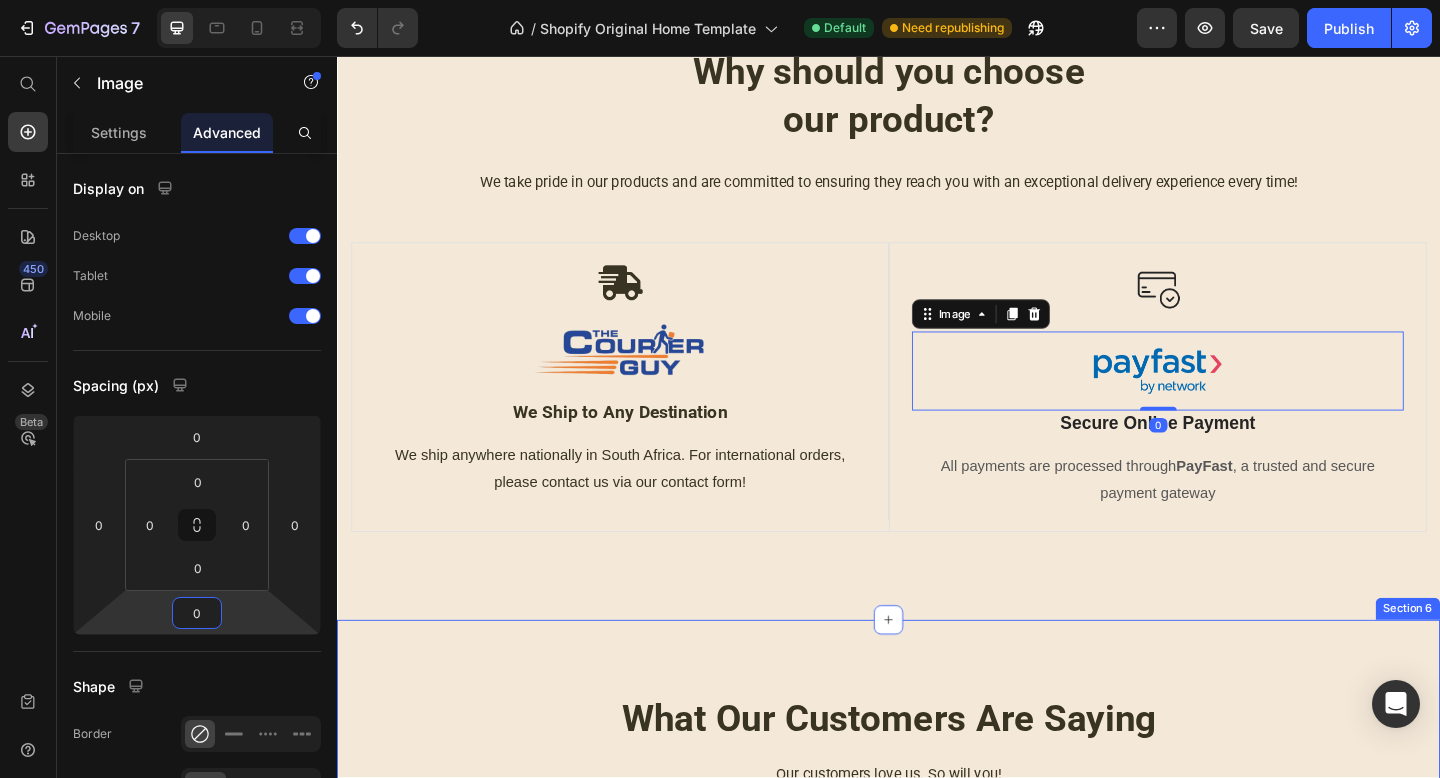 click on "What Our Customers Are Saying Heading Our customers love us. So will you! See what they have to say if you aren't yet convinced! Text block
Icon
Icon
Icon
Icon
Icon Row I am definitely going back for the macadamia nut butter spread. Text block The staff is super friendly , I got there before 7 am and the security guard convinced me to wait a little longer till the shop opens . The cashier was very helpful. Text block - [LAST] Text block Row
Icon
Icon
Icon
Icon
Icon Row My one stop shop for macadamia nut oil and other products Text block The shop is tastefully done, always clean and neat. The staff is friendly and helpful. Text block - [LAST] Text block Row
Icon
Icon
Icon
Icon
Icon Row Great little factory shop Text block   Text block - [LAST] Row Row" at bounding box center [937, 999] 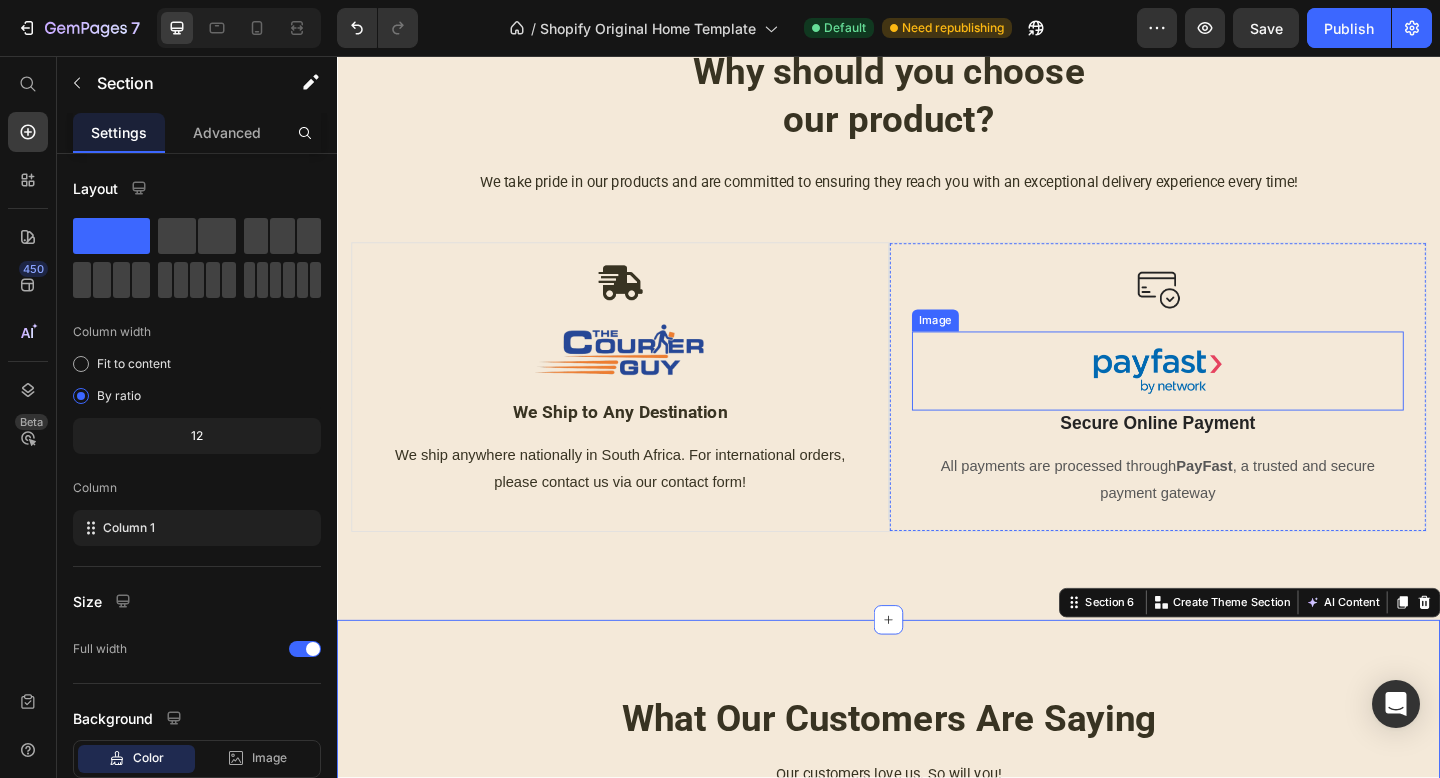 click at bounding box center (1229, 399) 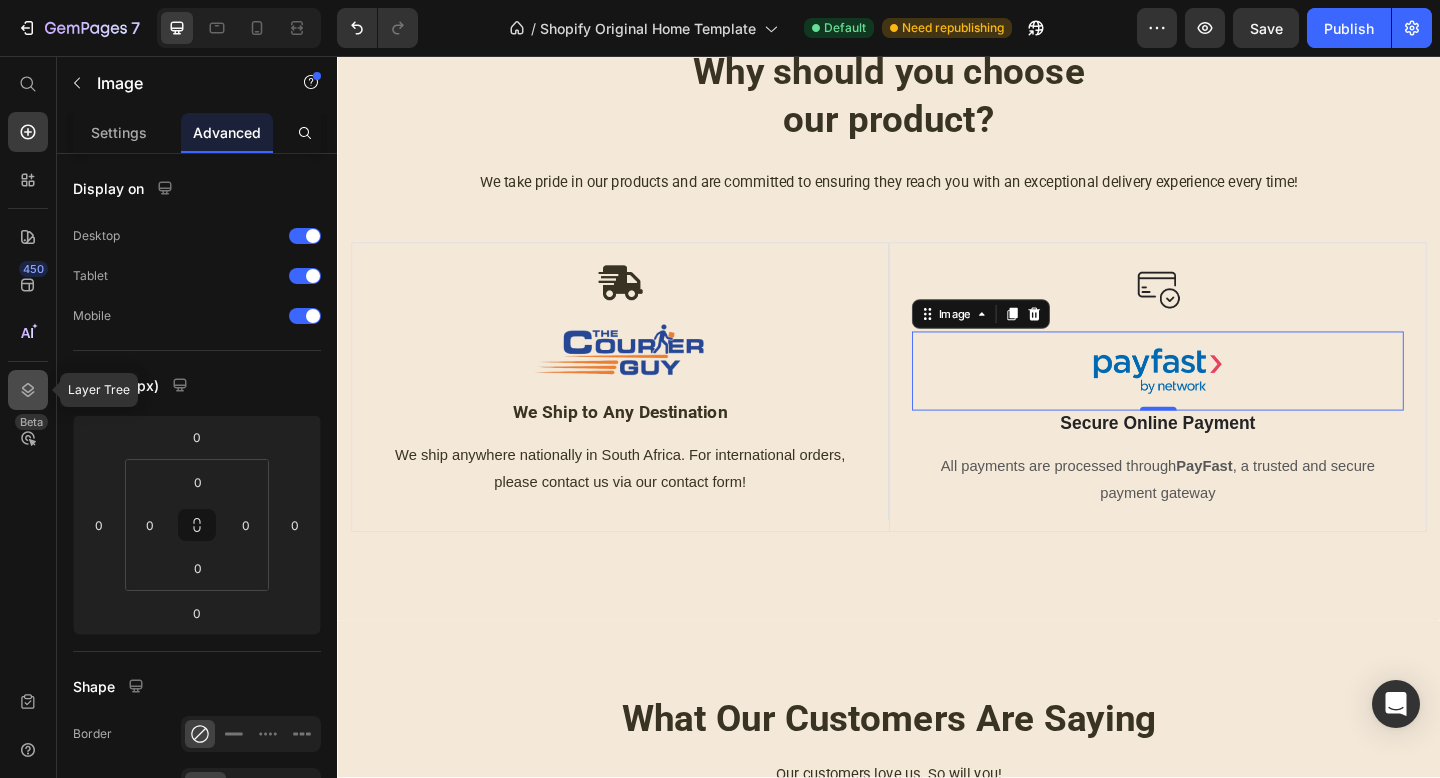 click 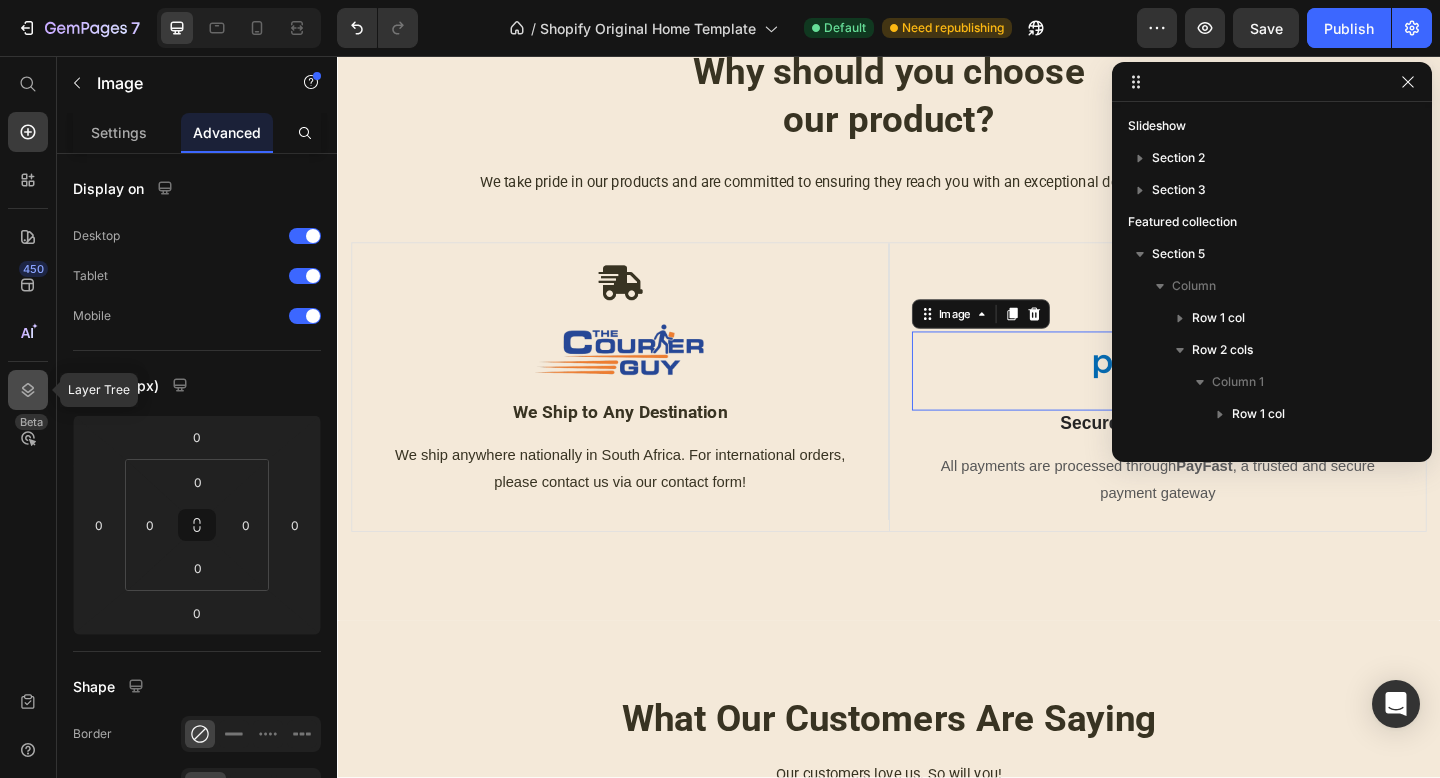 scroll, scrollTop: 314, scrollLeft: 0, axis: vertical 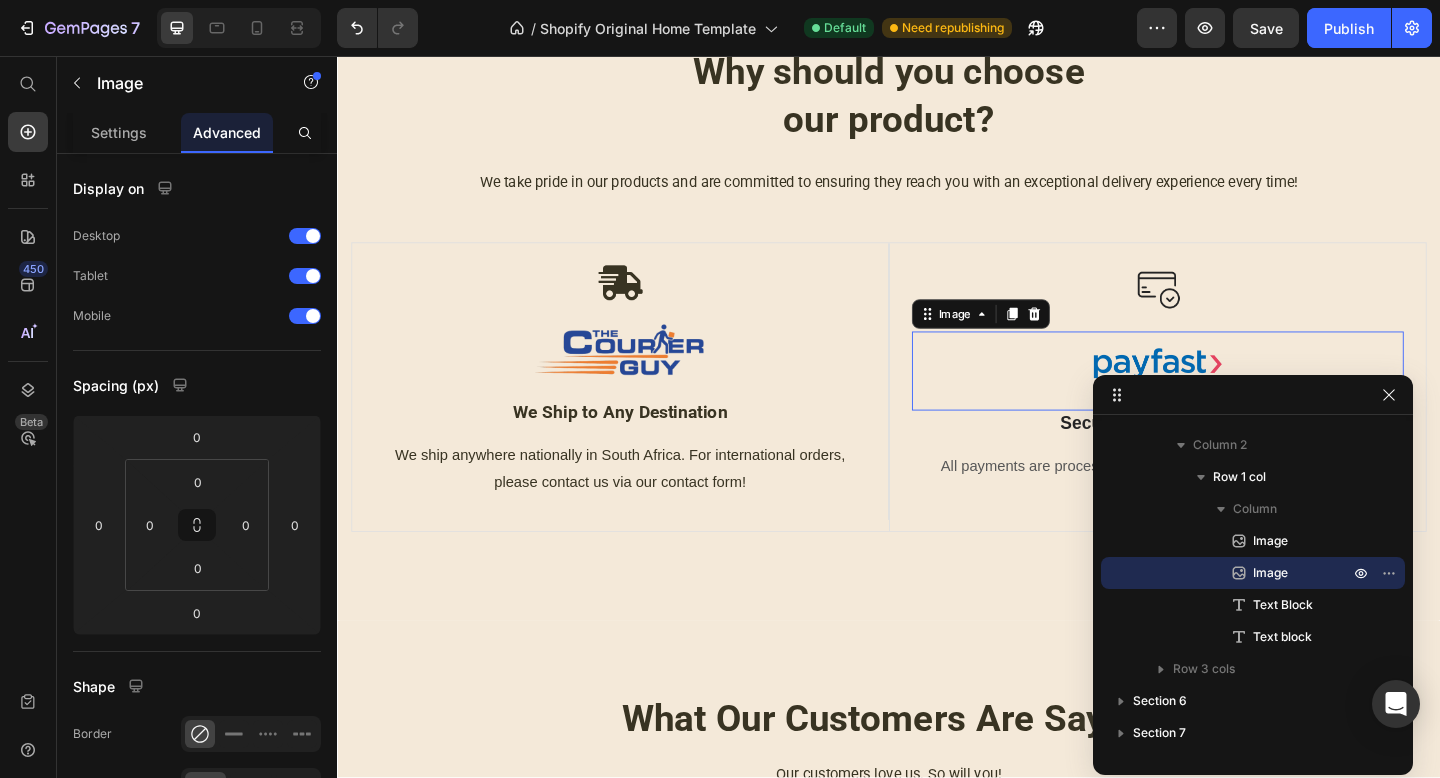 drag, startPoint x: 1324, startPoint y: 90, endPoint x: 1313, endPoint y: 410, distance: 320.189 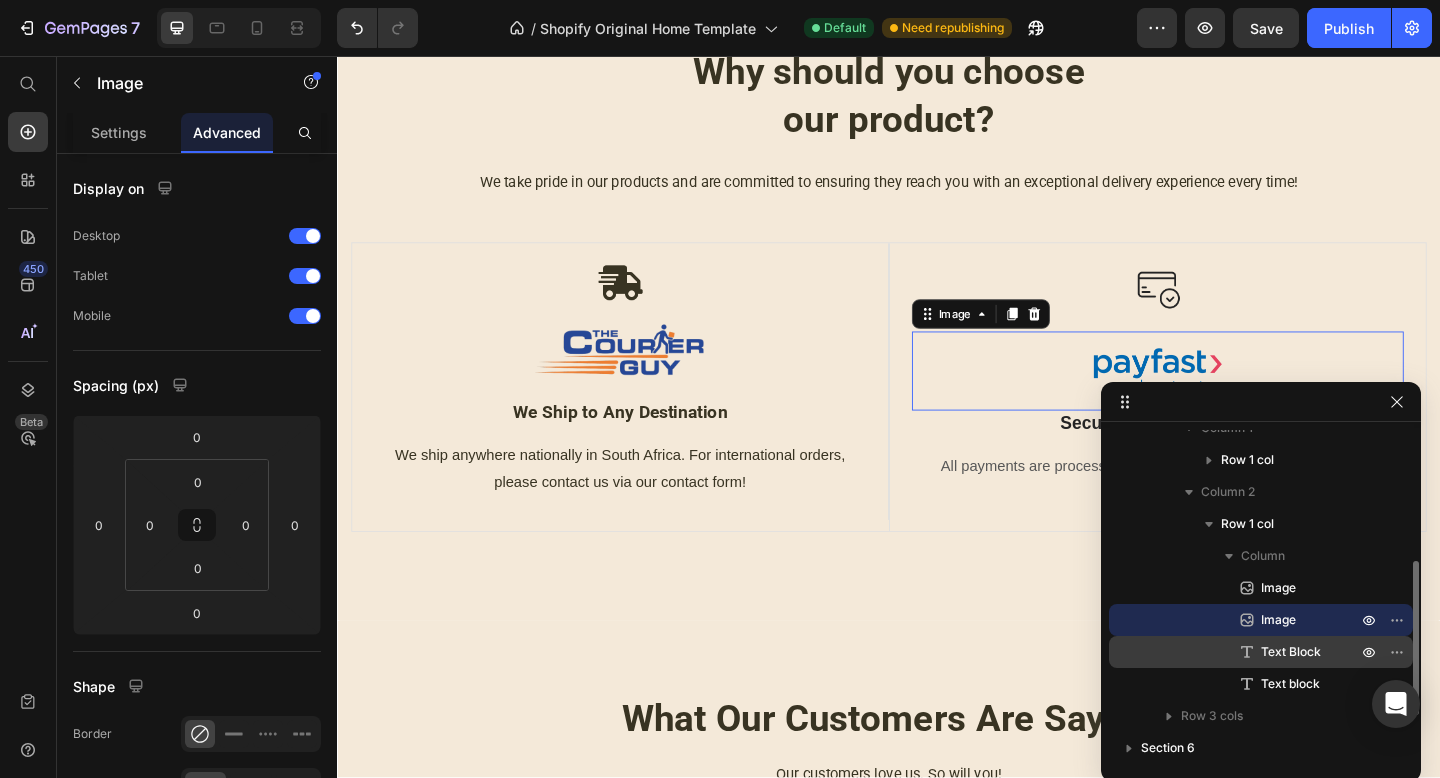 scroll, scrollTop: 268, scrollLeft: 0, axis: vertical 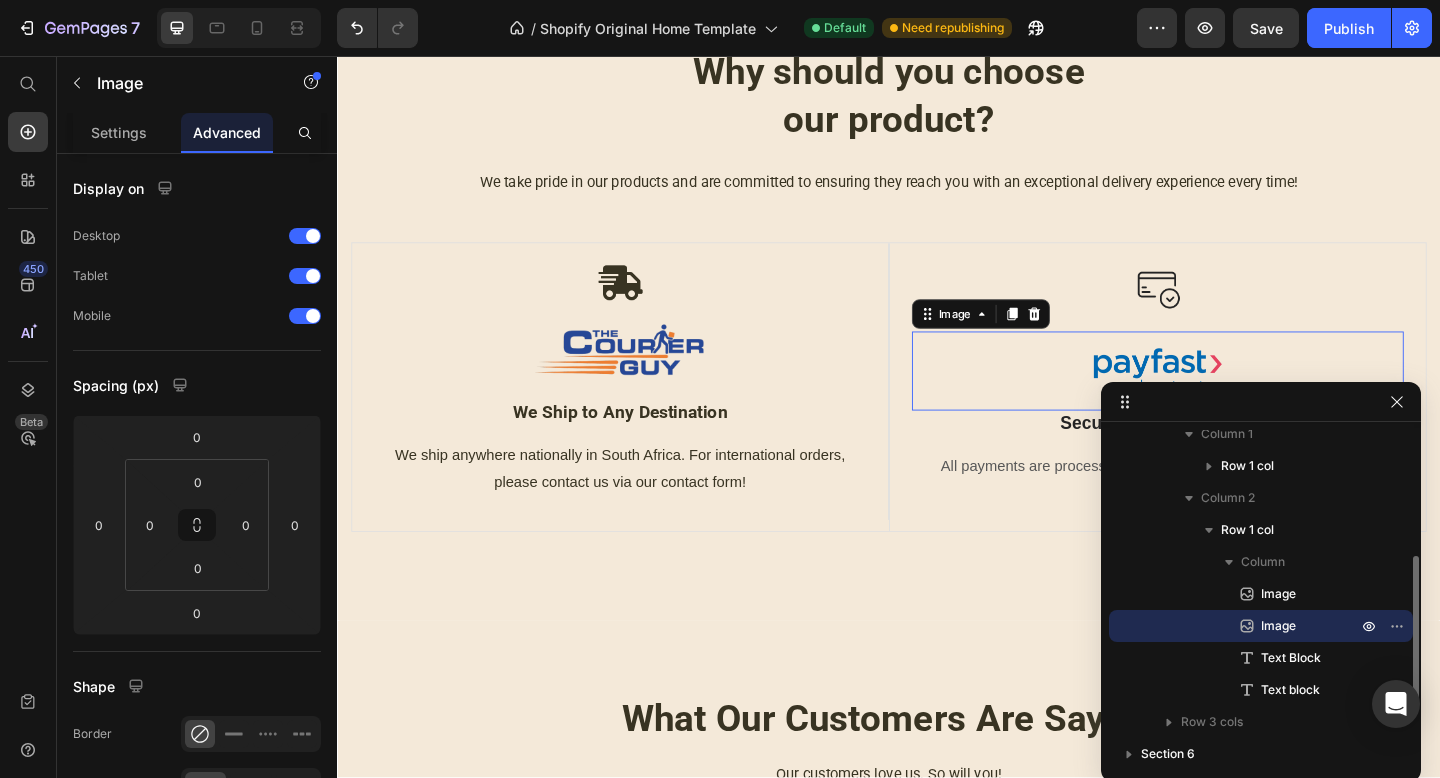 click on "Image" at bounding box center (1287, 626) 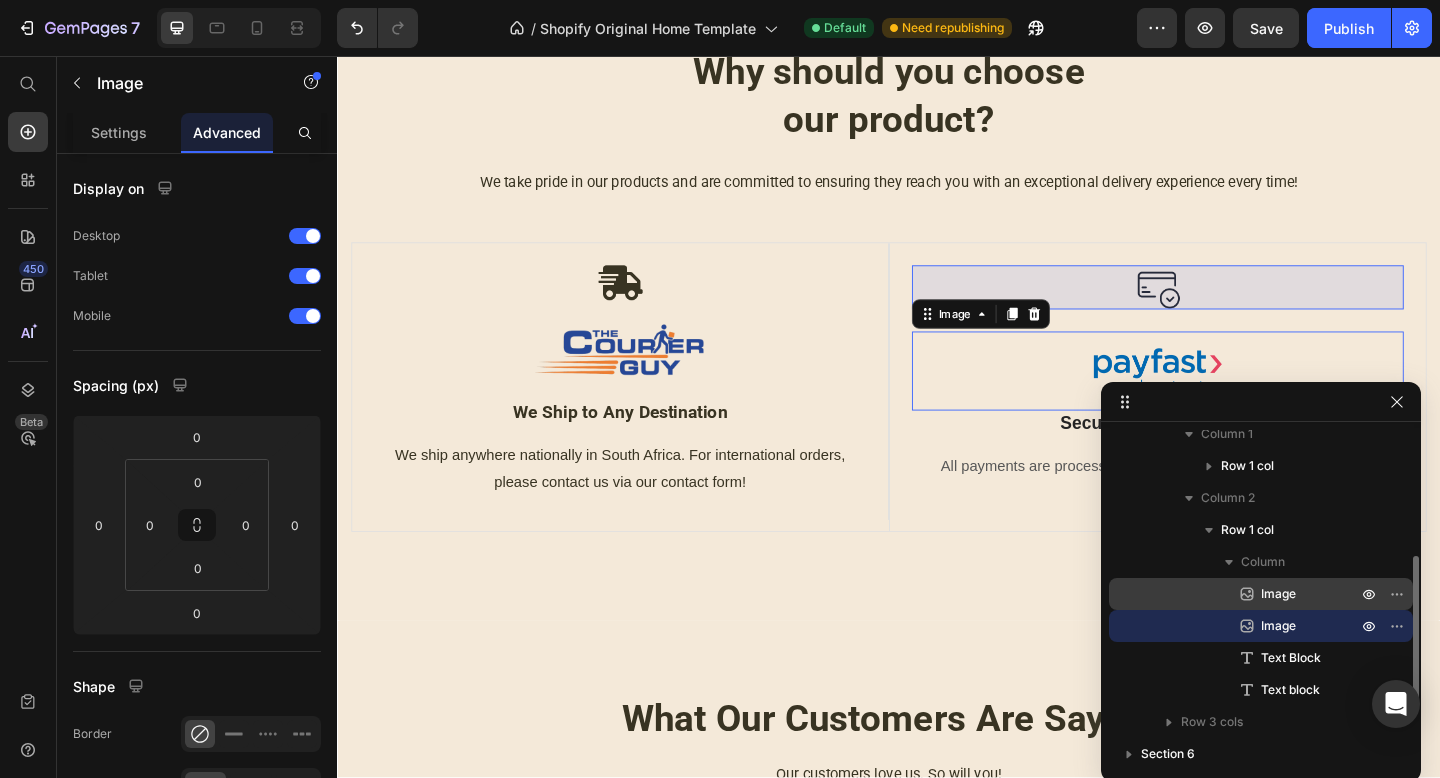 click on "Image" at bounding box center [1287, 594] 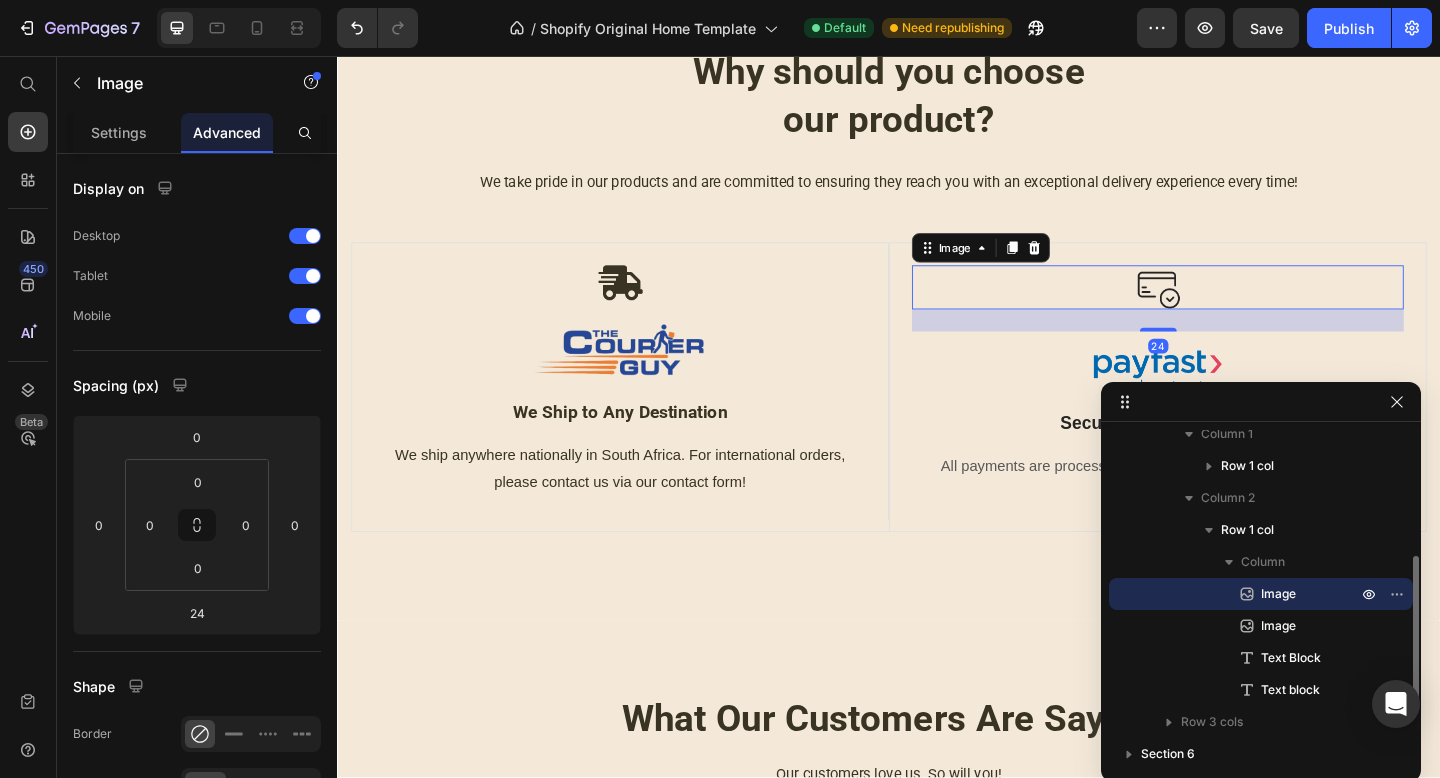 drag, startPoint x: 1283, startPoint y: 620, endPoint x: 1278, endPoint y: 585, distance: 35.35534 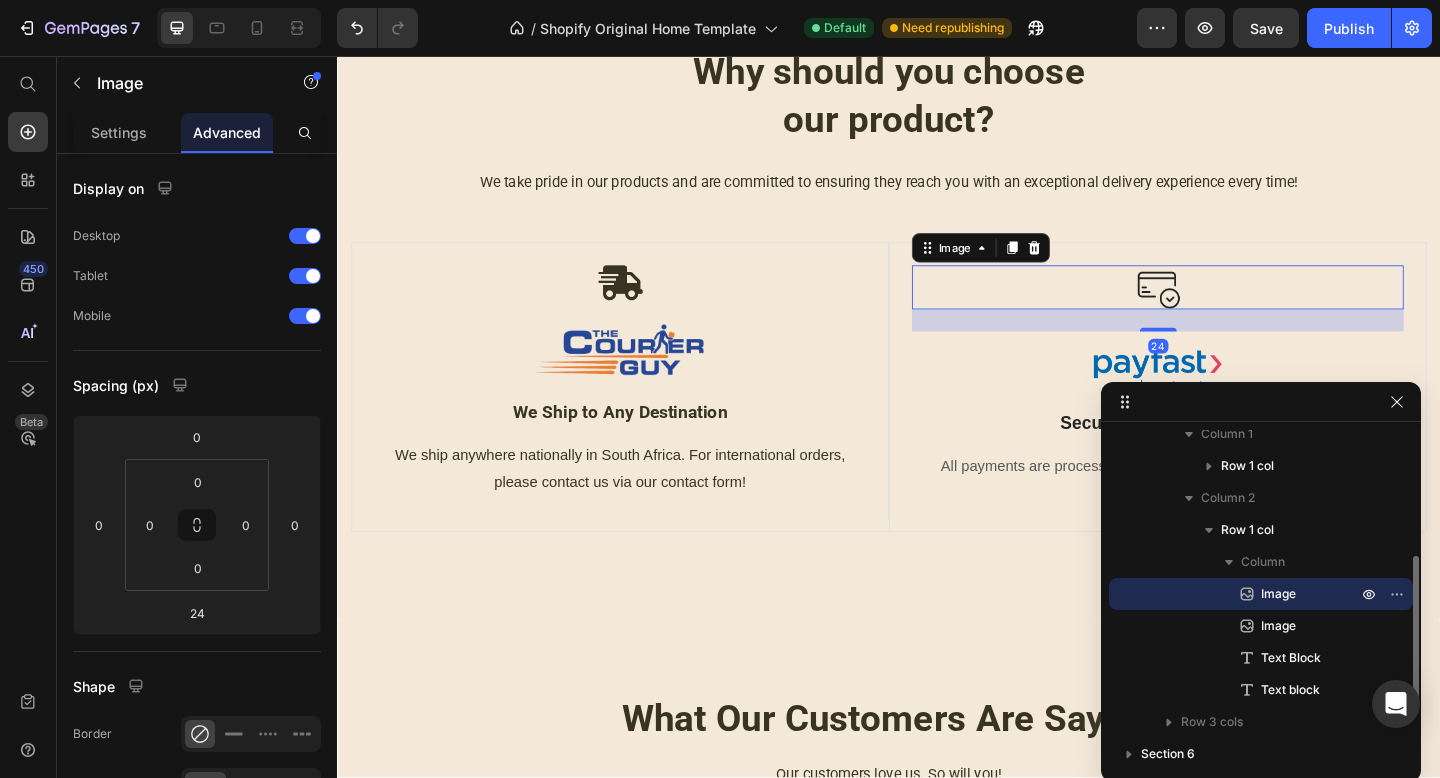 click on "Image Image Text Block Text block" at bounding box center [1261, 642] 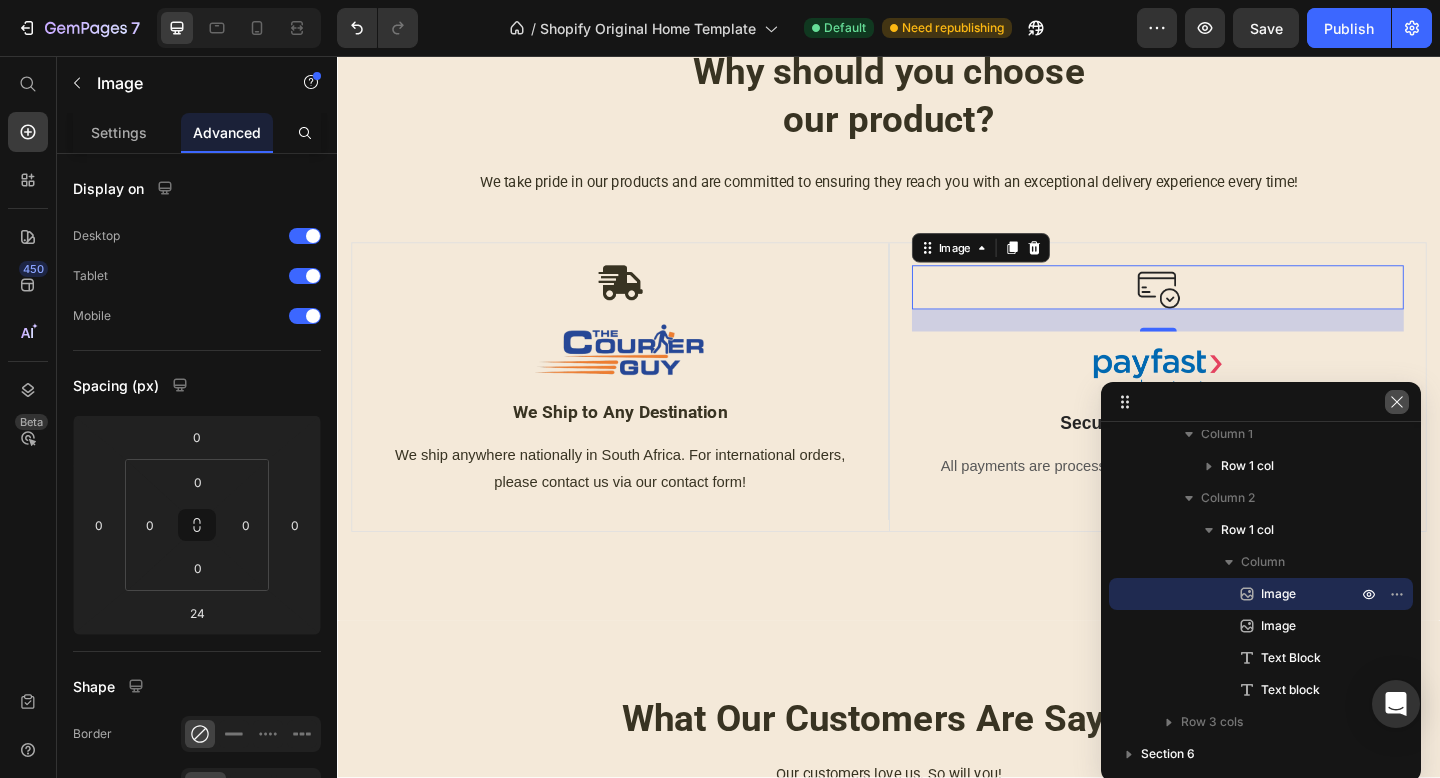 click 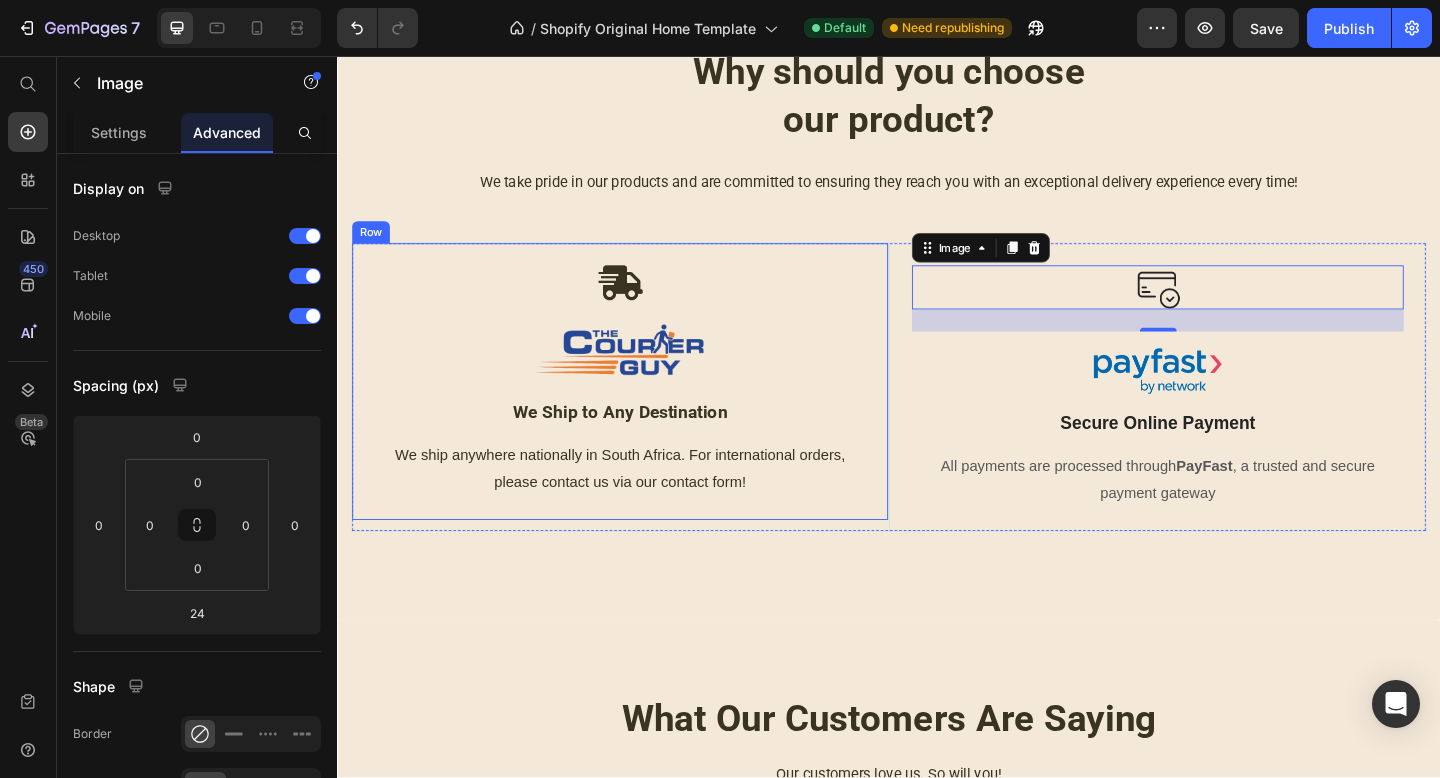 click at bounding box center (644, 376) 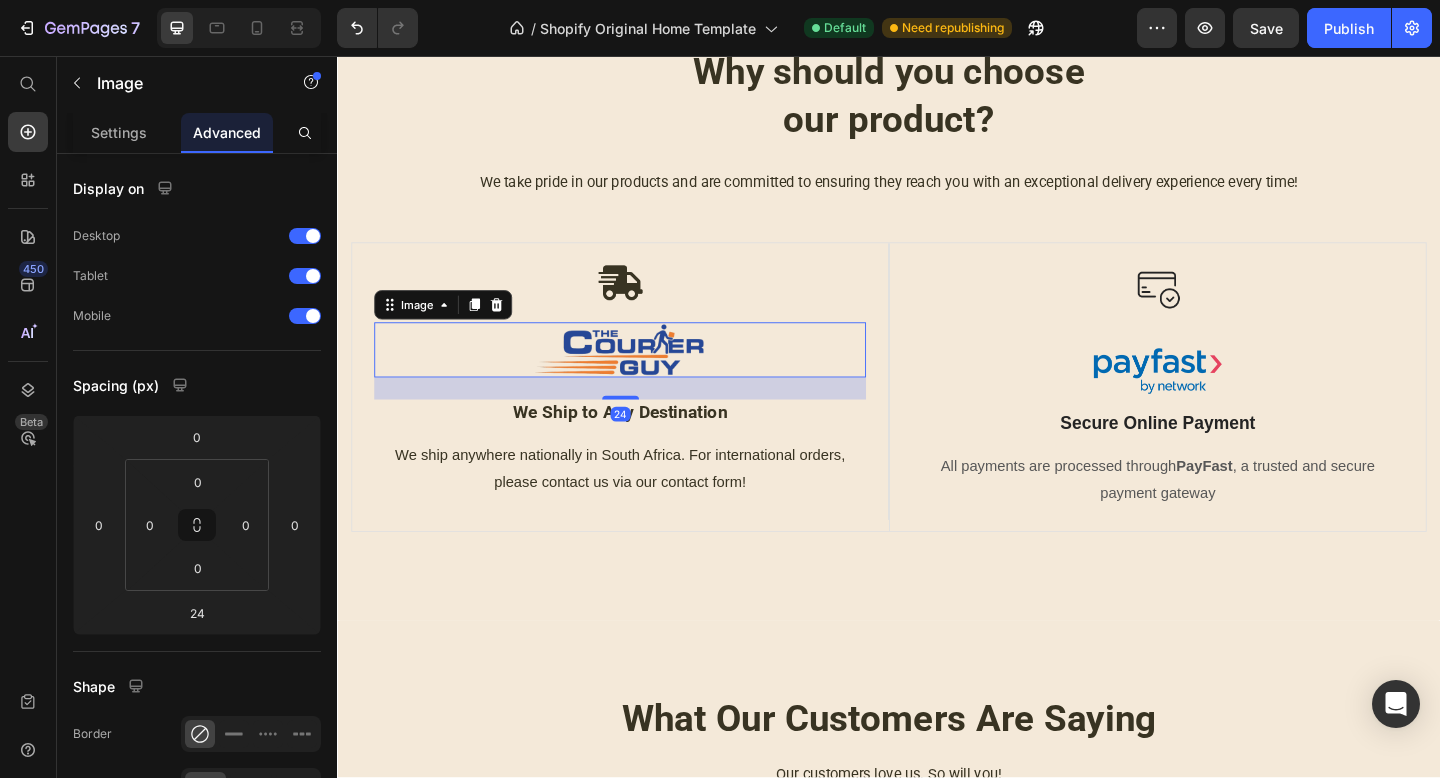 scroll, scrollTop: 1531, scrollLeft: 0, axis: vertical 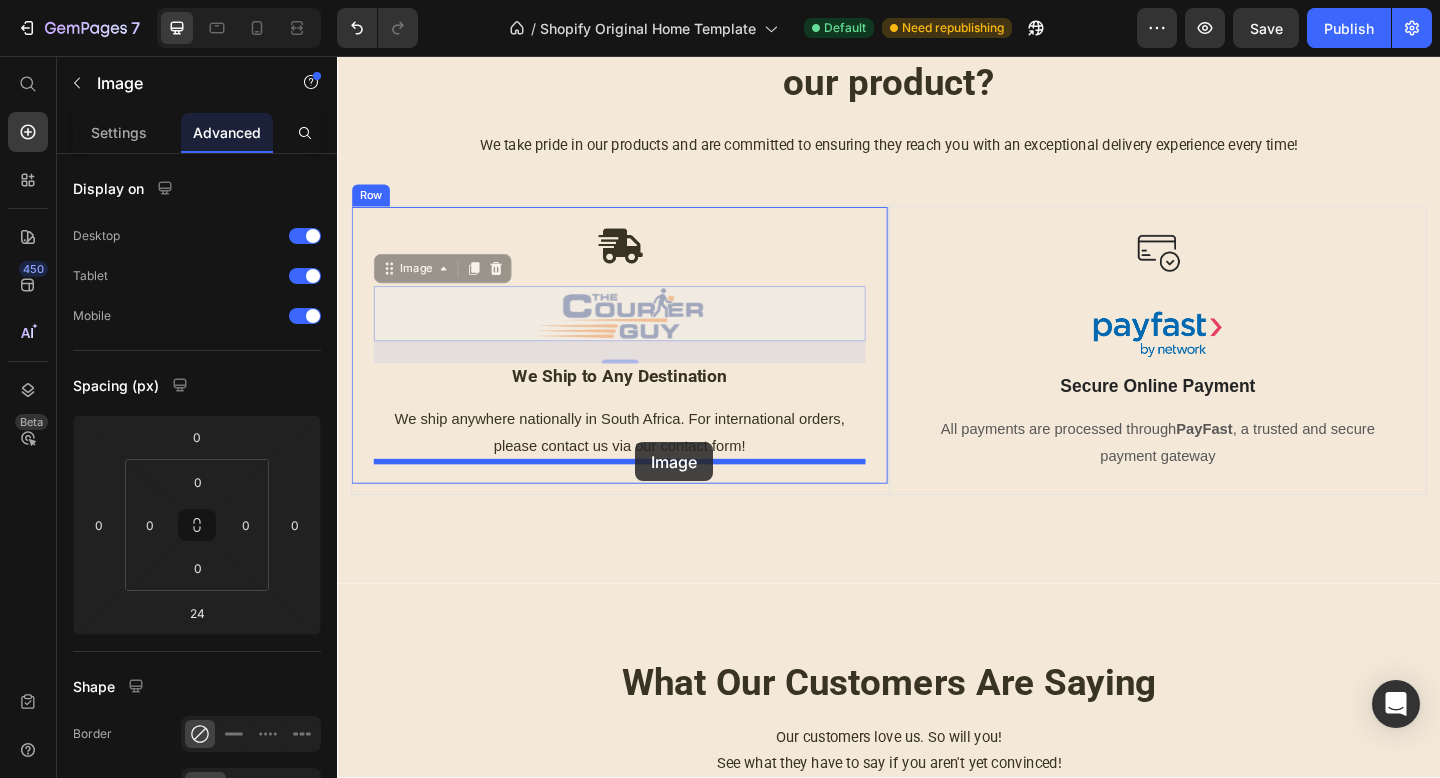 drag, startPoint x: 665, startPoint y: 328, endPoint x: 661, endPoint y: 476, distance: 148.05405 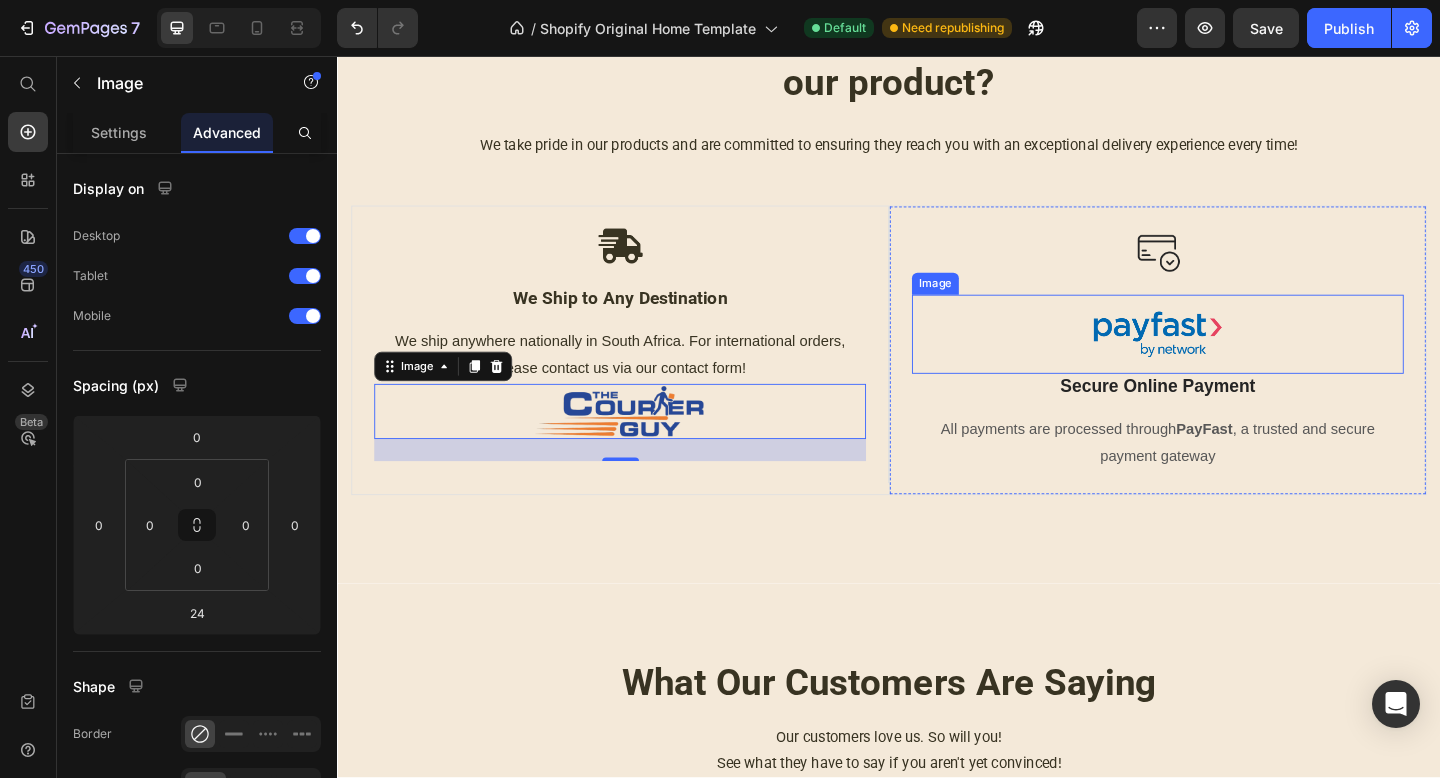 click at bounding box center (1229, 359) 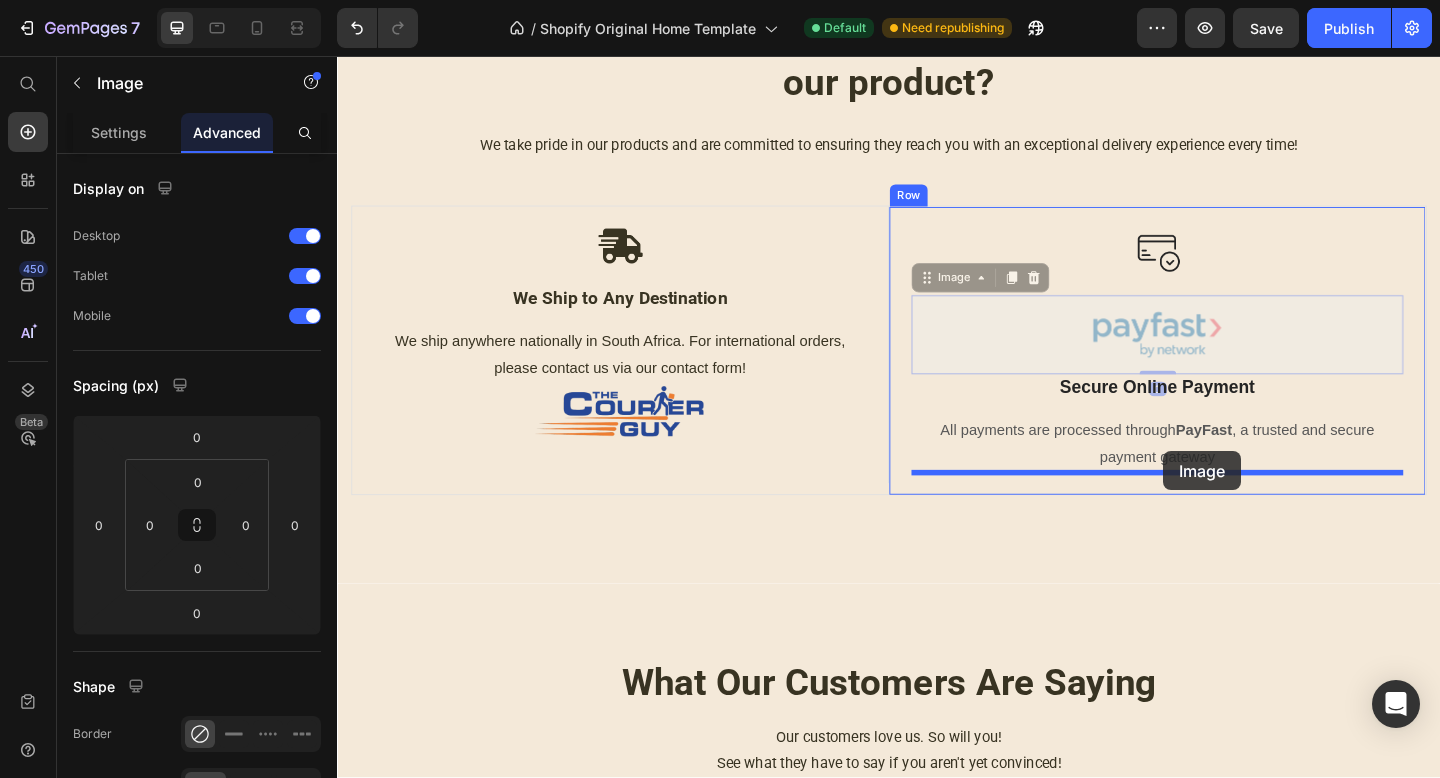 drag, startPoint x: 1245, startPoint y: 335, endPoint x: 1236, endPoint y: 486, distance: 151.26797 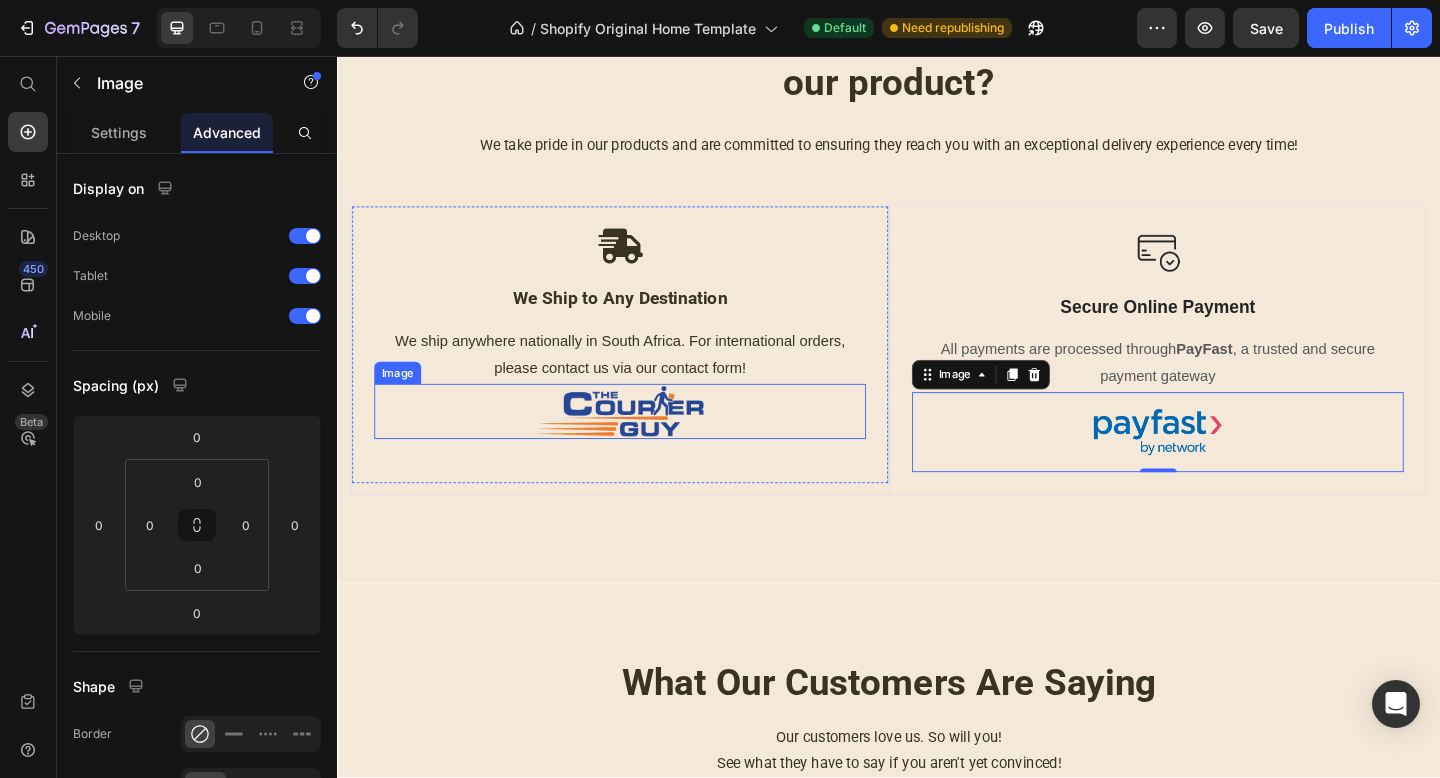 click at bounding box center [644, 443] 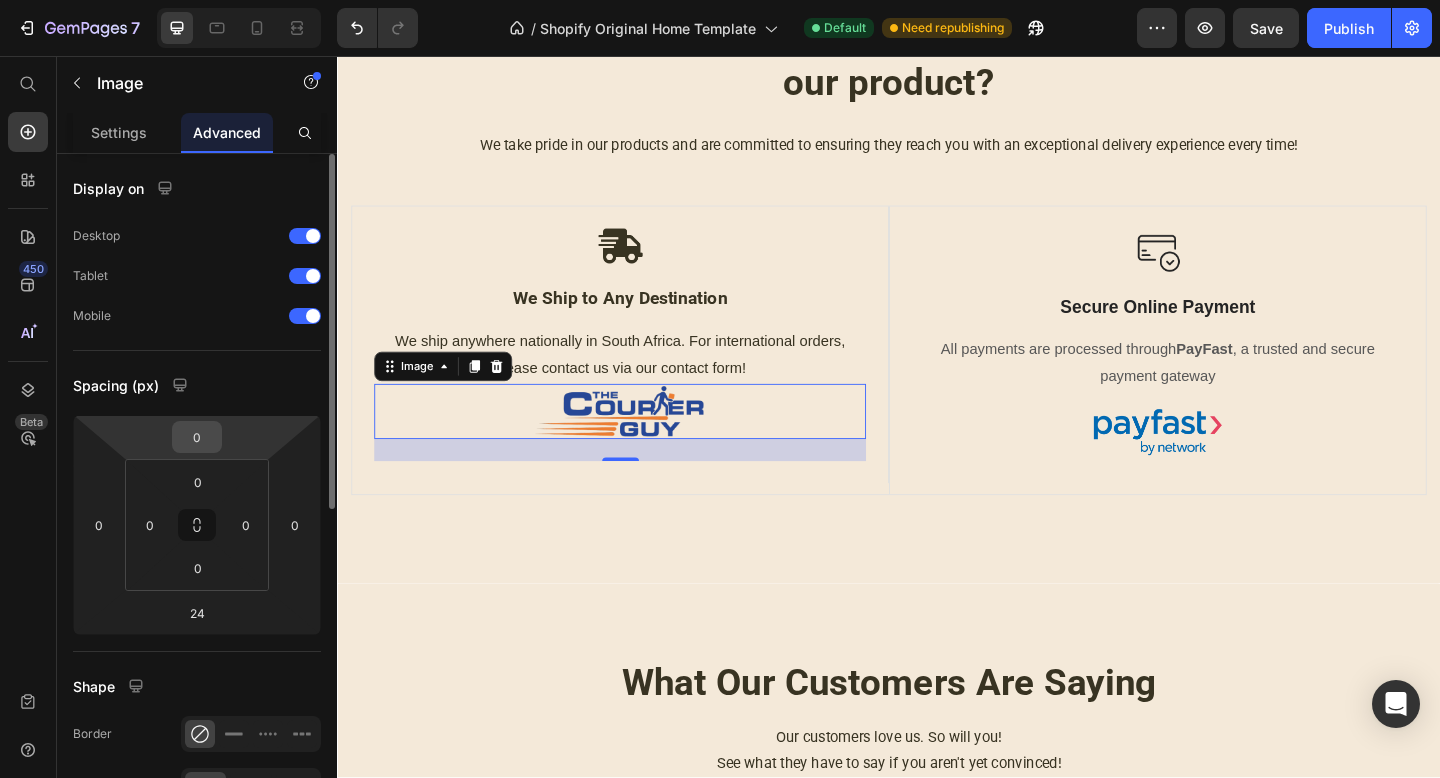 click on "0" at bounding box center (197, 437) 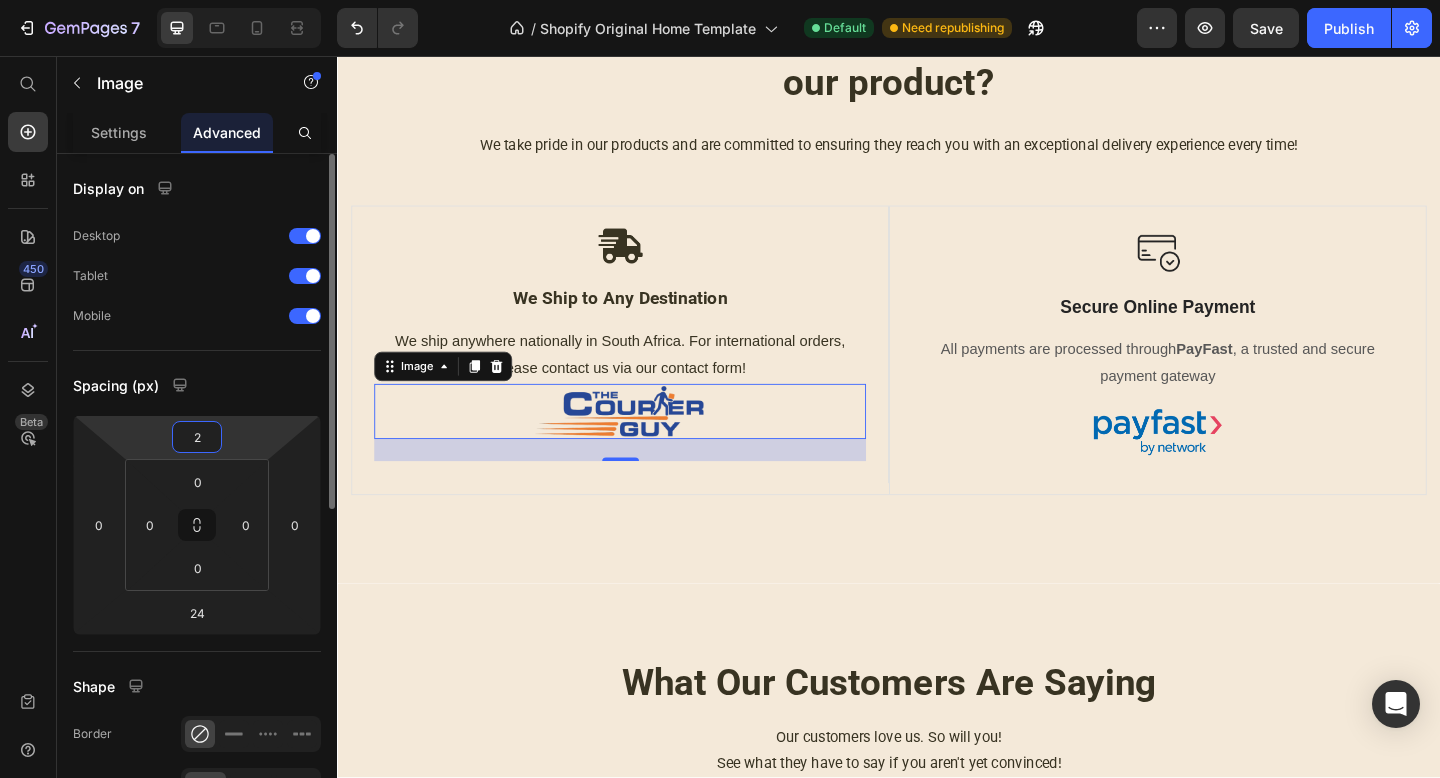 type on "24" 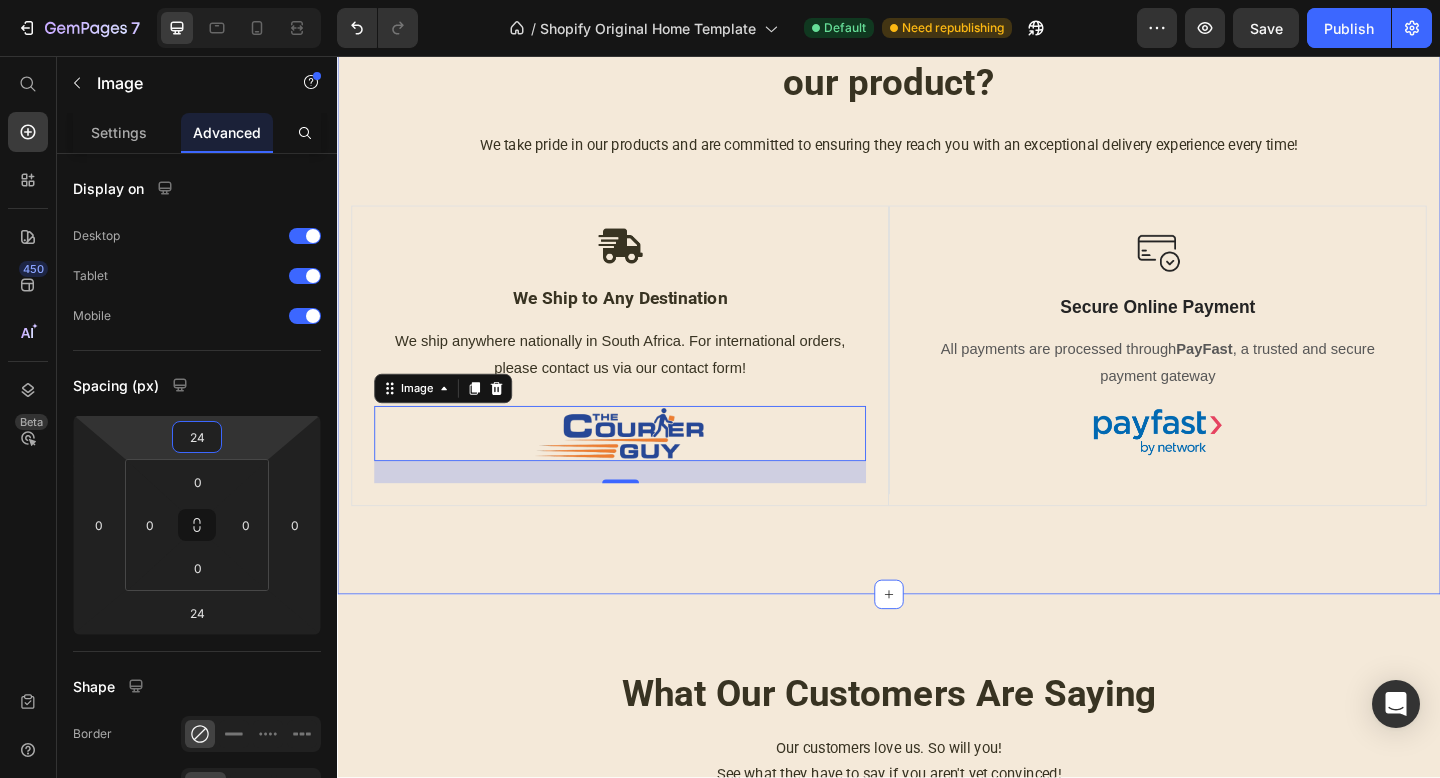 click on "Why should you choose our product? Heading We take pride in our products and are committed to ensuring they reach you with an exceptional delivery experience every time! Text block Row Image We Ship to Any Destination Text Block We ship anywhere nationally in South Africa. For international orders, please contact us via our contact form! Text block Image   24 Row Image Secure Online Payment Text Block All payments are processed through  [PAYMENT_GATEWAY] , a trusted and secure payment gateway Text block Image Row Row Image Free Shipping Text Block Free shipping on any order of $150  or more. Text block Row
Image Secure Online Payment Text Block secure payment worldwide Text block Row Row Section 5" at bounding box center [937, 283] 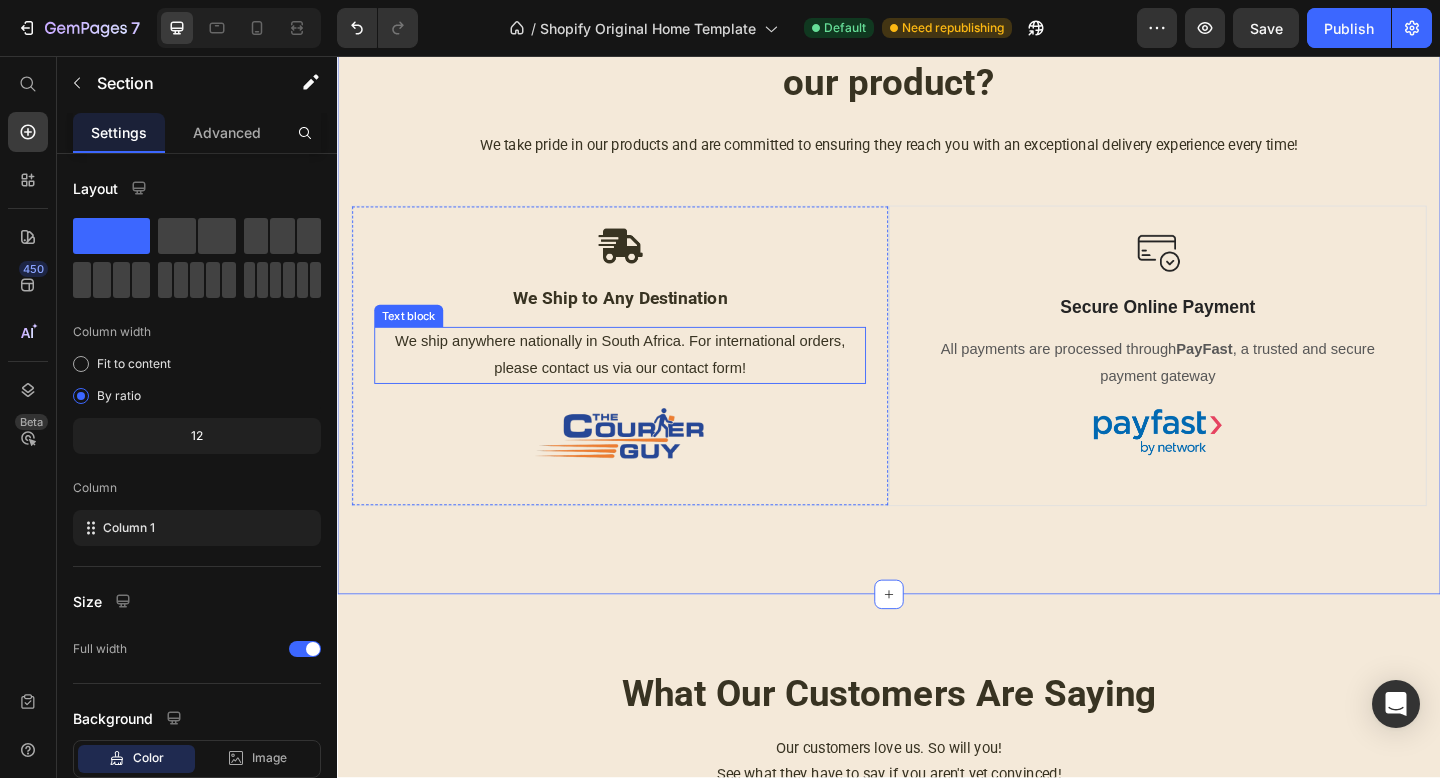 click on "We ship anywhere nationally in South Africa. For international orders, please contact us via our contact form!" at bounding box center (644, 382) 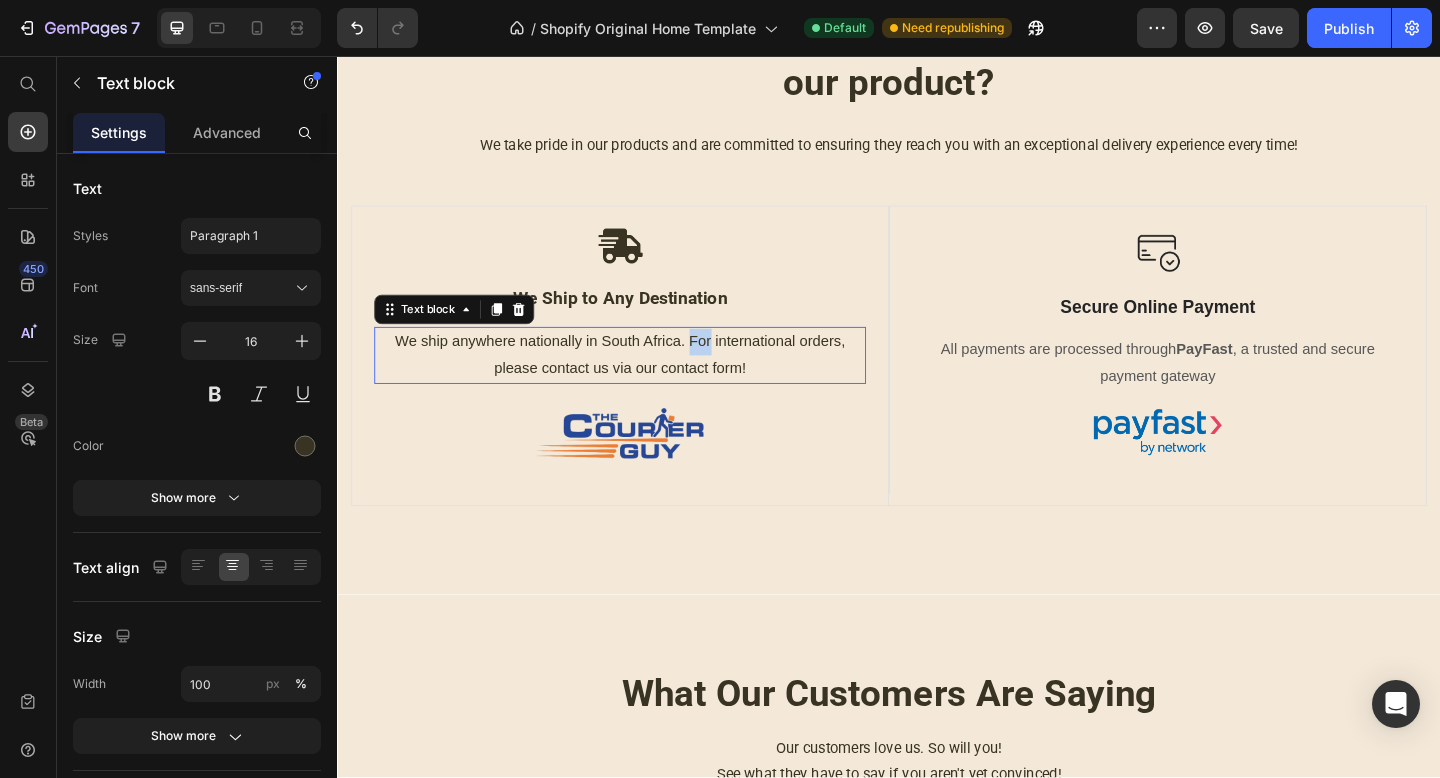 click on "We ship anywhere nationally in South Africa. For international orders, please contact us via our contact form!" at bounding box center [644, 382] 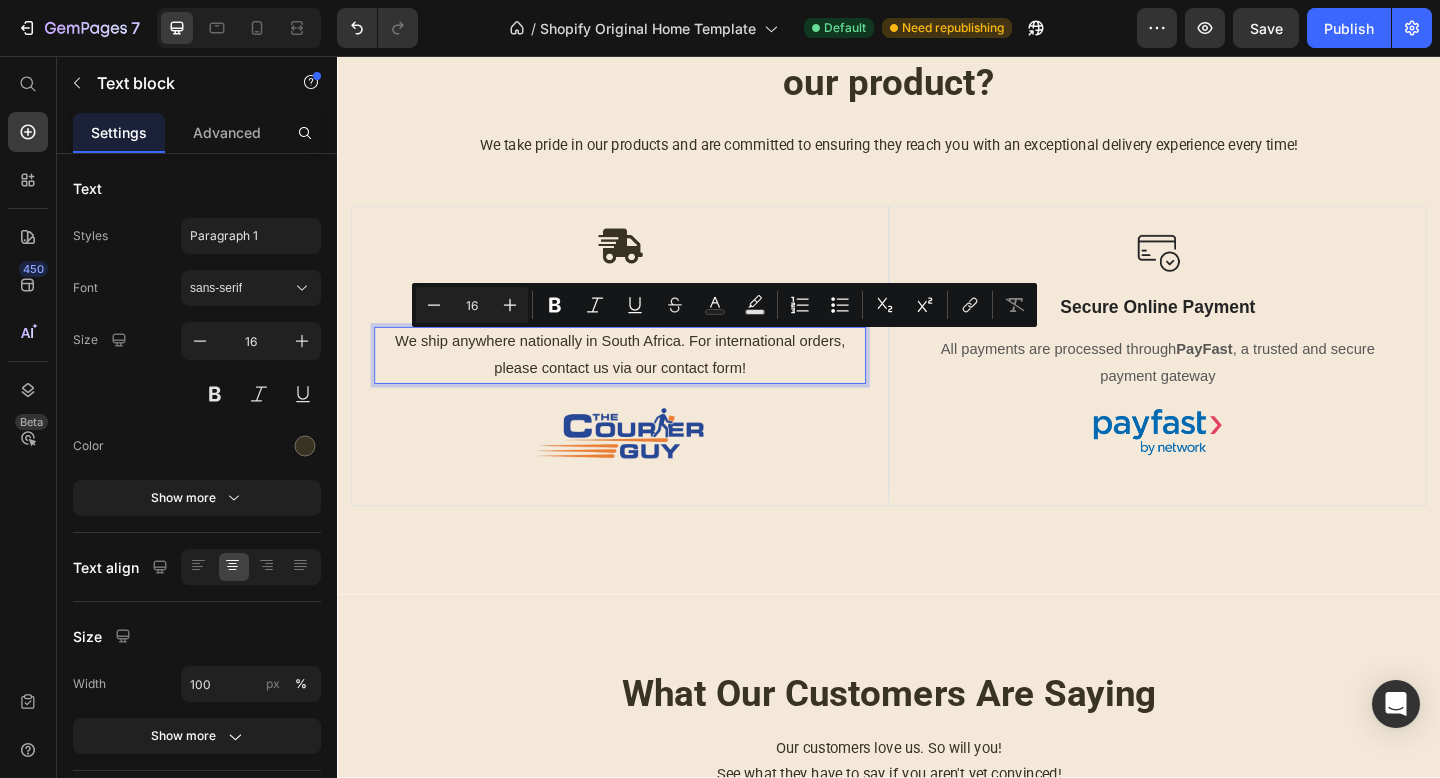 click on "We ship anywhere nationally in South Africa. For international orders, please contact us via our contact form!" at bounding box center [644, 382] 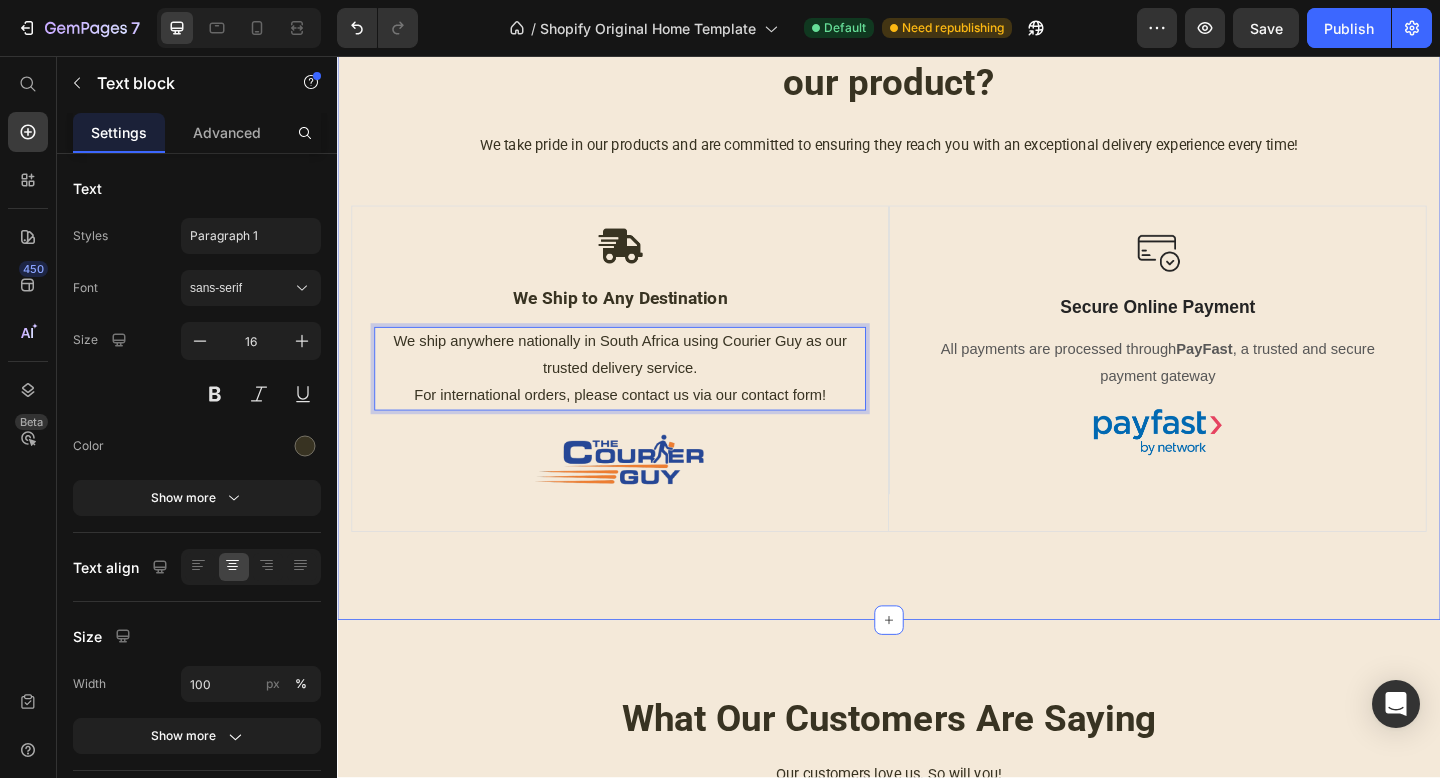 click on "Why should you choose our product? Heading We take pride in our products and are committed to ensuring they reach you with an exceptional delivery experience every time! Text block Row Image We Ship to Any Destination Text Block We ship anywhere nationally in South Africa using Courier Guy as our trusted delivery service.  For international orders, please contact us via our contact form! Text block   0 Image Row Image Secure Online Payment Text Block All payments are processed through  [PAYMENT_GATEWAY] , a trusted and secure payment gateway Text block Image Row Row Image Free Shipping Text Block Free shipping on any order of $150  or more. Text block Row
Image Secure Online Payment Text Block secure payment worldwide Text block Row Row Section 5" at bounding box center [937, 298] 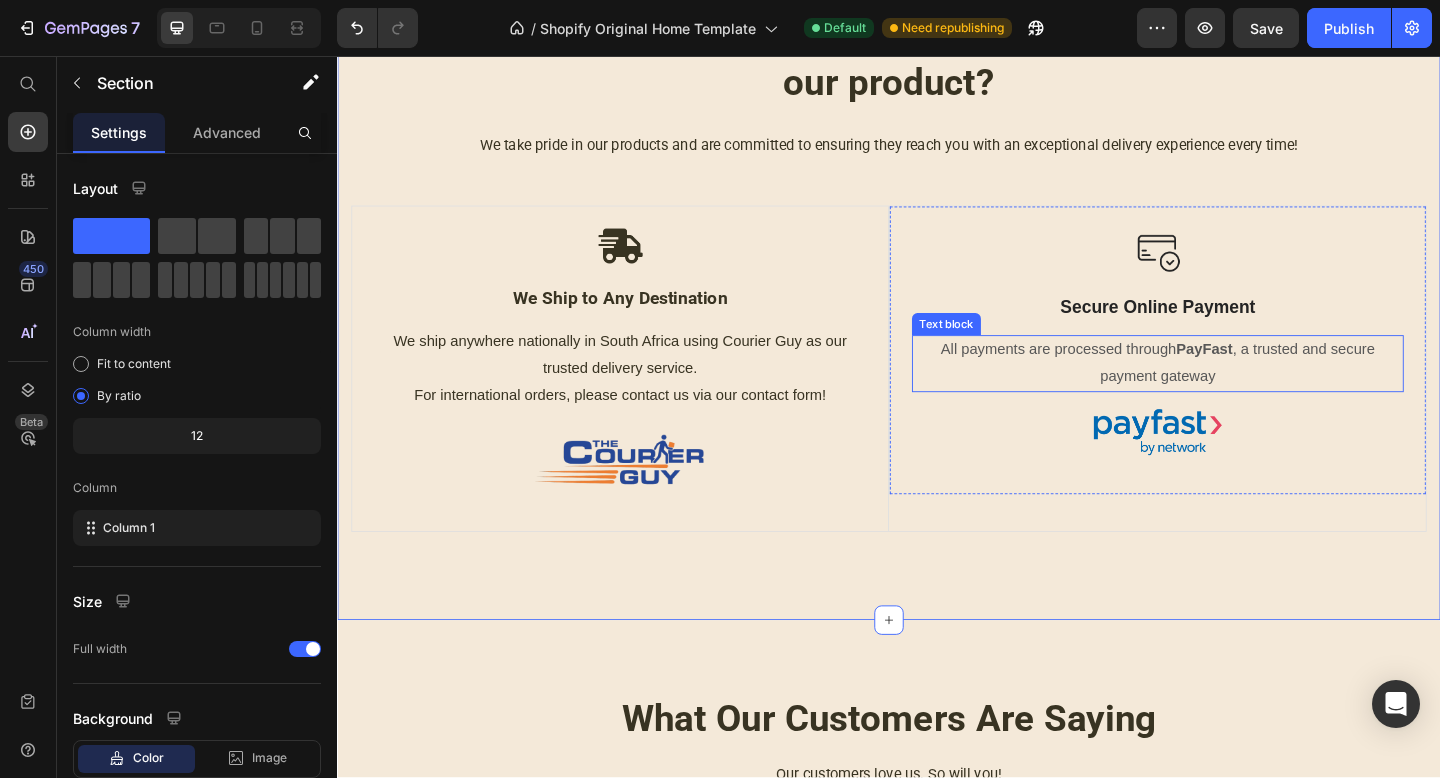 click on "All payments are processed through  [PAYMENT_GATEWAY] , a trusted and secure payment gateway" at bounding box center (1229, 391) 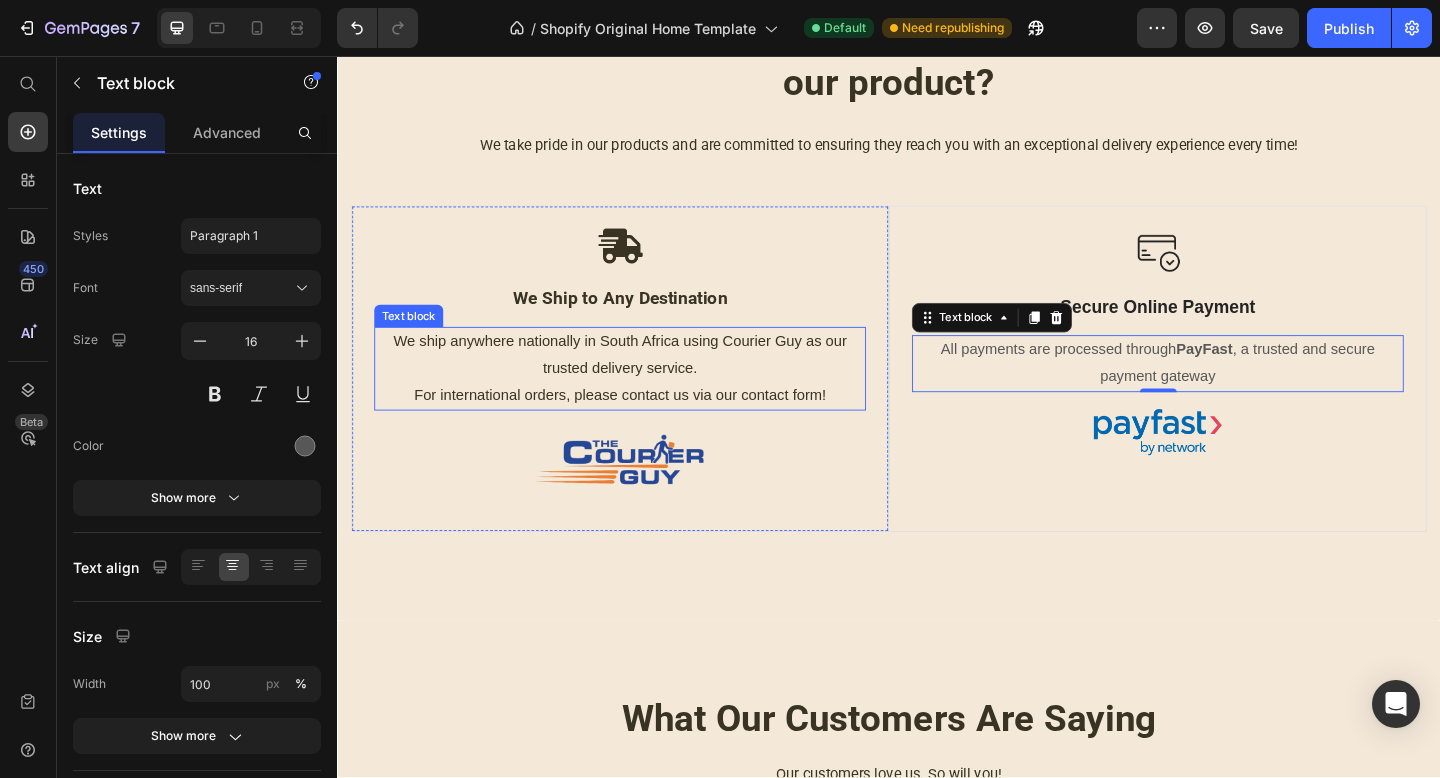 click on "We ship anywhere nationally in South Africa using Courier Guy as our trusted delivery service.  For international orders, please contact us via our contact form!" at bounding box center [644, 396] 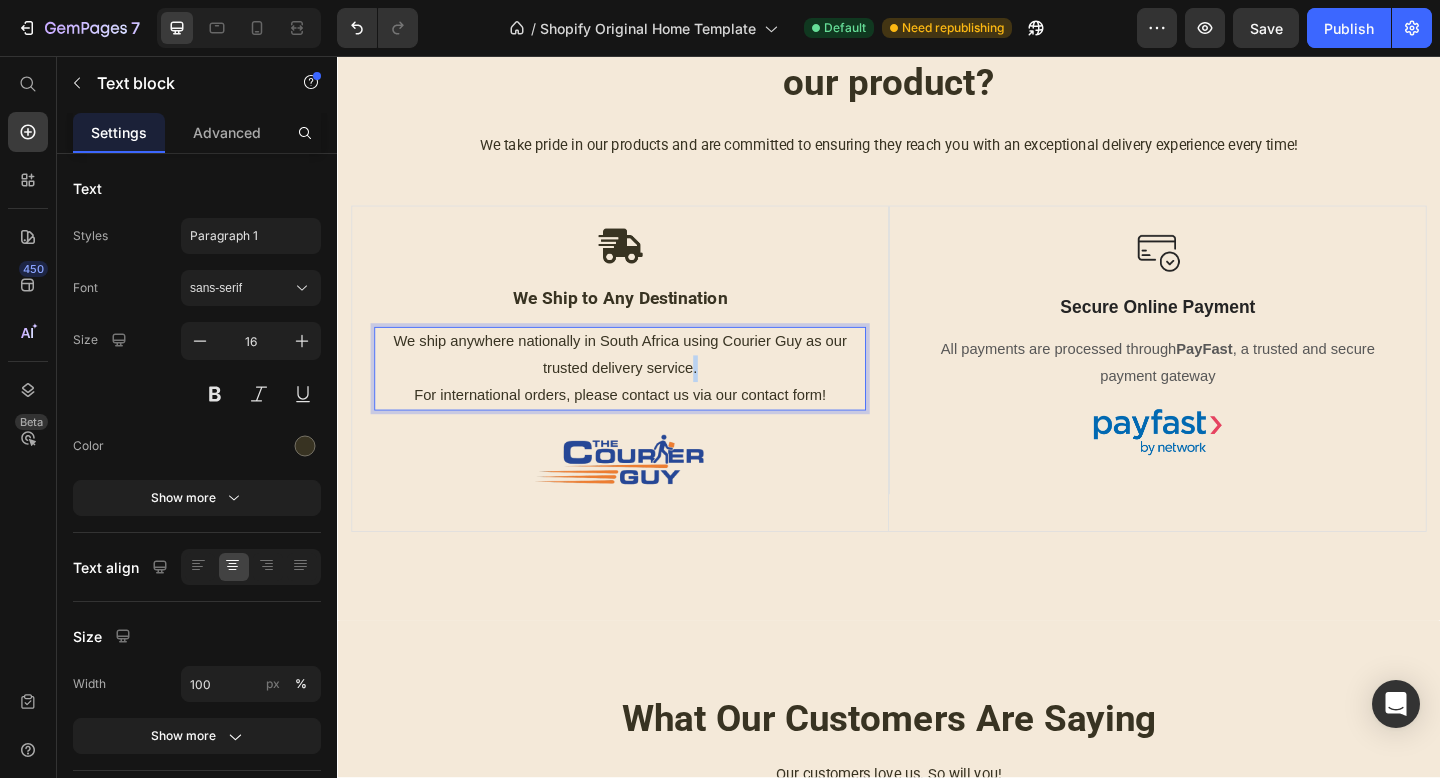 click on "We ship anywhere nationally in South Africa using Courier Guy as our trusted delivery service.  For international orders, please contact us via our contact form!" at bounding box center (644, 396) 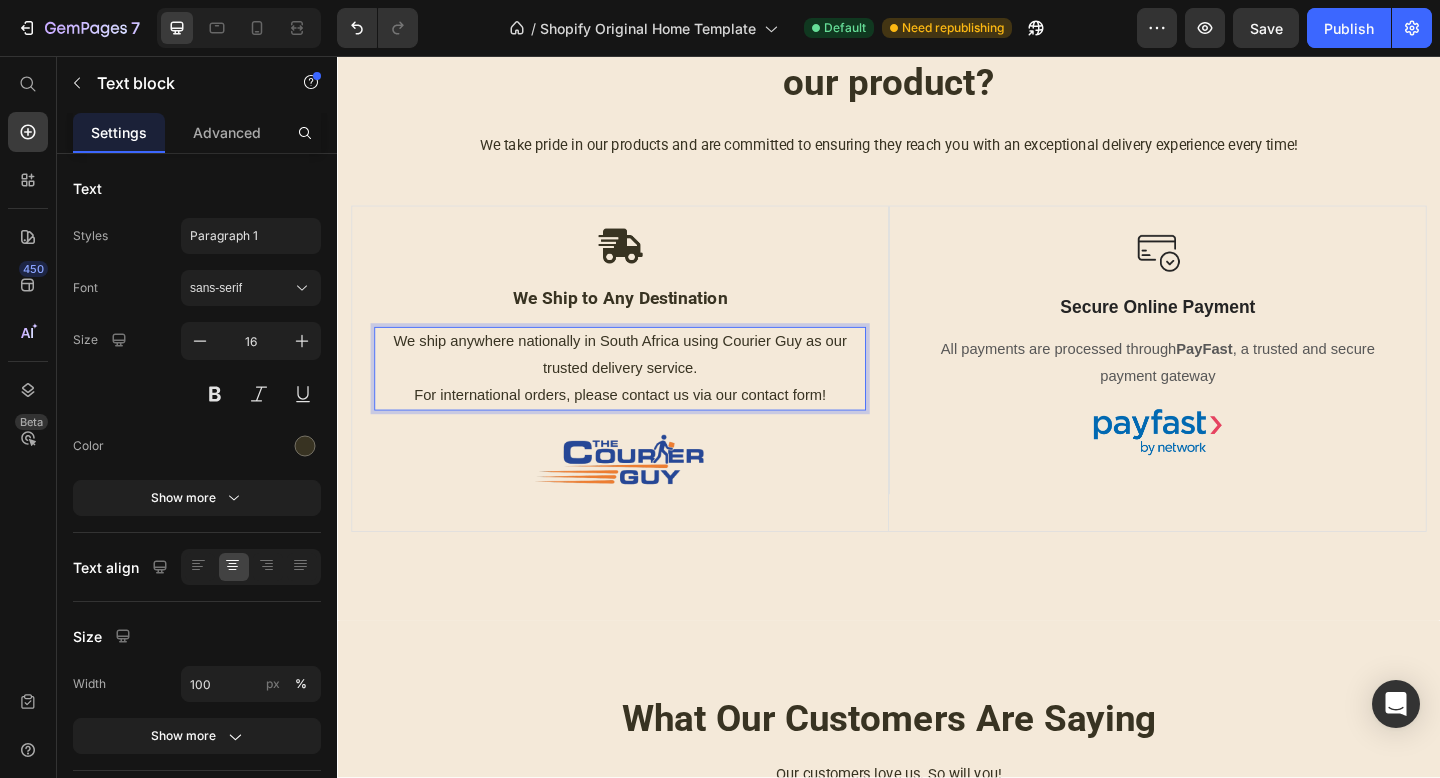 click on "We ship anywhere nationally in South Africa using Courier Guy as our trusted delivery service.  For international orders, please contact us via our contact form!" at bounding box center [644, 396] 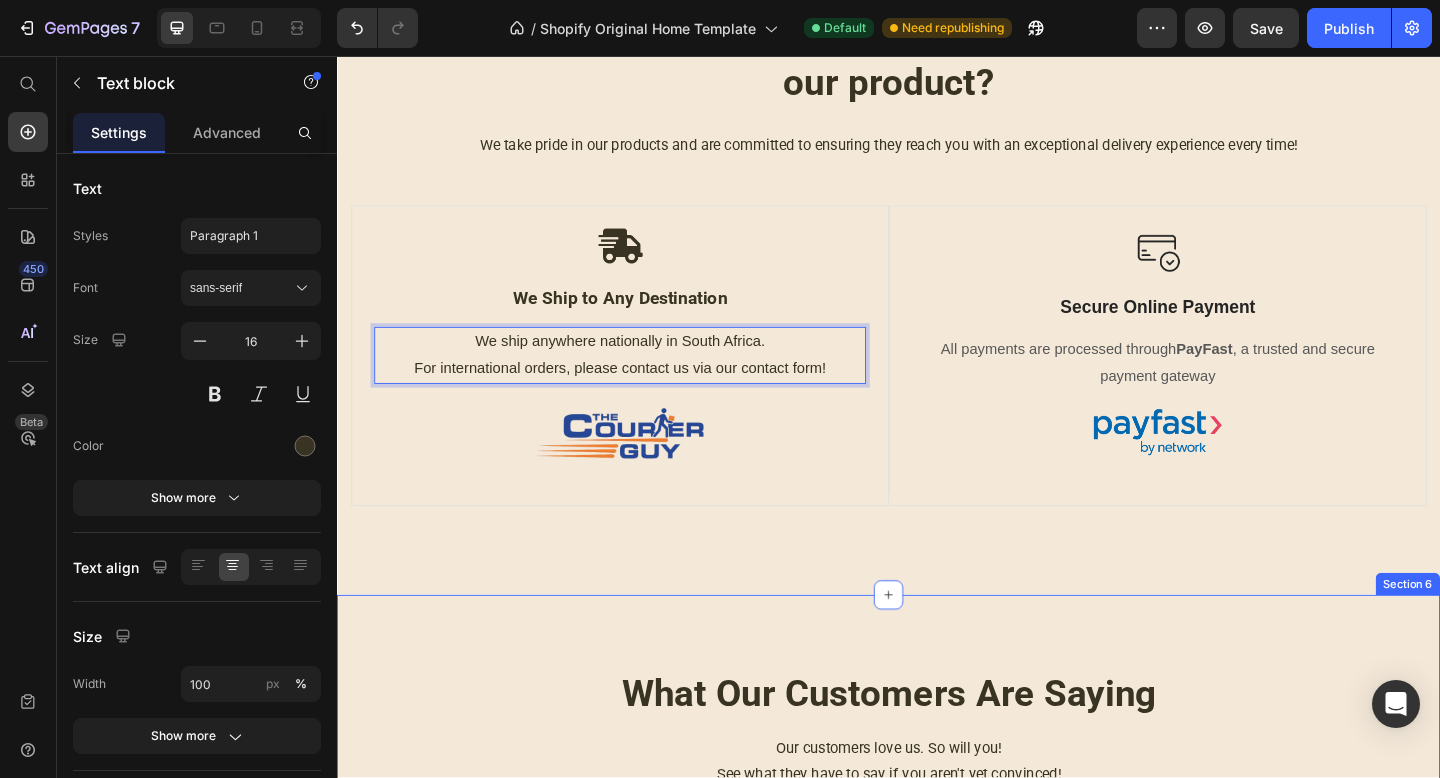 click on "What Our Customers Are Saying Heading Our customers love us. So will you! See what they have to say if you aren't yet convinced! Text block
Icon
Icon
Icon
Icon
Icon Row I am definitely going back for the macadamia nut butter spread. Text block The staff is super friendly , I got there before 7 am and the security guard convinced me to wait a little longer till the shop opens . The cashier was very helpful. Text block - [LAST] Text block Row
Icon
Icon
Icon
Icon
Icon Row My one stop shop for macadamia nut oil and other products Text block The shop is tastefully done, always clean and neat. The staff is friendly and helpful. Text block - [LAST] Text block Row
Icon
Icon
Icon
Icon
Icon Row Great little factory shop Text block   Text block - [LAST] Row Row" at bounding box center (937, 971) 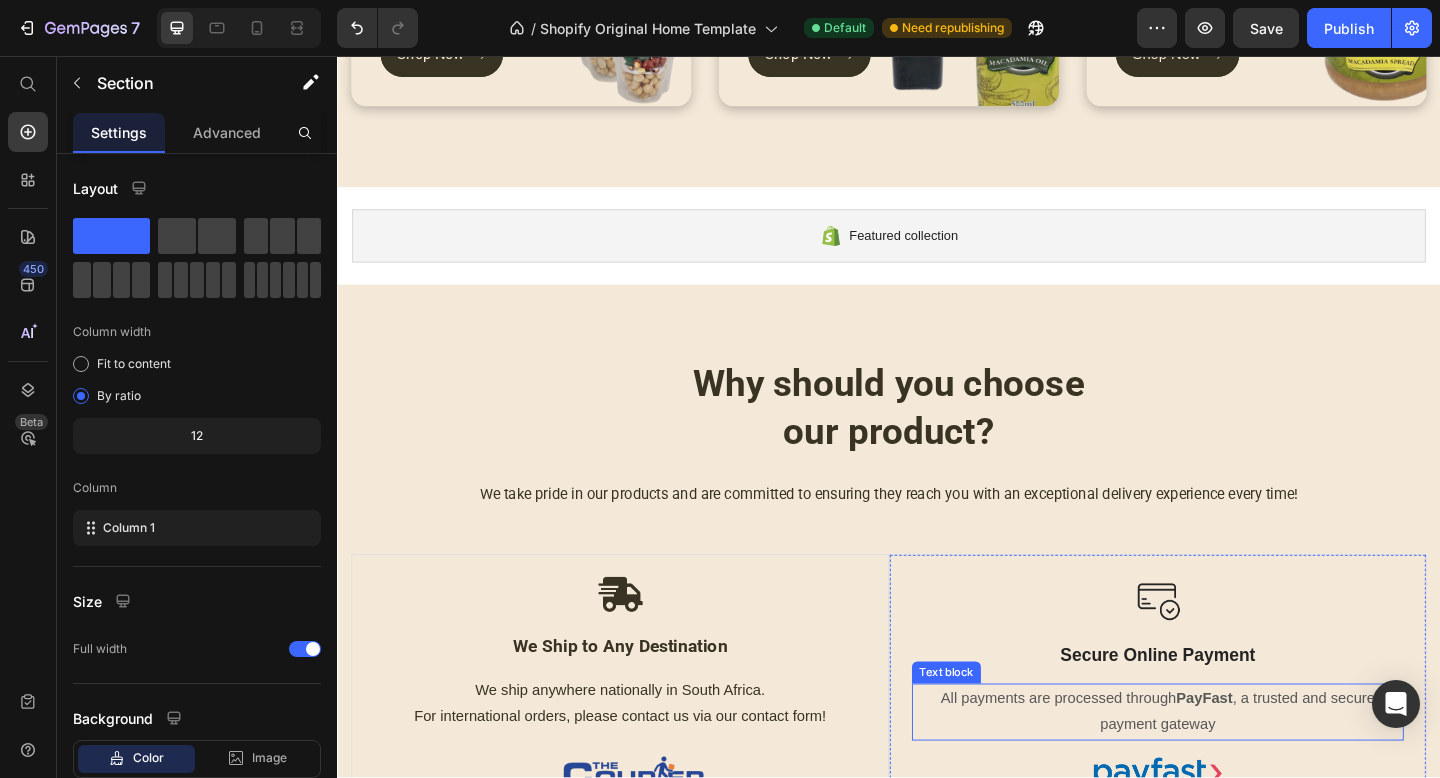 scroll, scrollTop: 0, scrollLeft: 0, axis: both 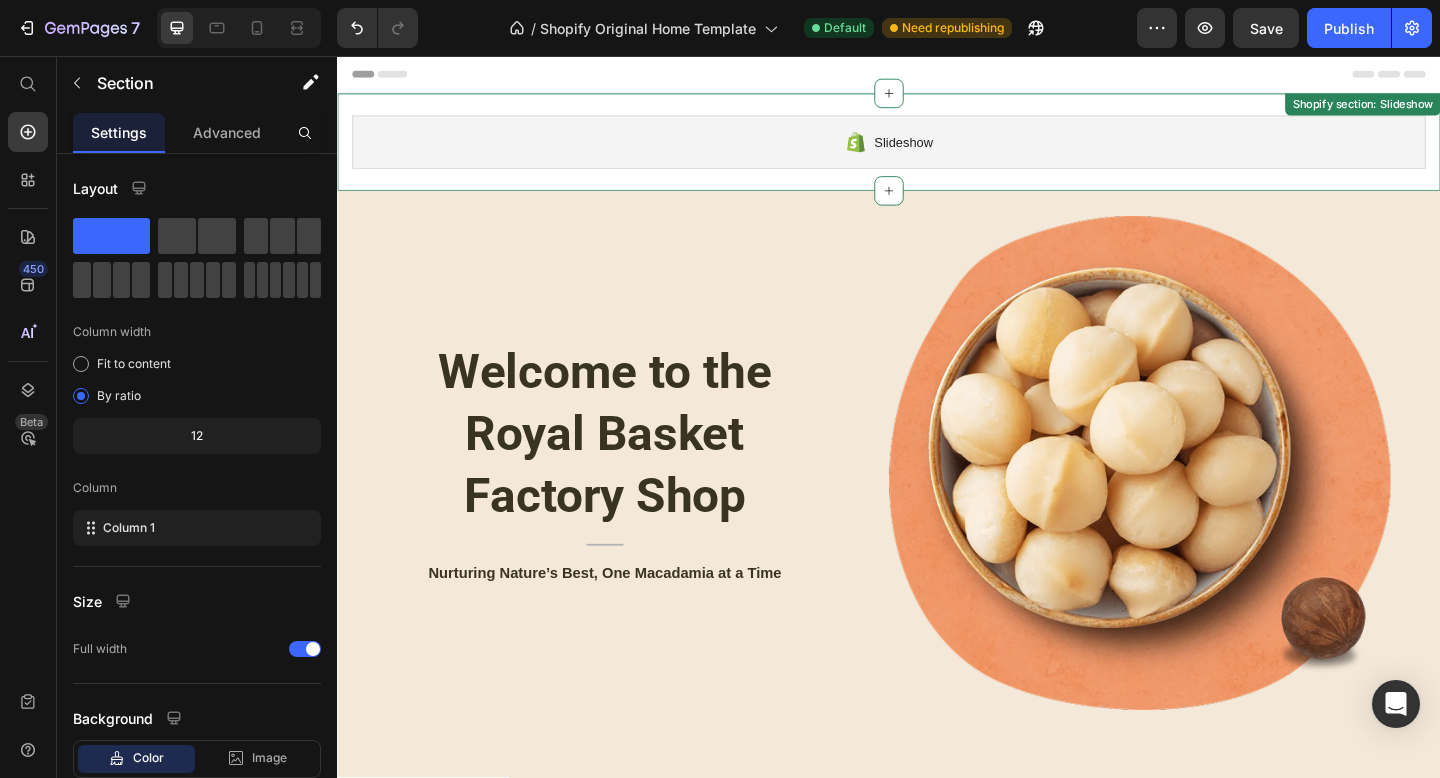 click on "Slideshow" at bounding box center [937, 150] 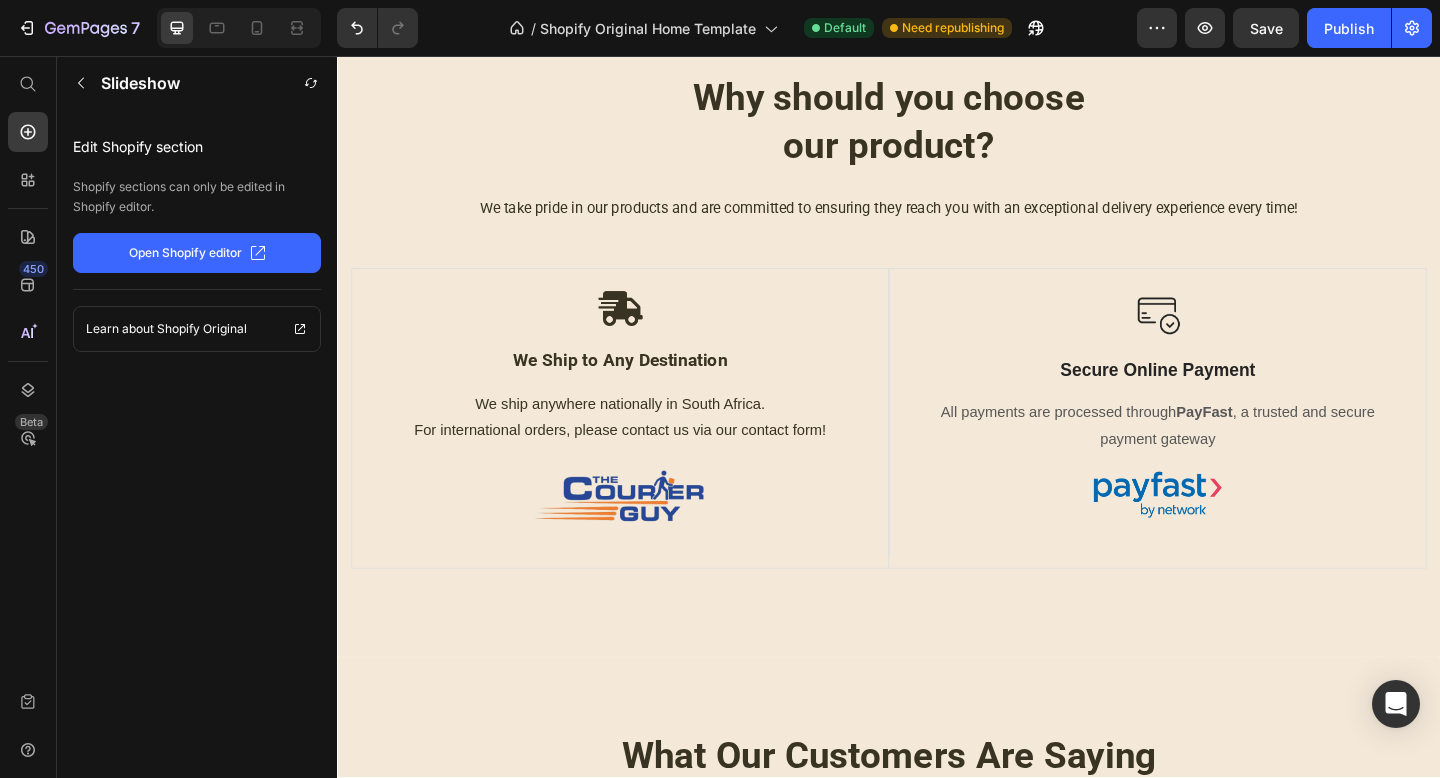 scroll, scrollTop: 1448, scrollLeft: 0, axis: vertical 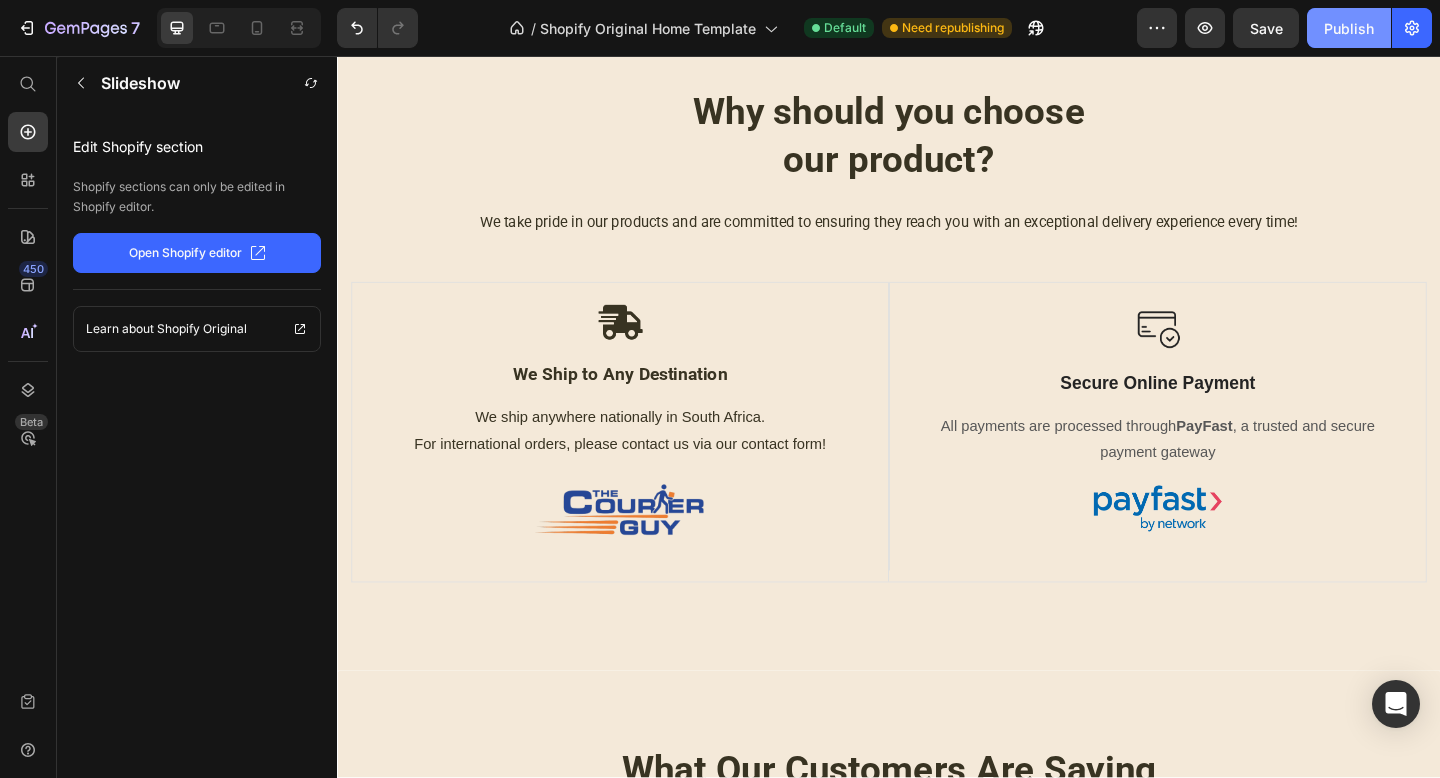 click on "Publish" at bounding box center (1349, 28) 